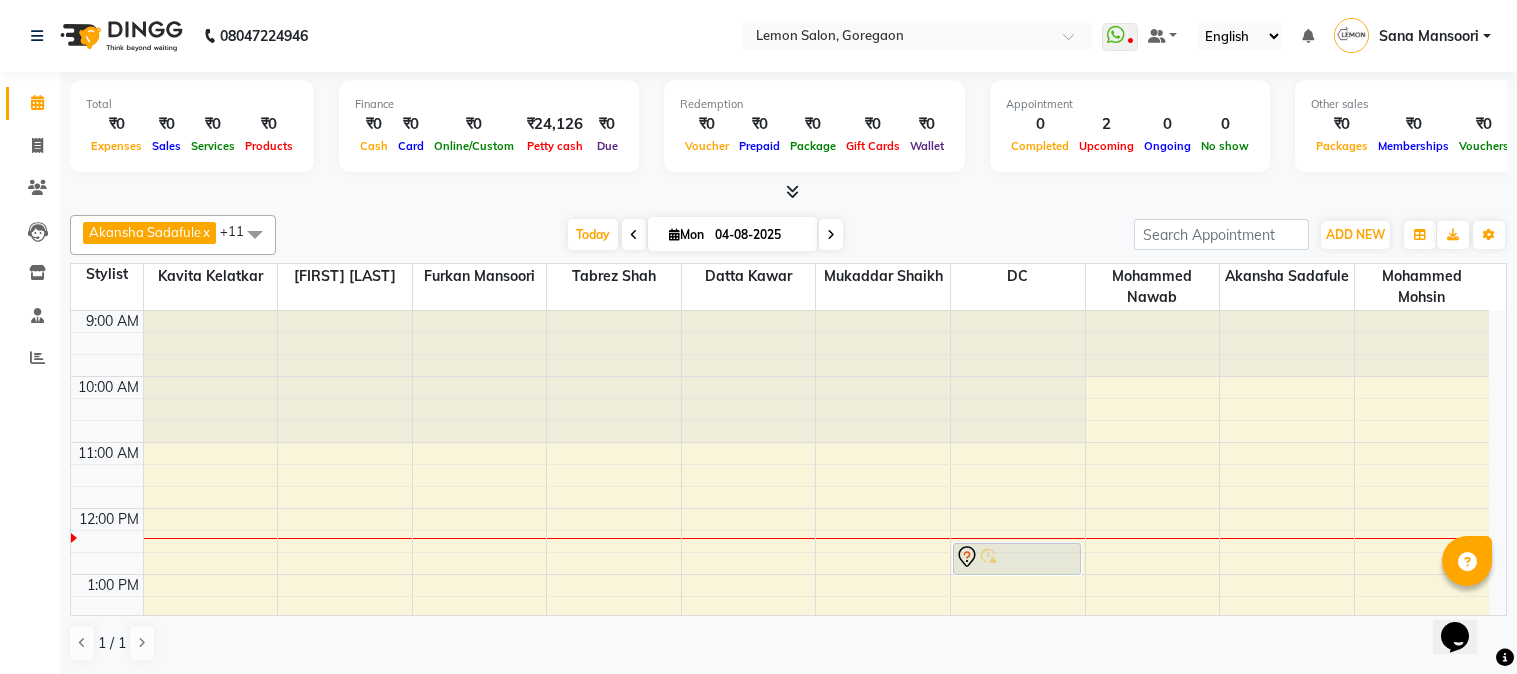 scroll, scrollTop: 0, scrollLeft: 0, axis: both 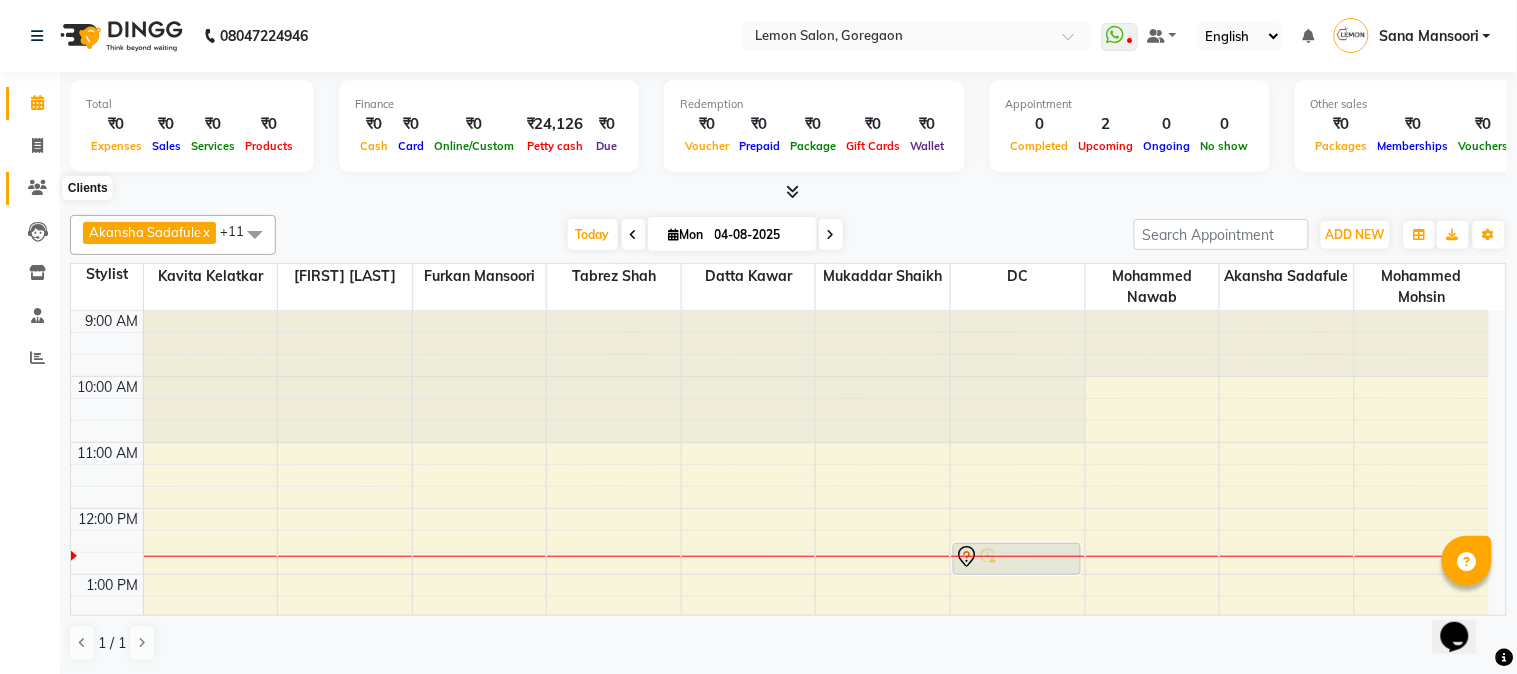click 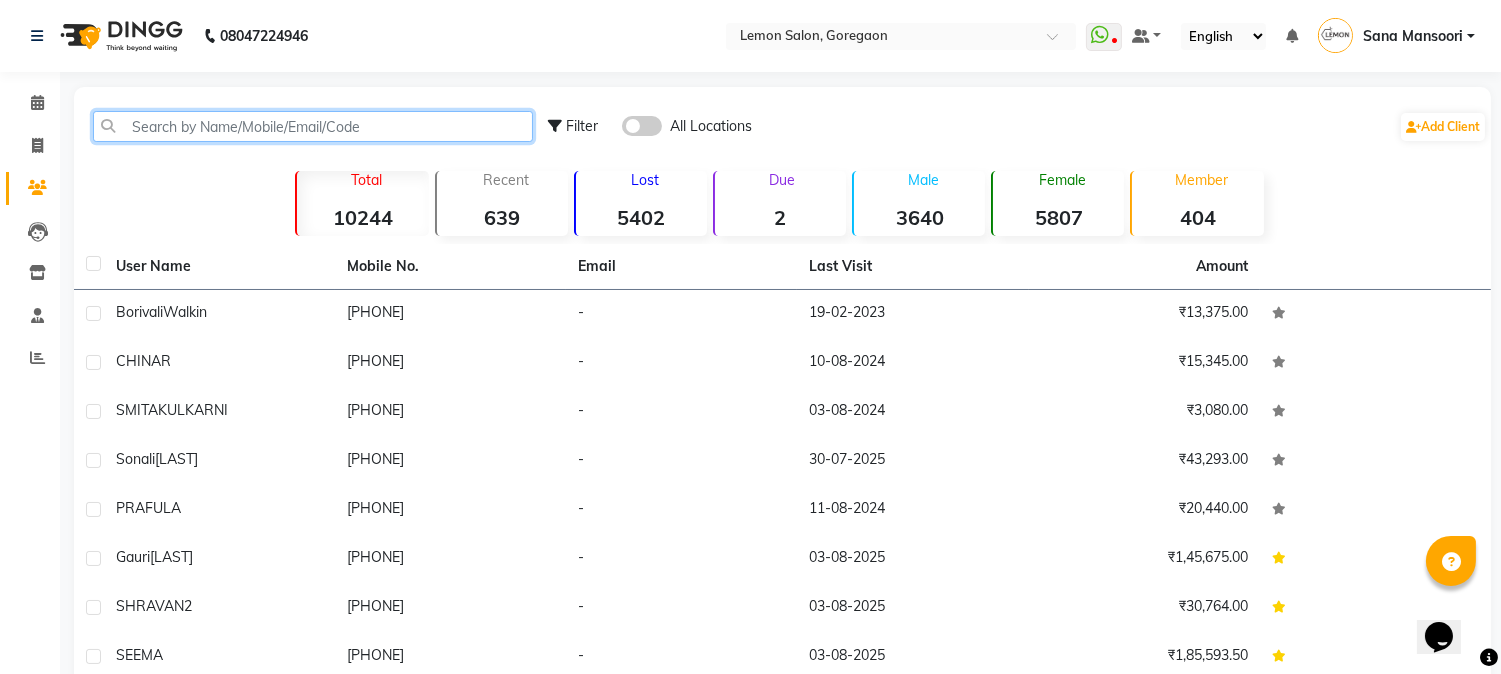 click 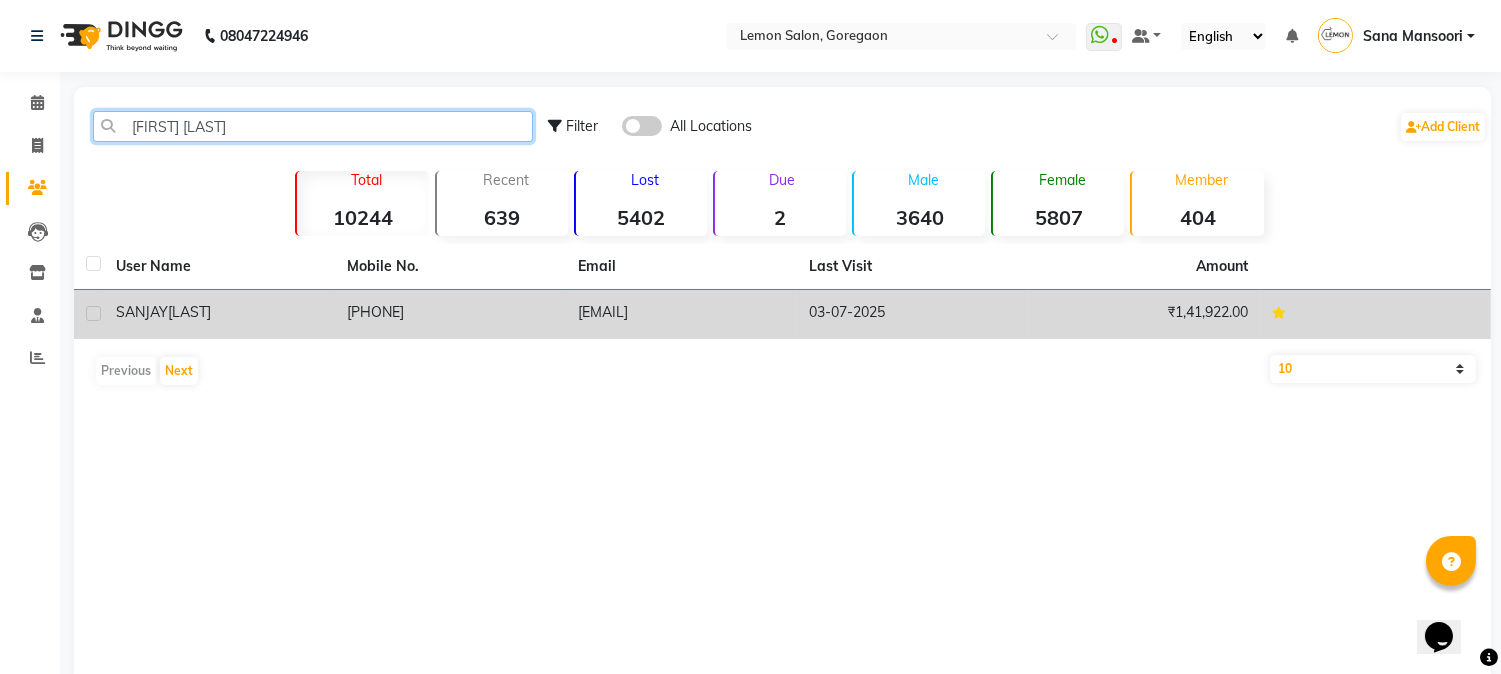 type on "sanjay nai" 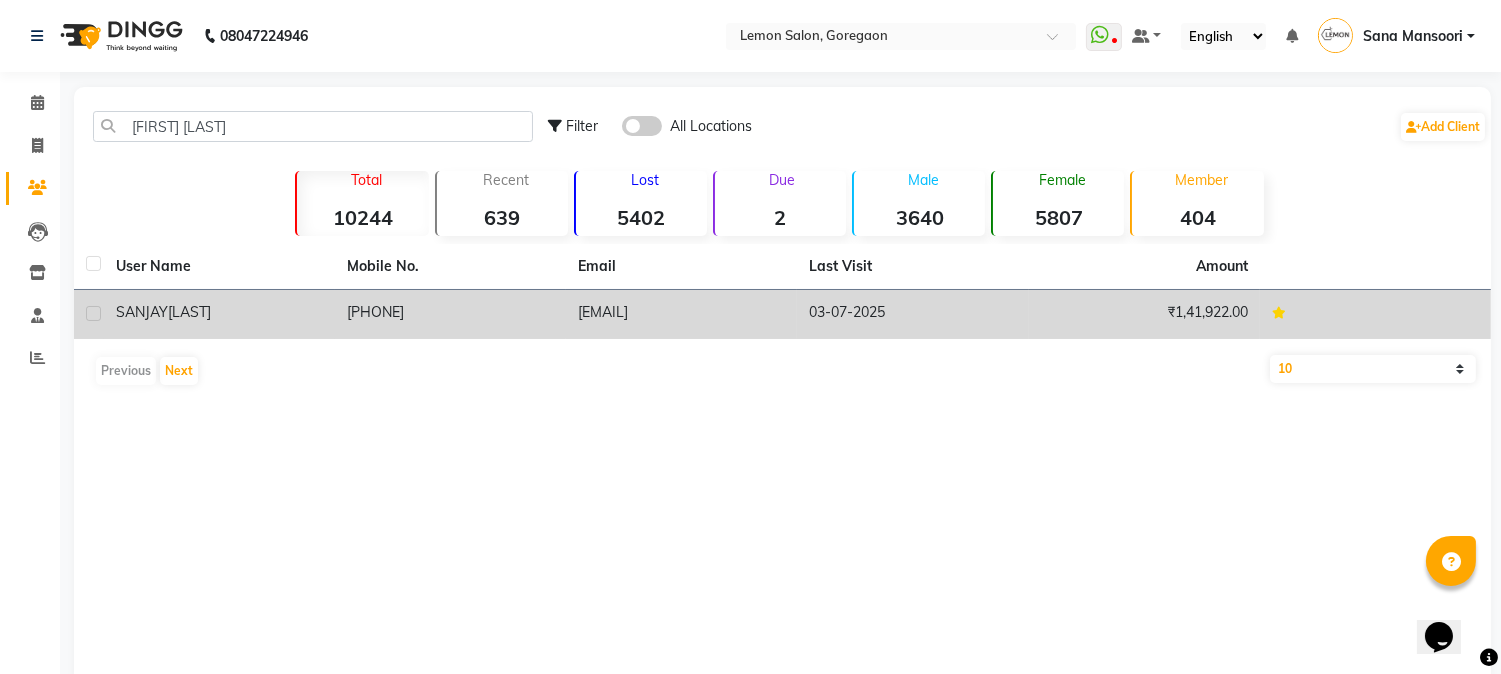 click on "[PHONE]" 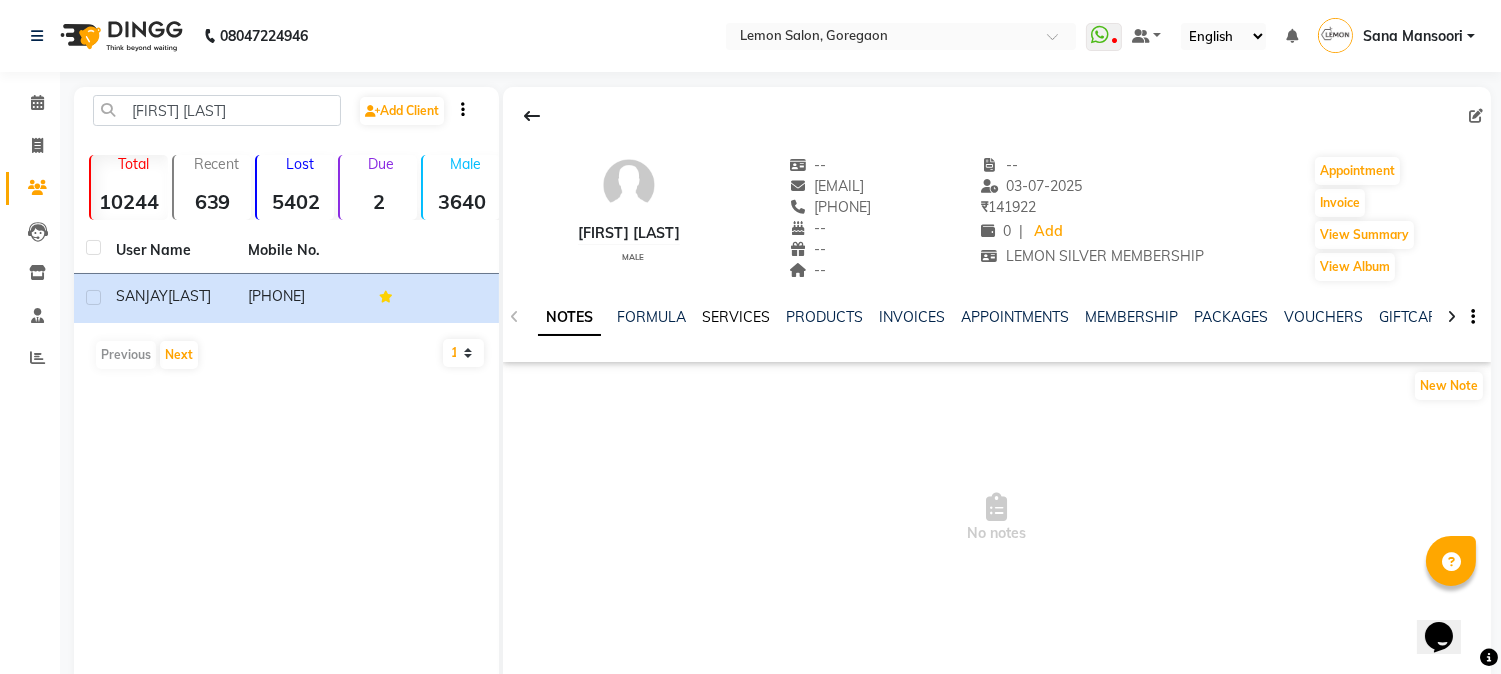 click on "SERVICES" 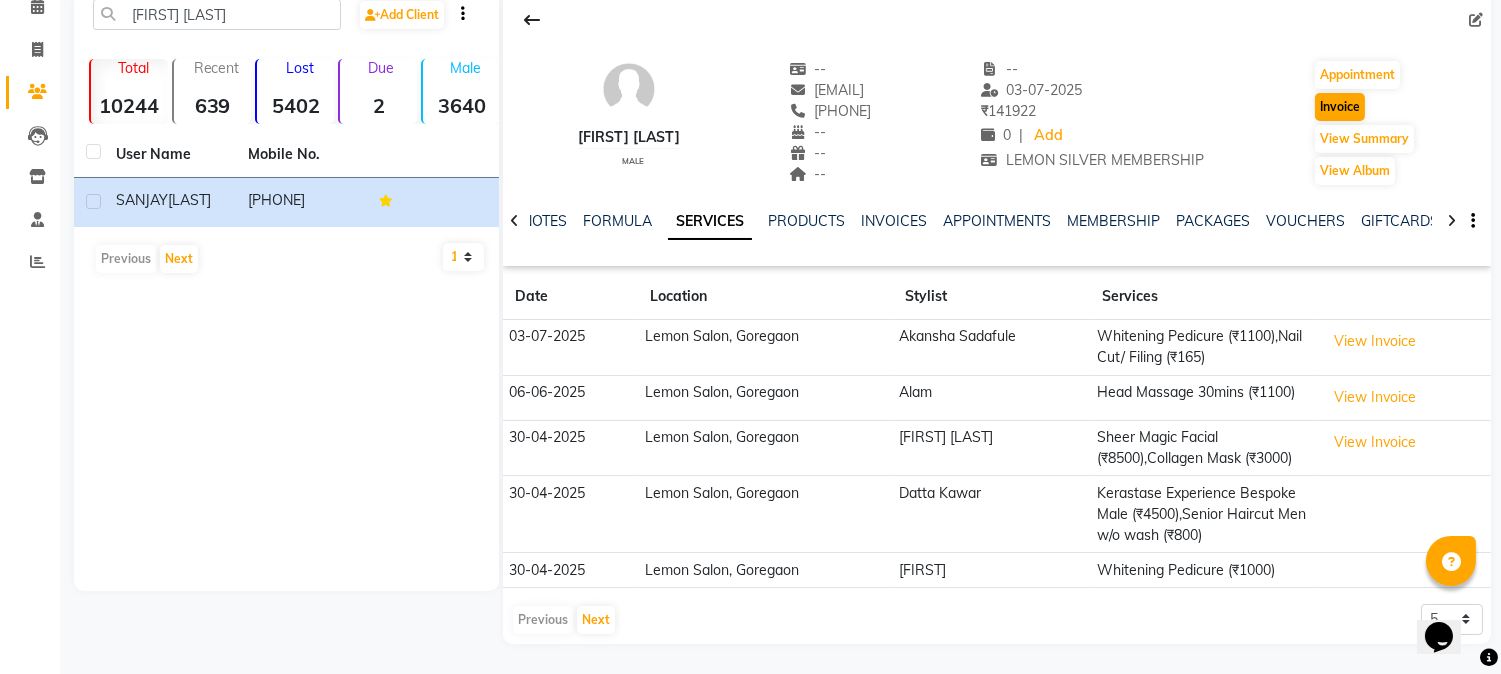 scroll, scrollTop: 0, scrollLeft: 0, axis: both 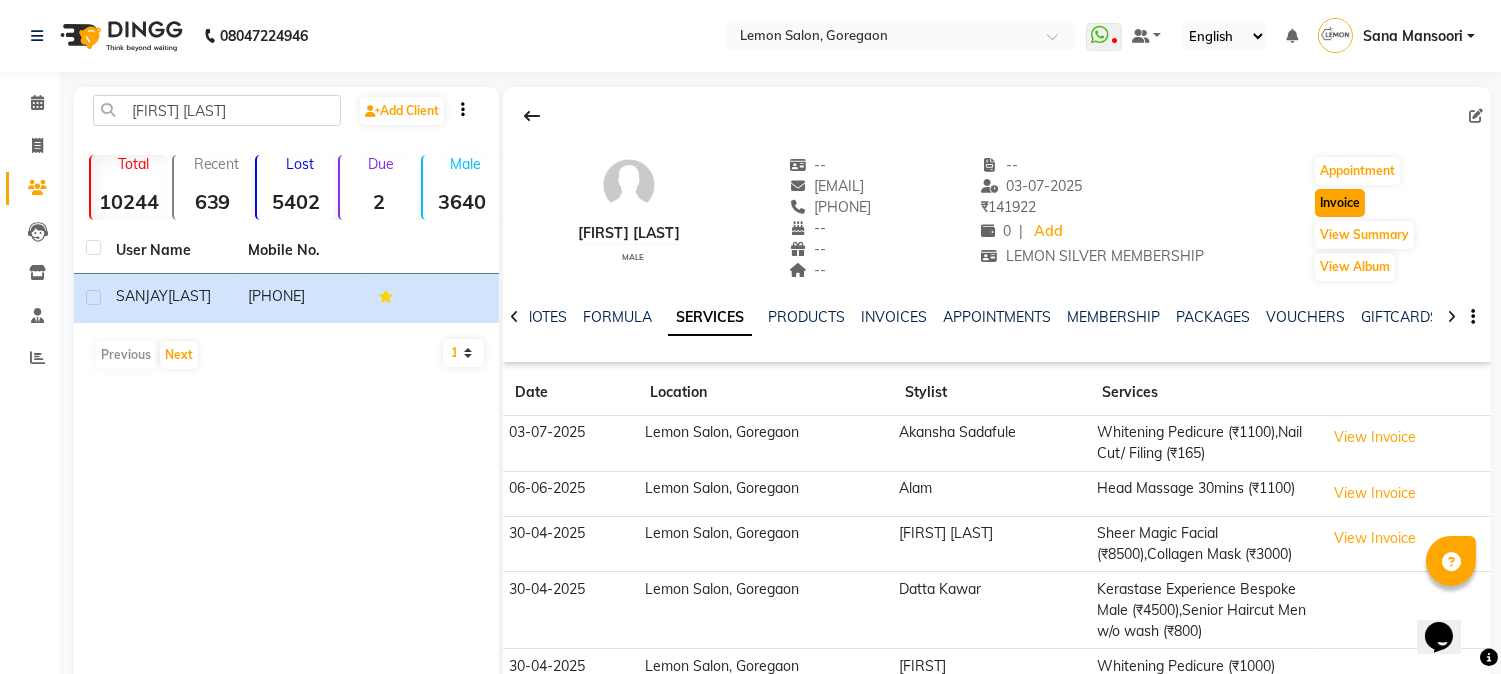 click on "Invoice" 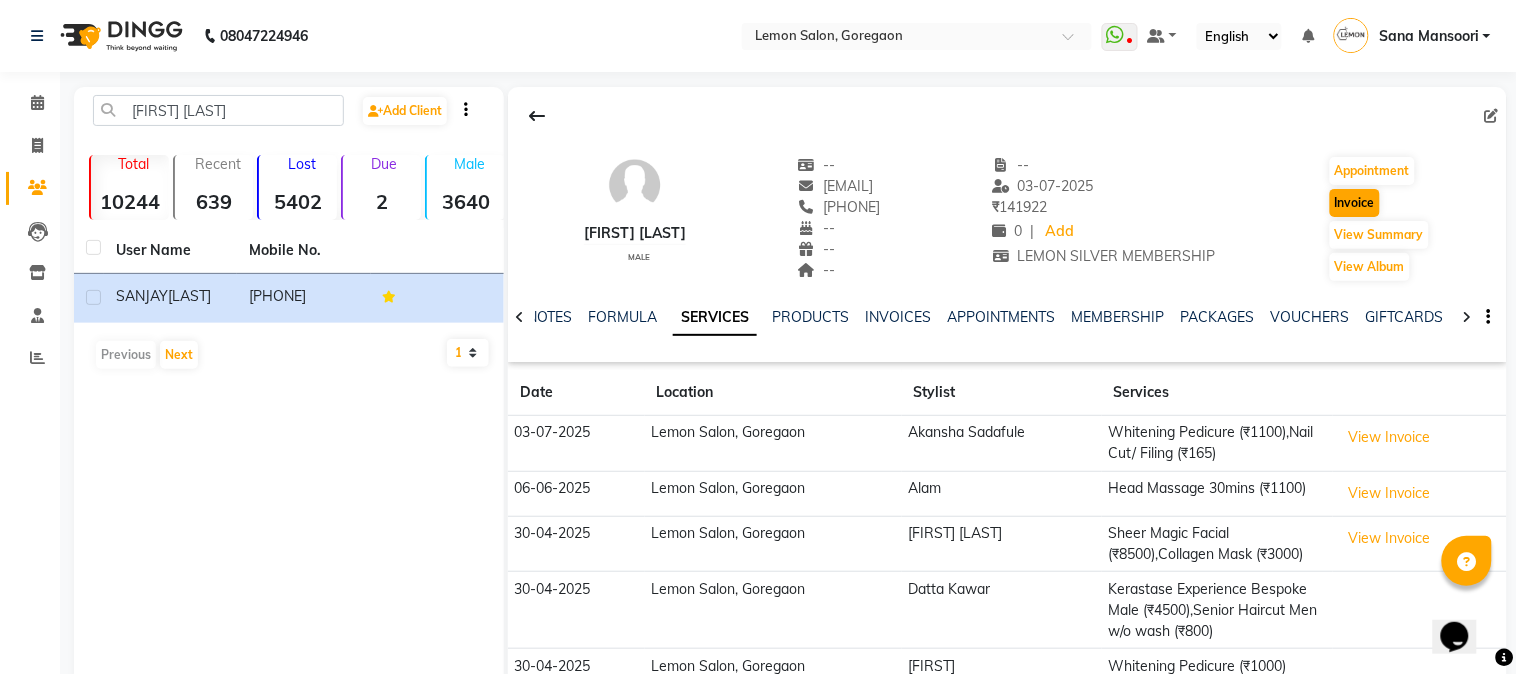 select on "565" 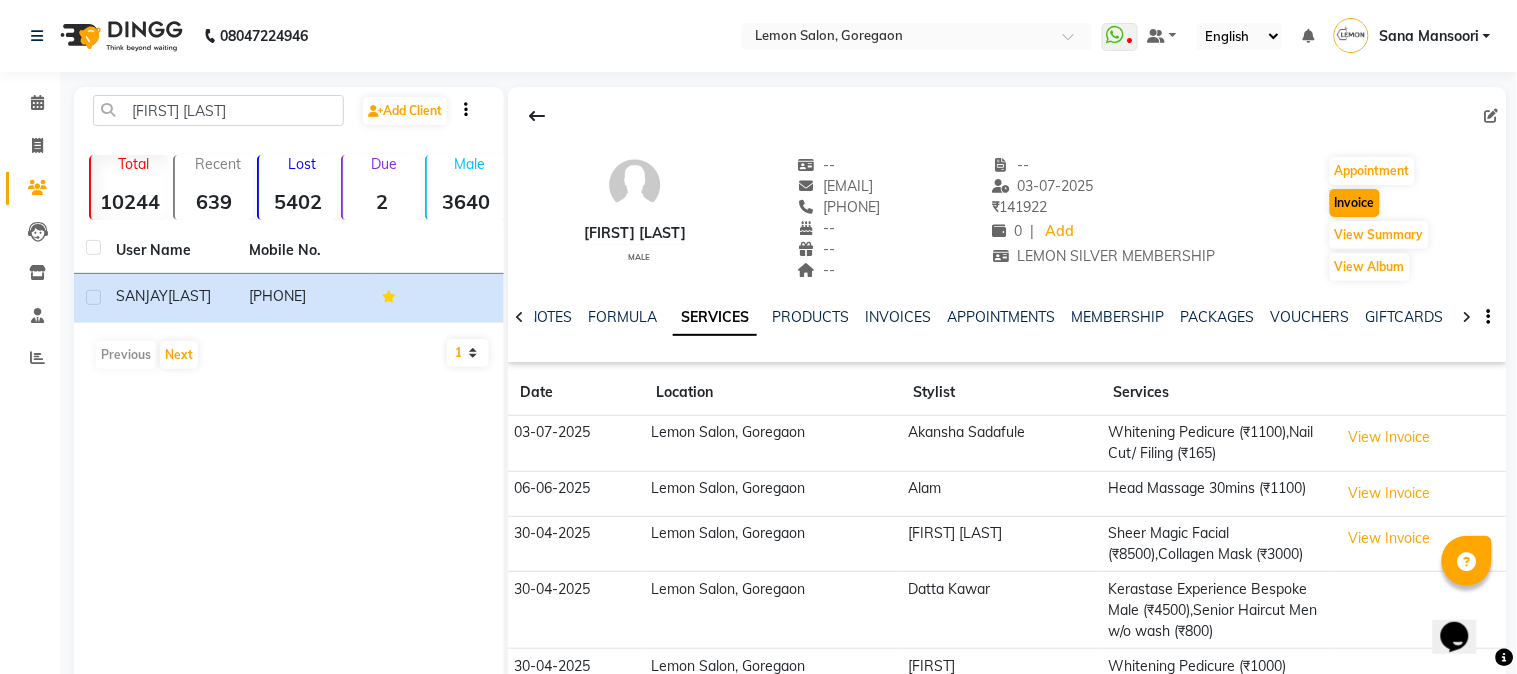 select on "service" 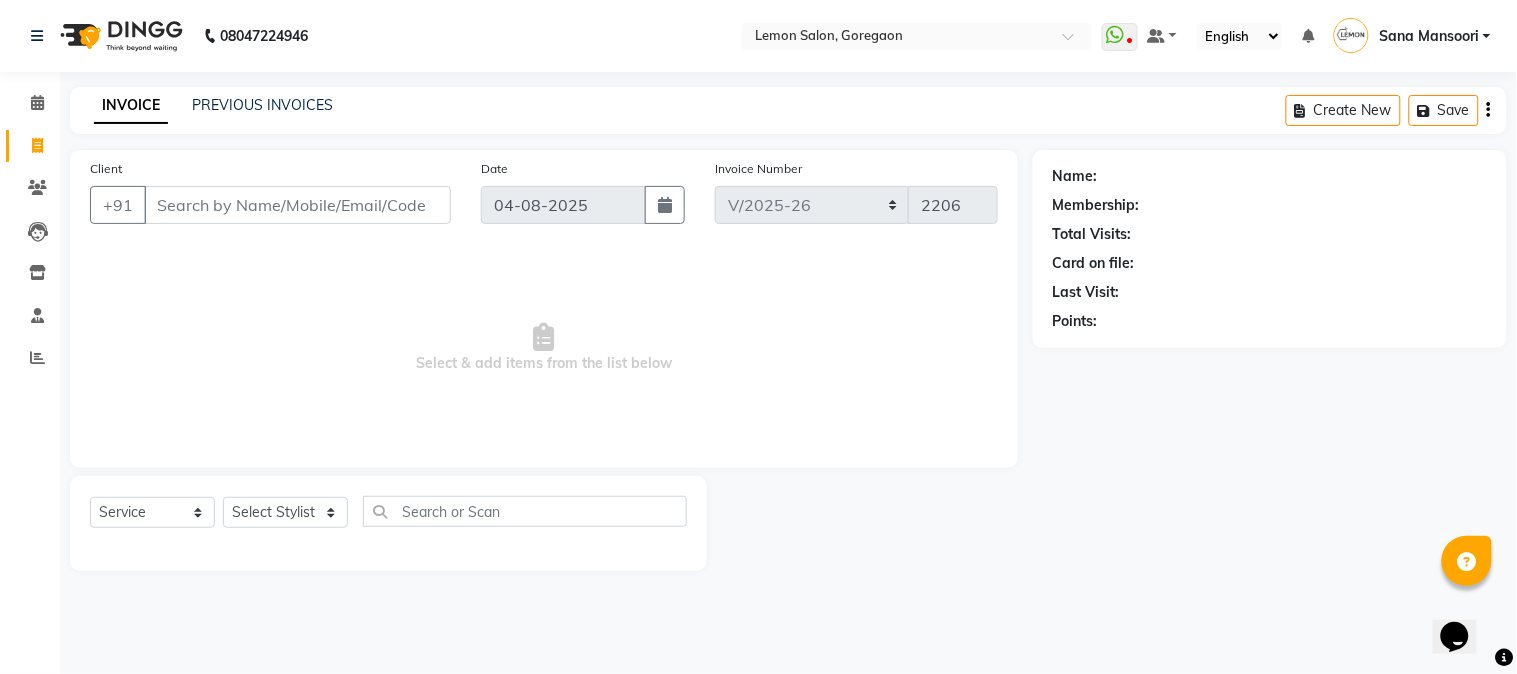 type on "[PHONE]" 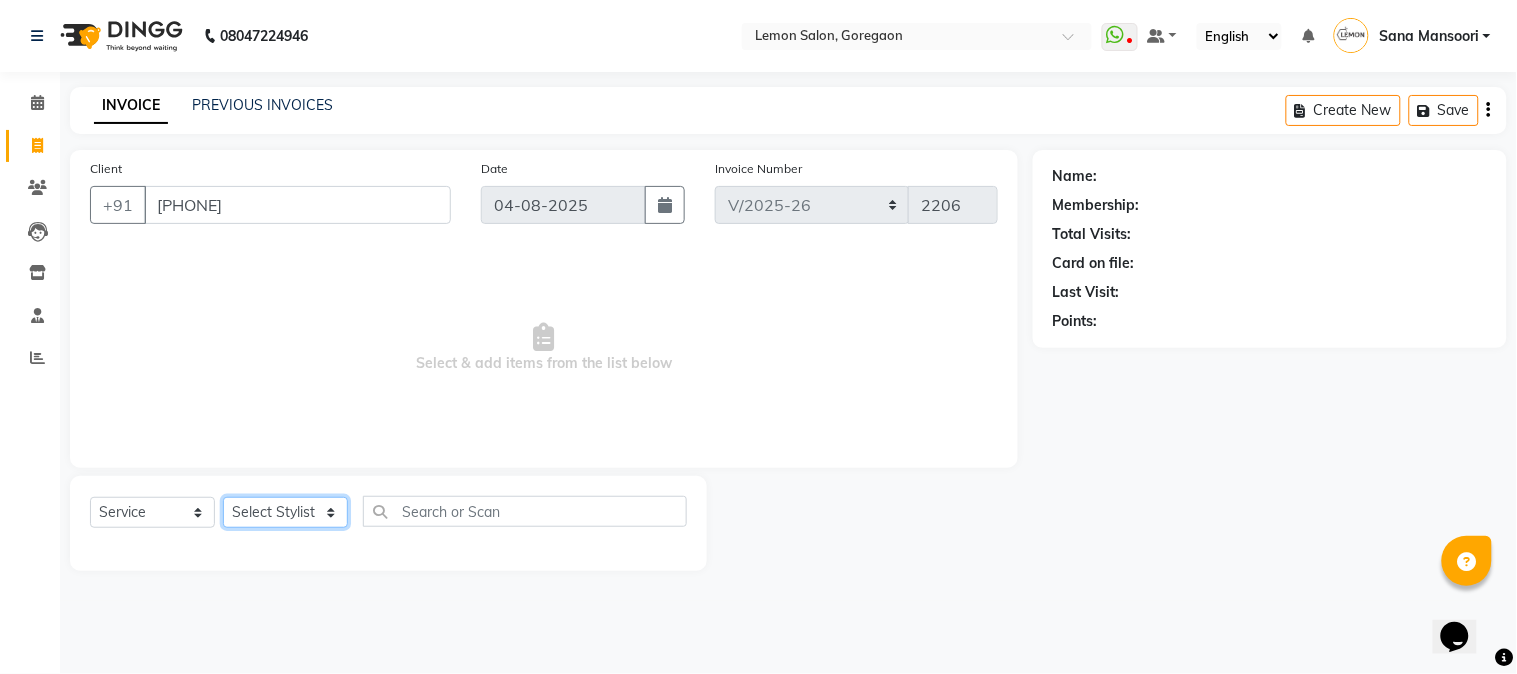 select on "1: Object" 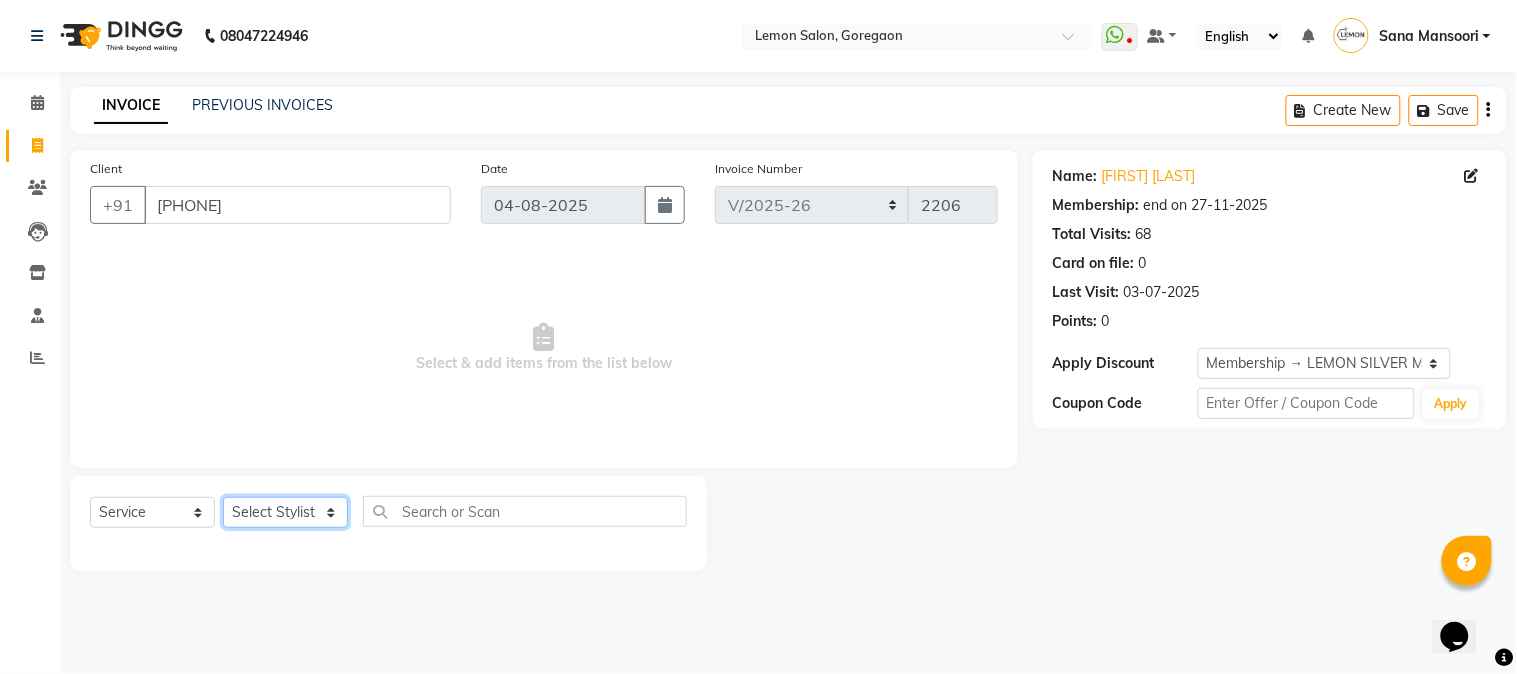 click on "Select Stylist Akansha Sadafule Asma Dshpande Datta Kawar DC Furkan Mansoori kavita Kelatkar  Manisha Mohammed Mohsin  Mohammed Nawab  Mukaddar Shaikh Sana Mansoori Sandhya Tabrez Shah  Urmila Pol" 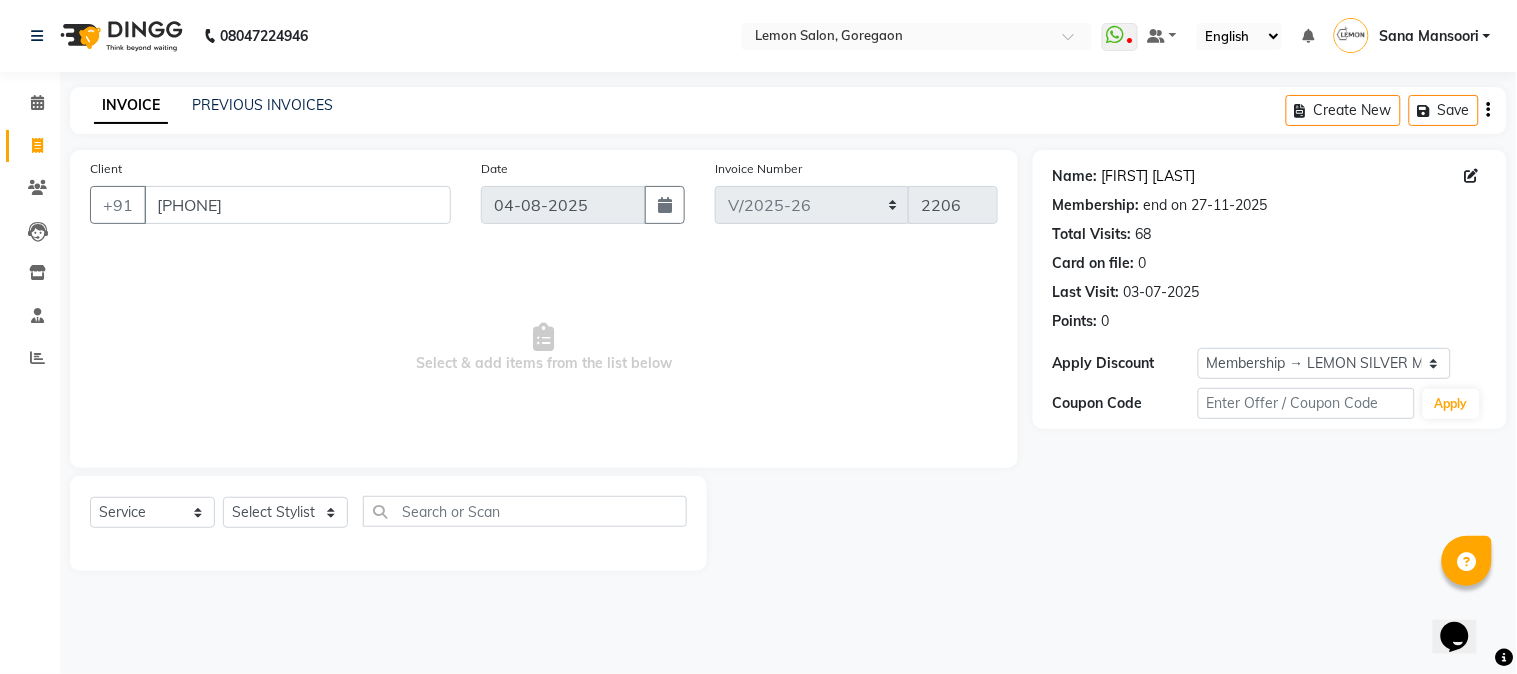 click on "Sanjay Nair" 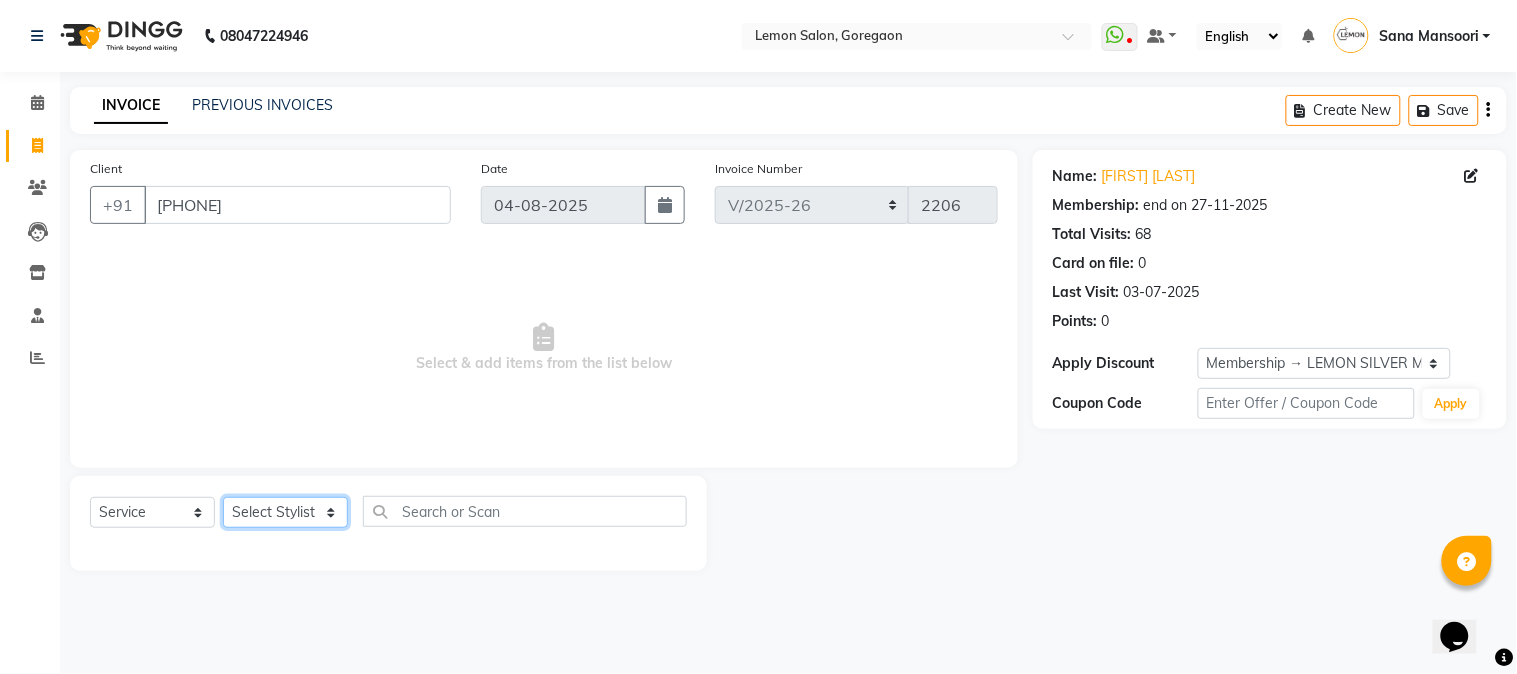 click on "Select Stylist Akansha Sadafule Asma Dshpande Datta Kawar DC Furkan Mansoori kavita Kelatkar  Manisha Mohammed Mohsin  Mohammed Nawab  Mukaddar Shaikh Sana Mansoori Sandhya Tabrez Shah  Urmila Pol" 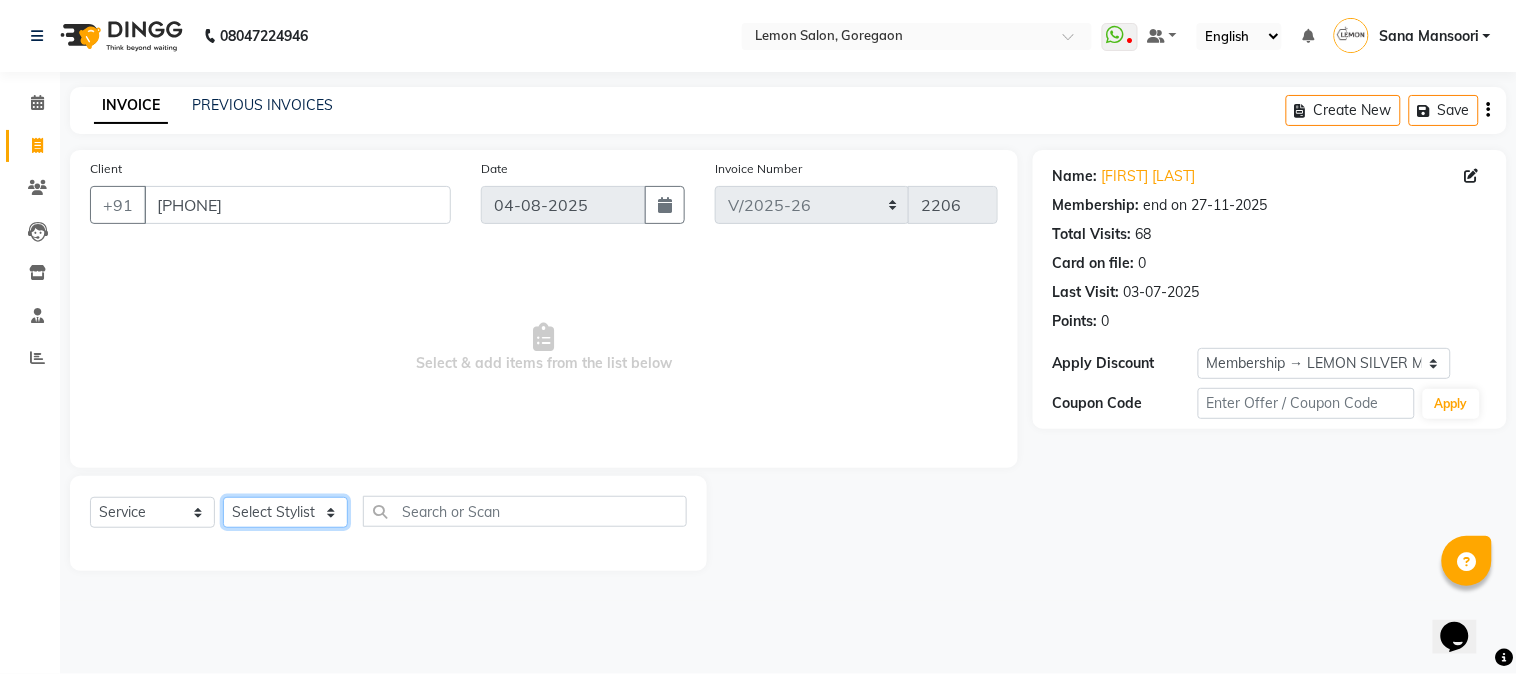 select on "7423" 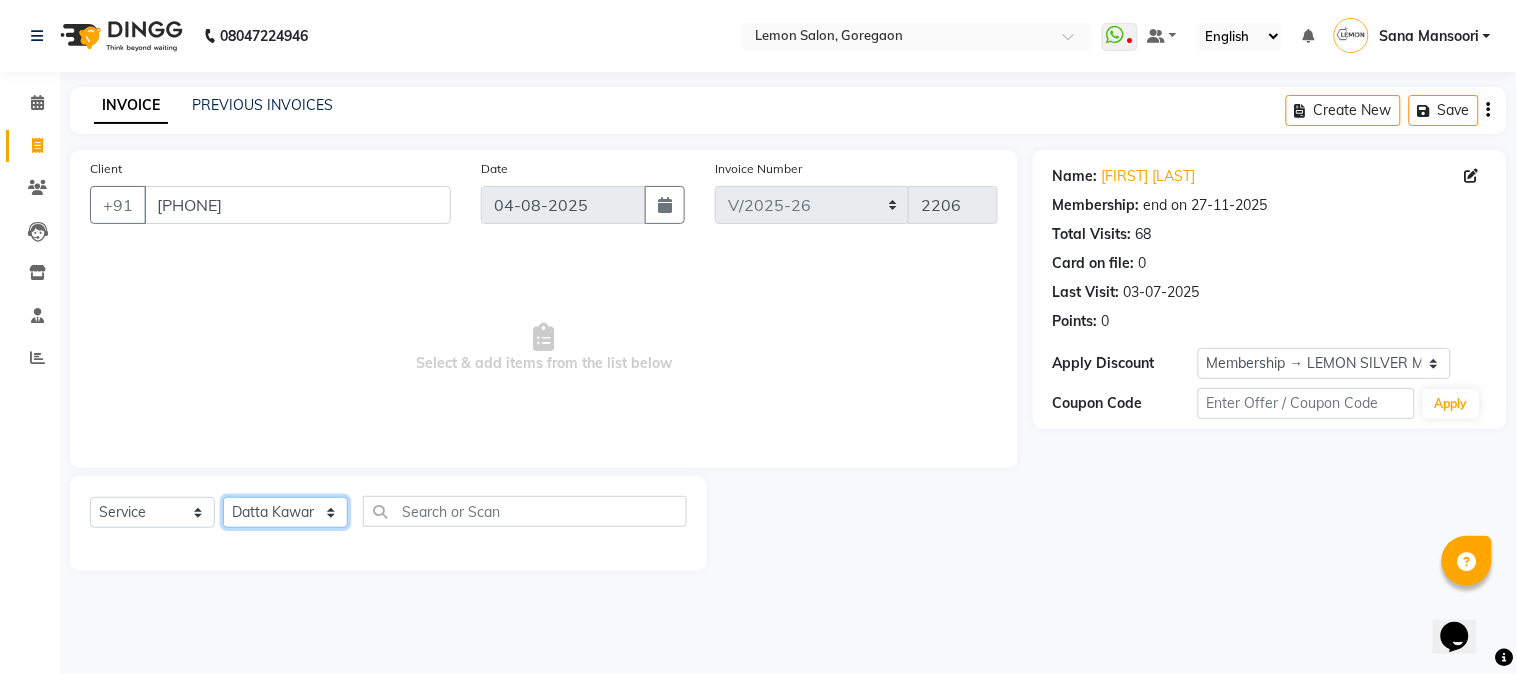 click on "Select Stylist Akansha Sadafule Asma Dshpande Datta Kawar DC Furkan Mansoori kavita Kelatkar  Manisha Mohammed Mohsin  Mohammed Nawab  Mukaddar Shaikh Sana Mansoori Sandhya Tabrez Shah  Urmila Pol" 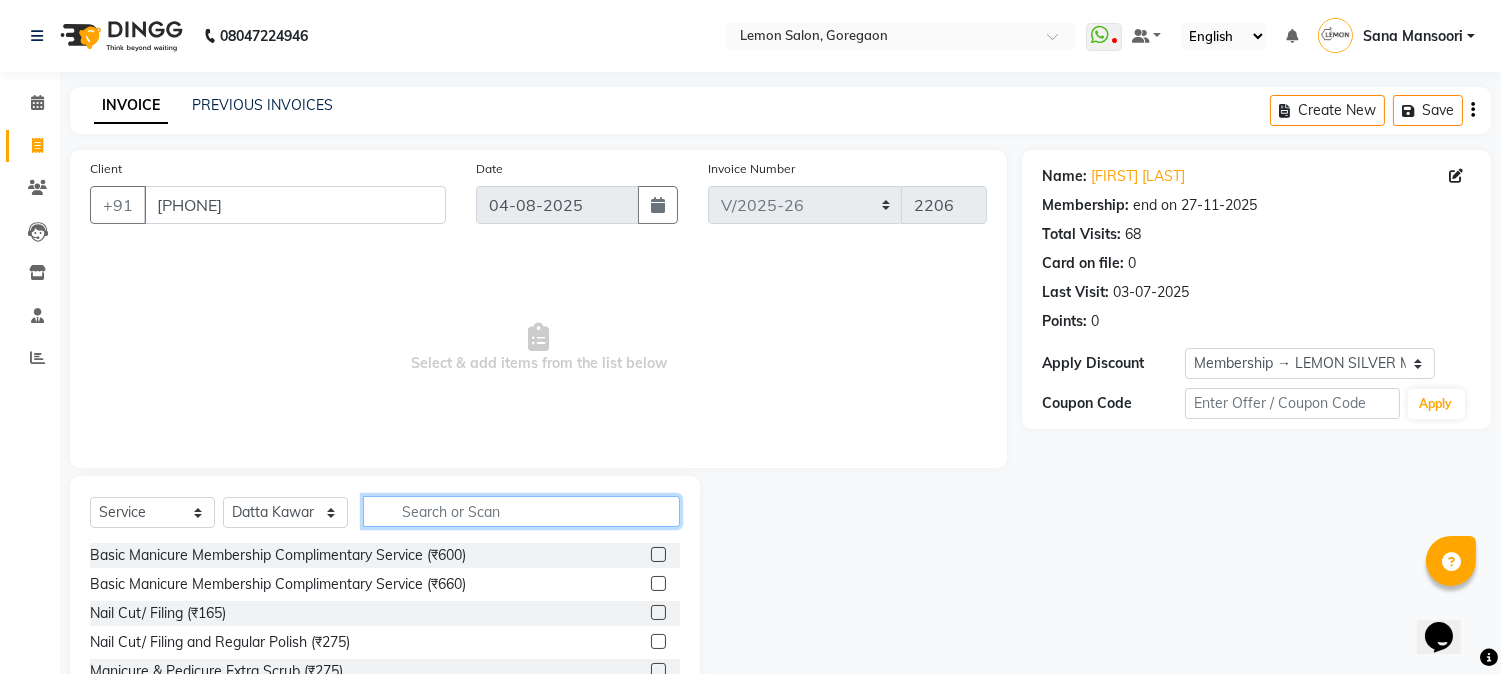 click 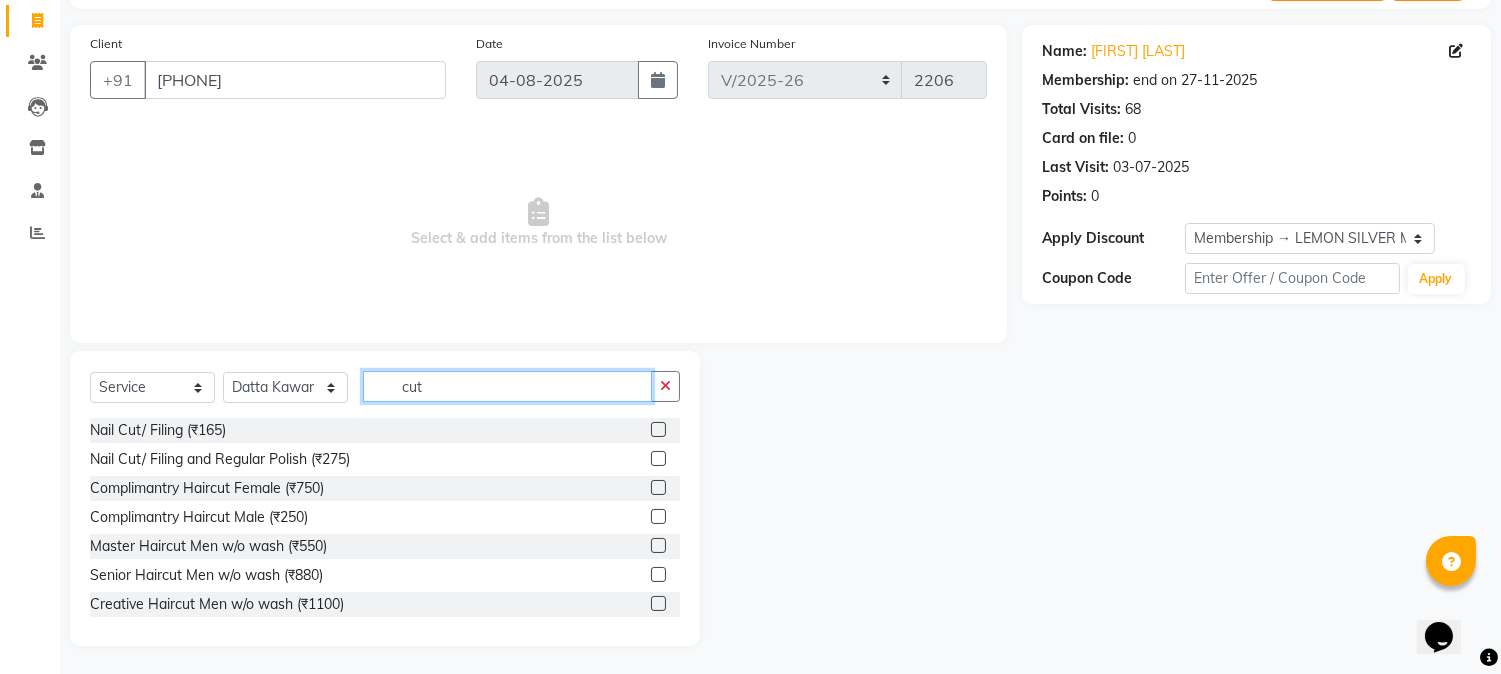 scroll, scrollTop: 126, scrollLeft: 0, axis: vertical 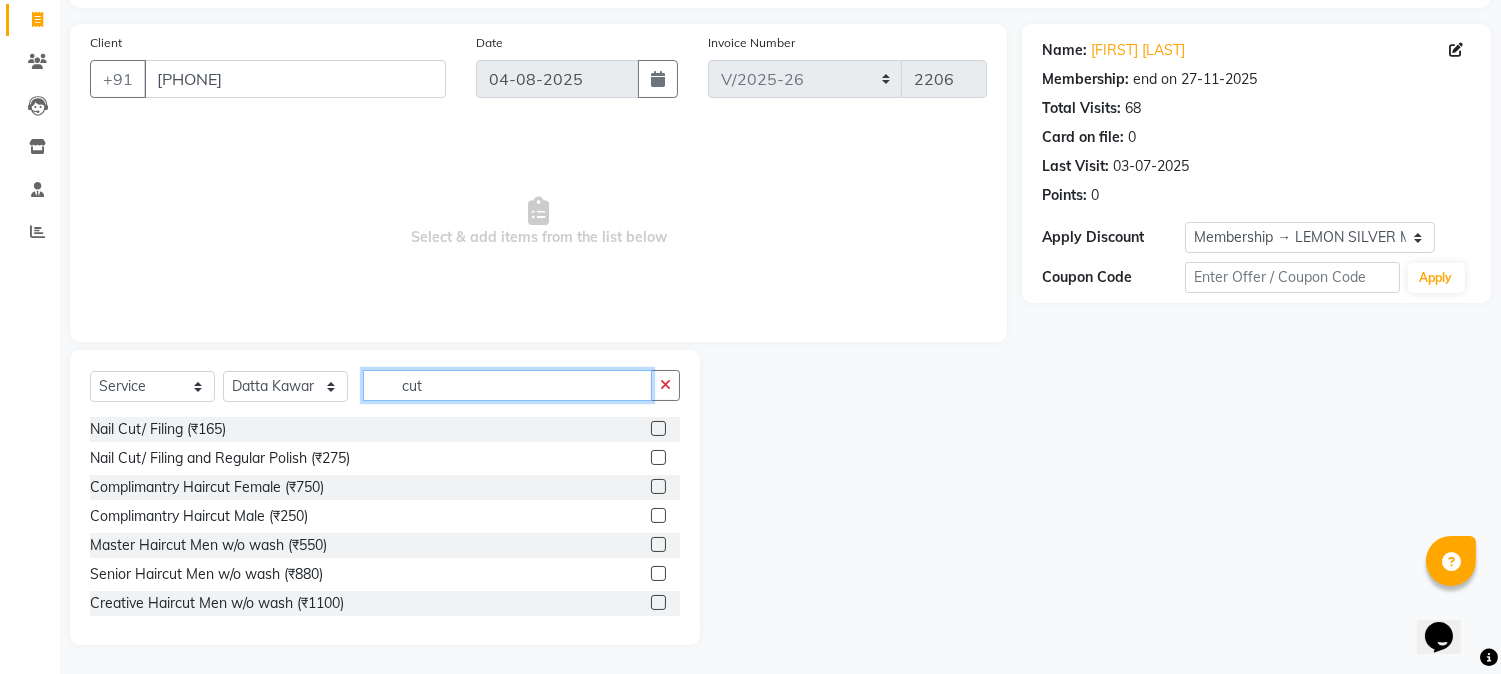 type on "cut" 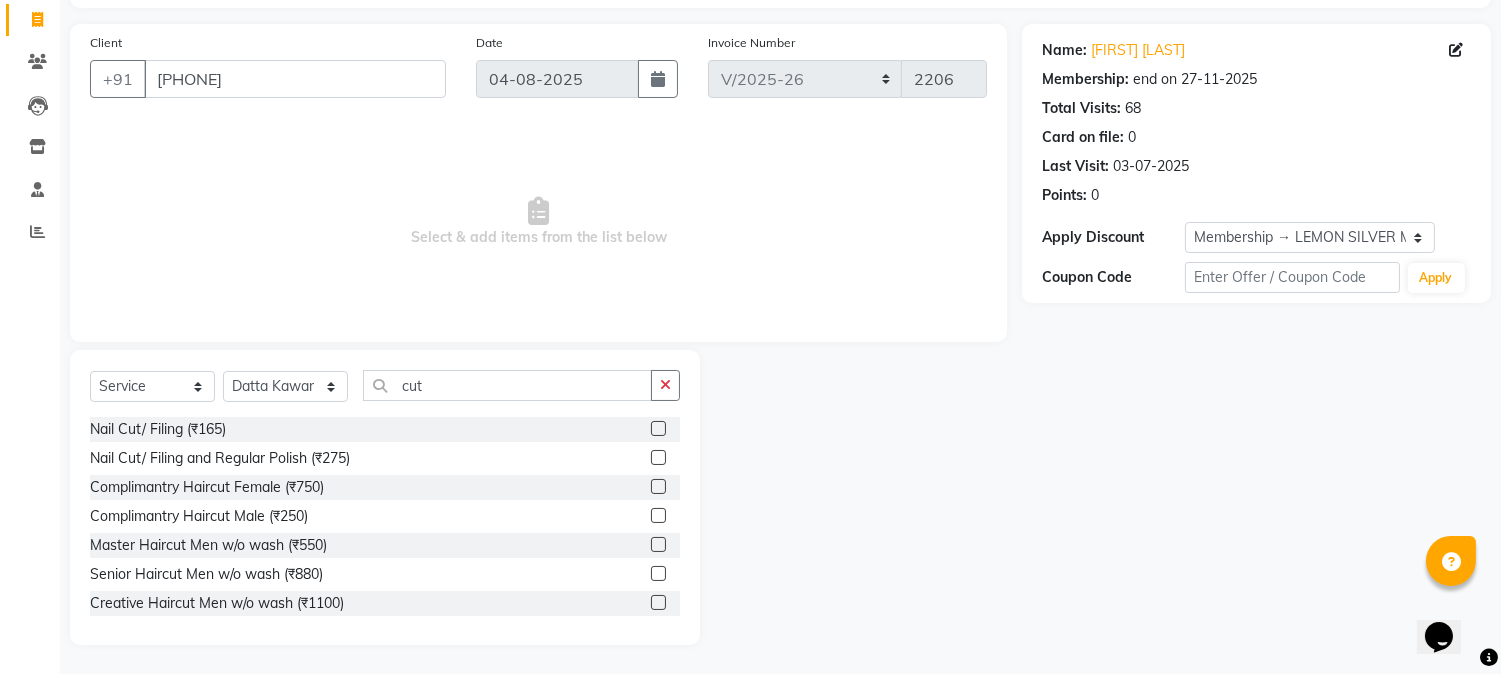 click 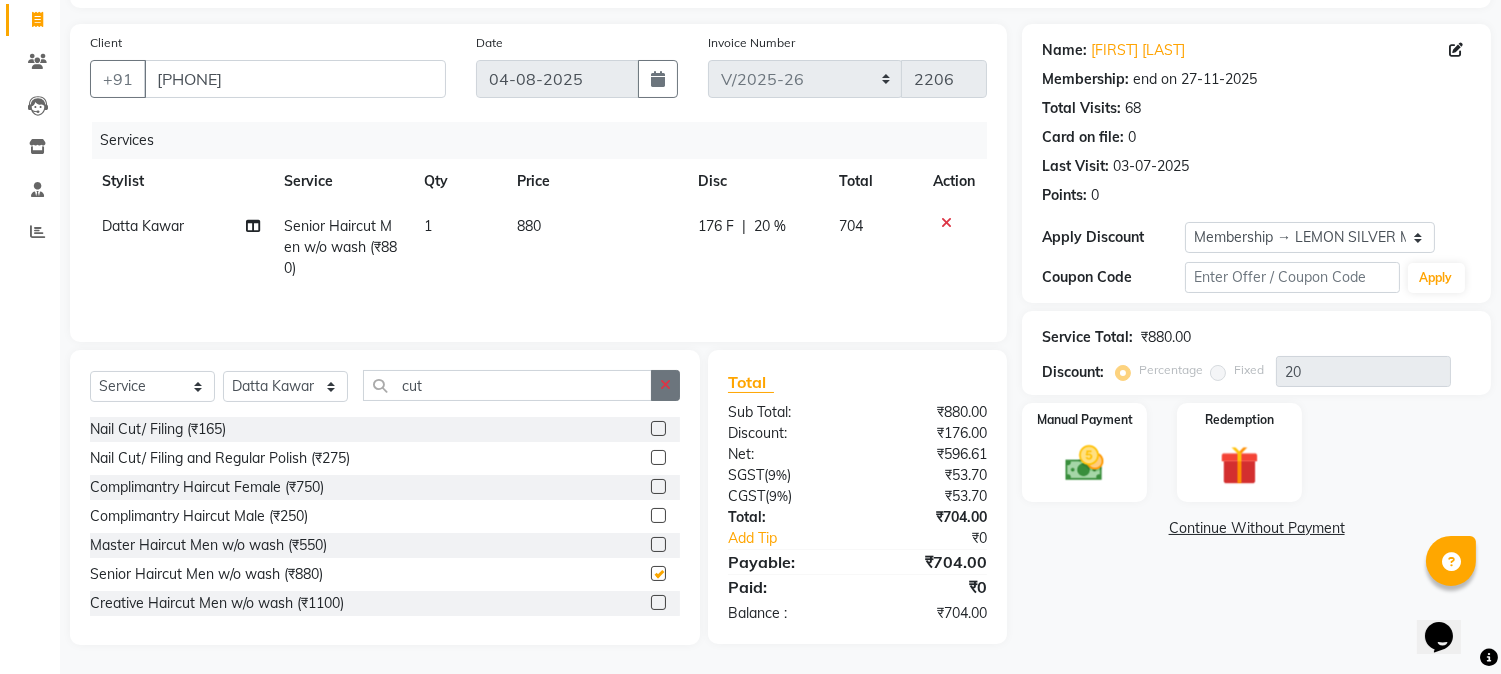 checkbox on "false" 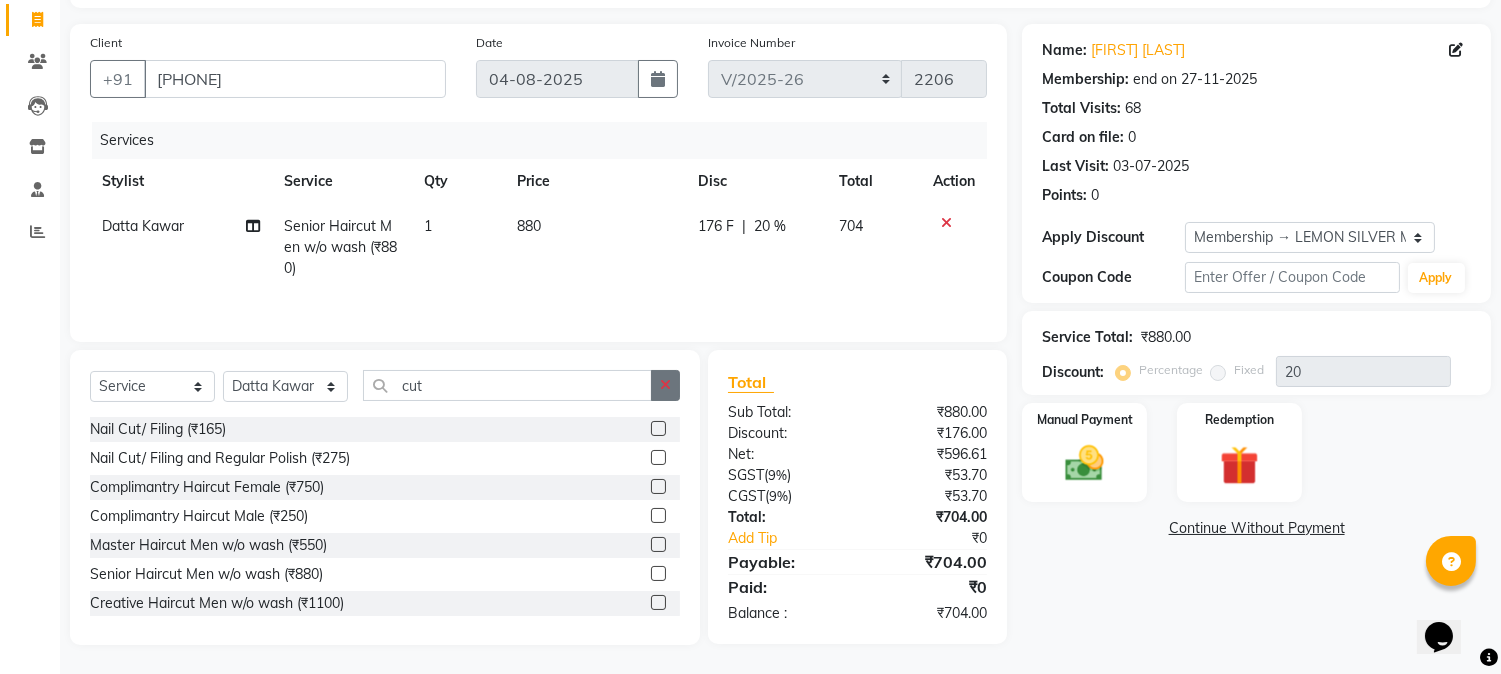 click 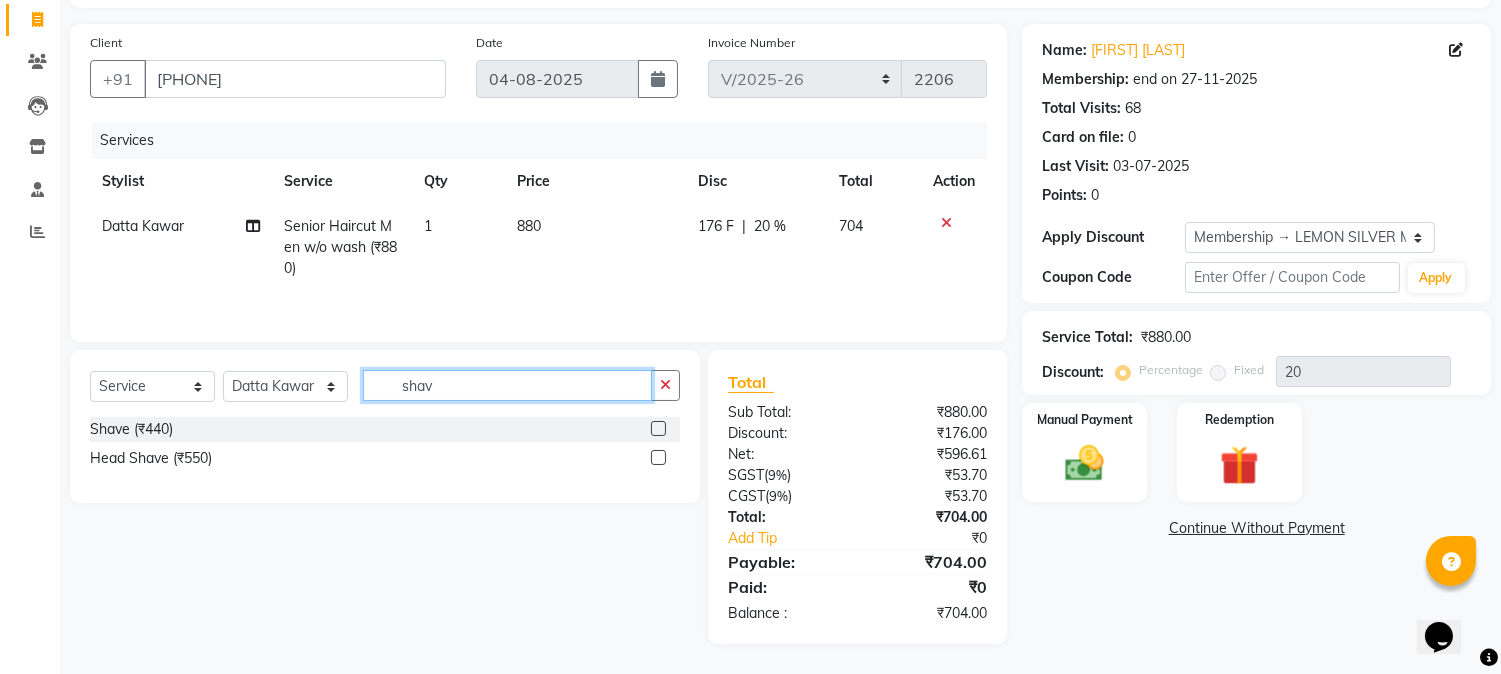type on "shav" 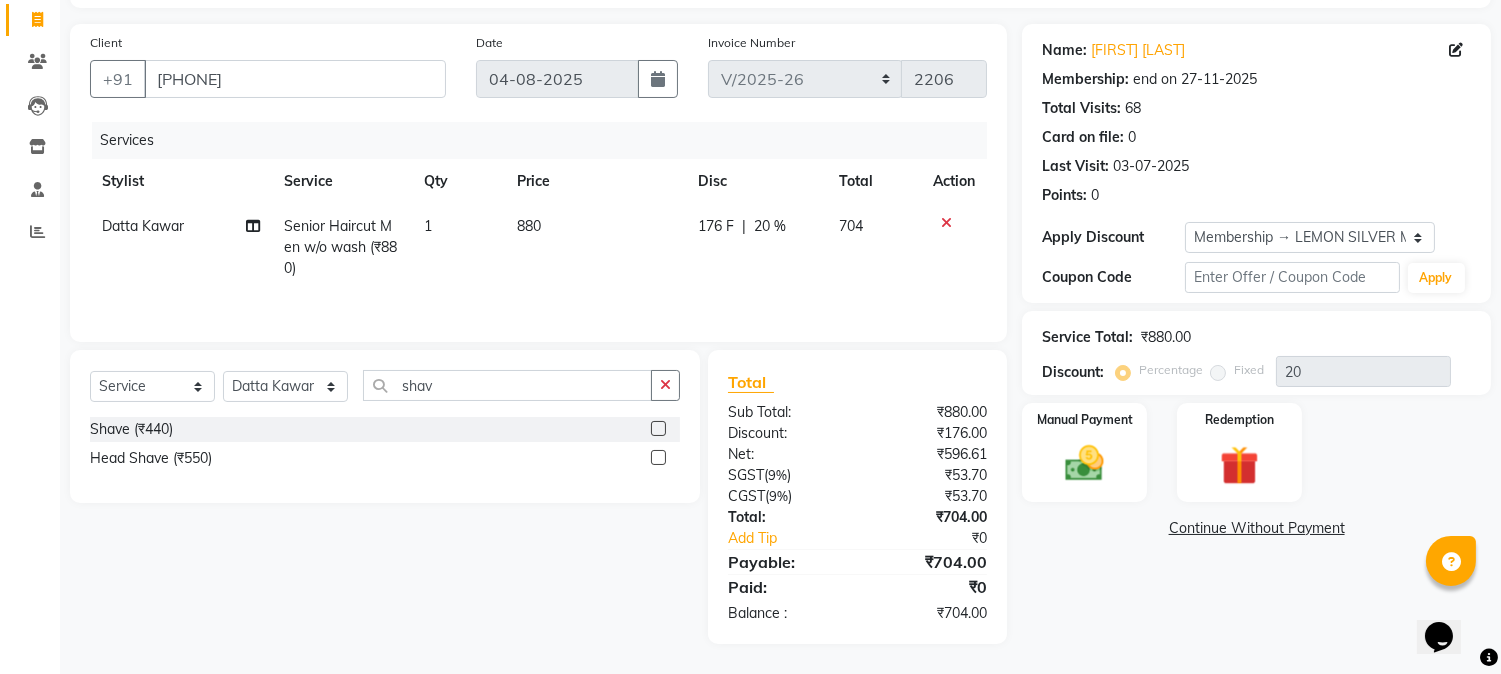 click 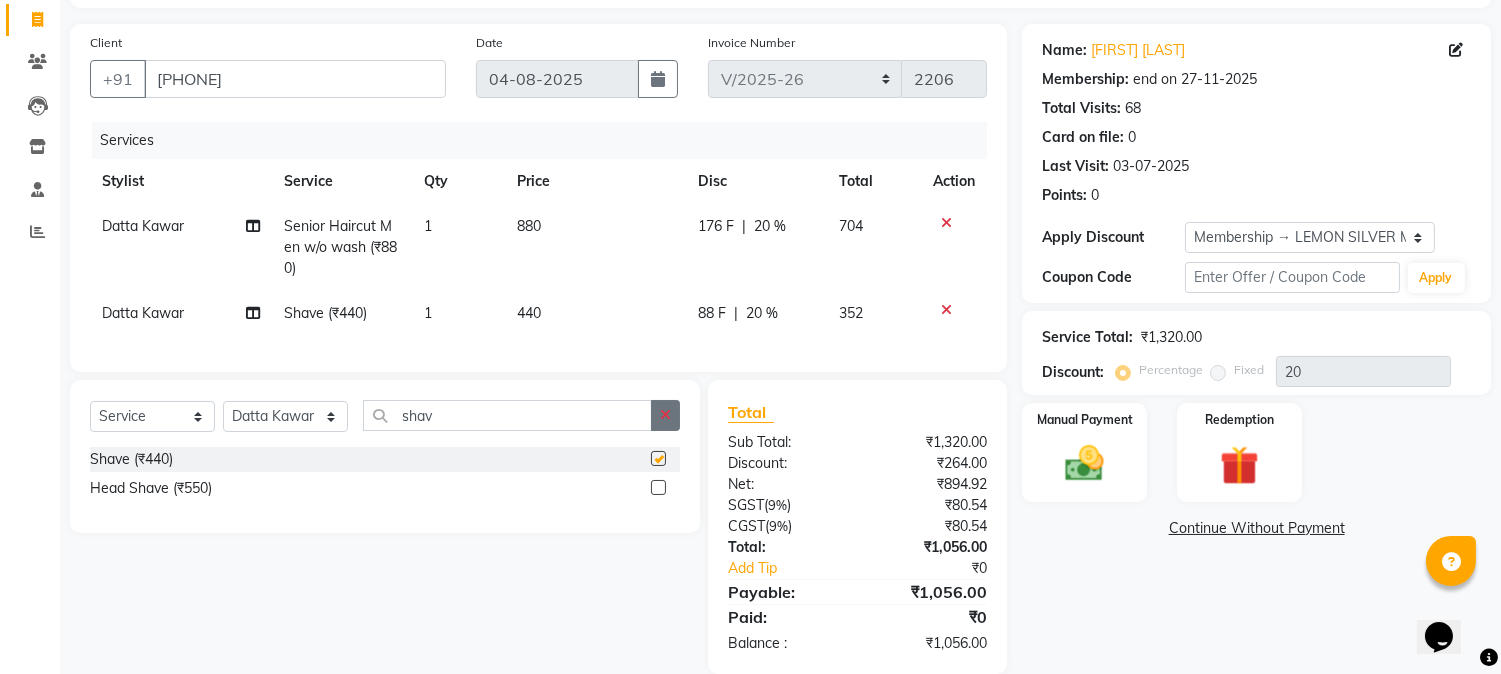 click 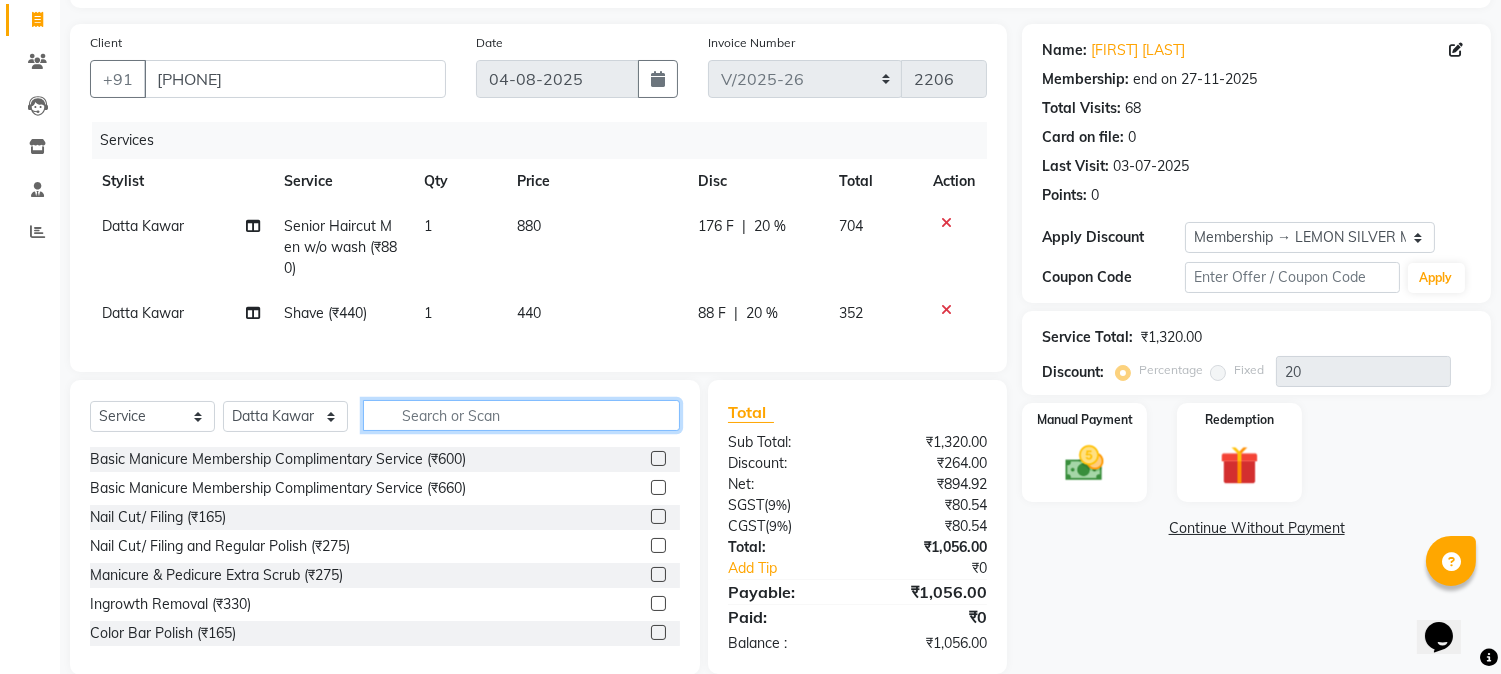 type on "e" 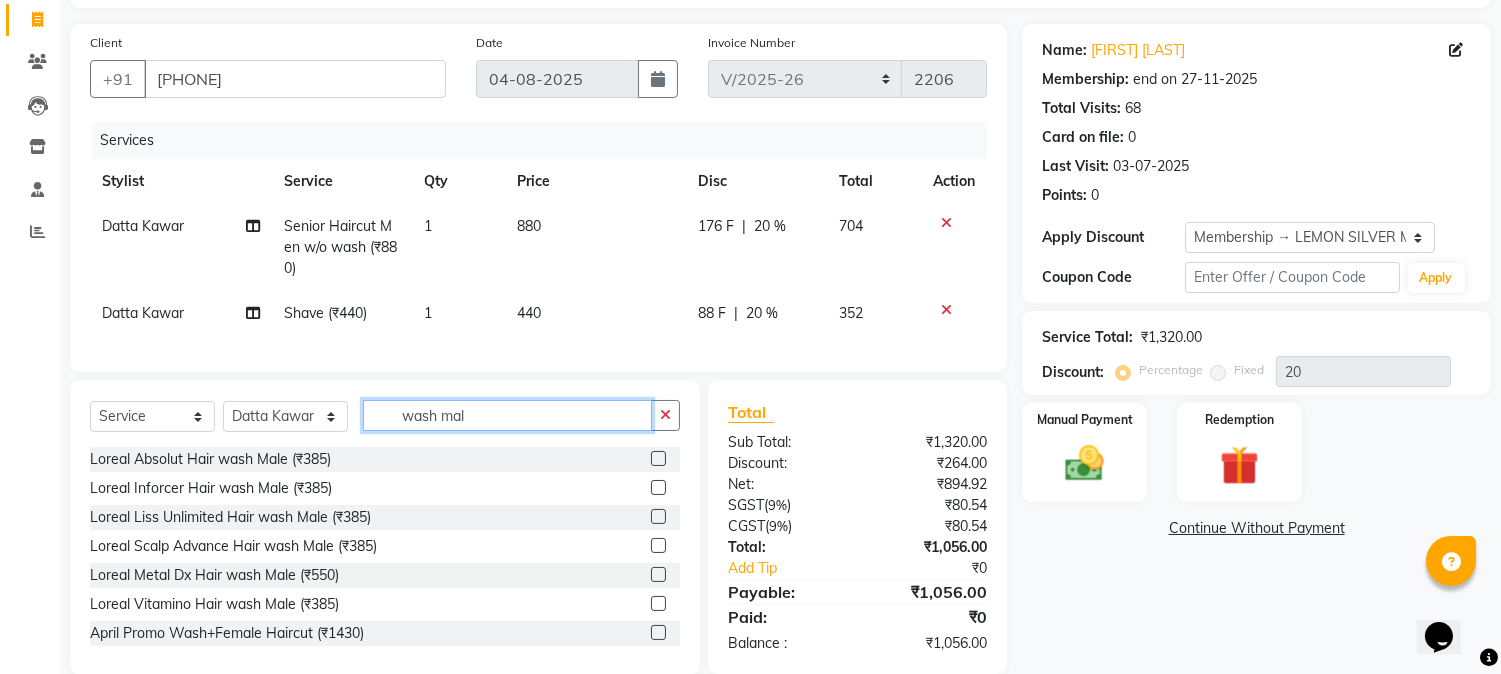 type on "wash mal" 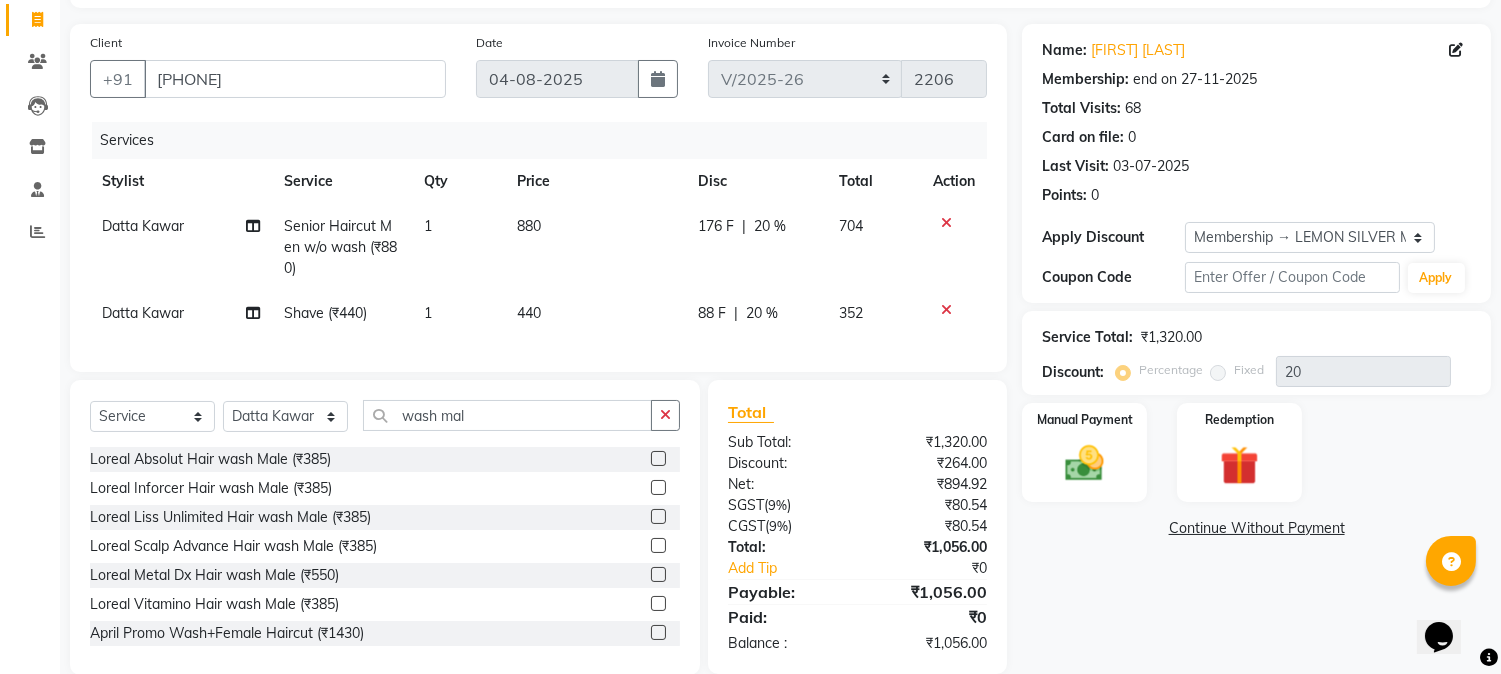 click 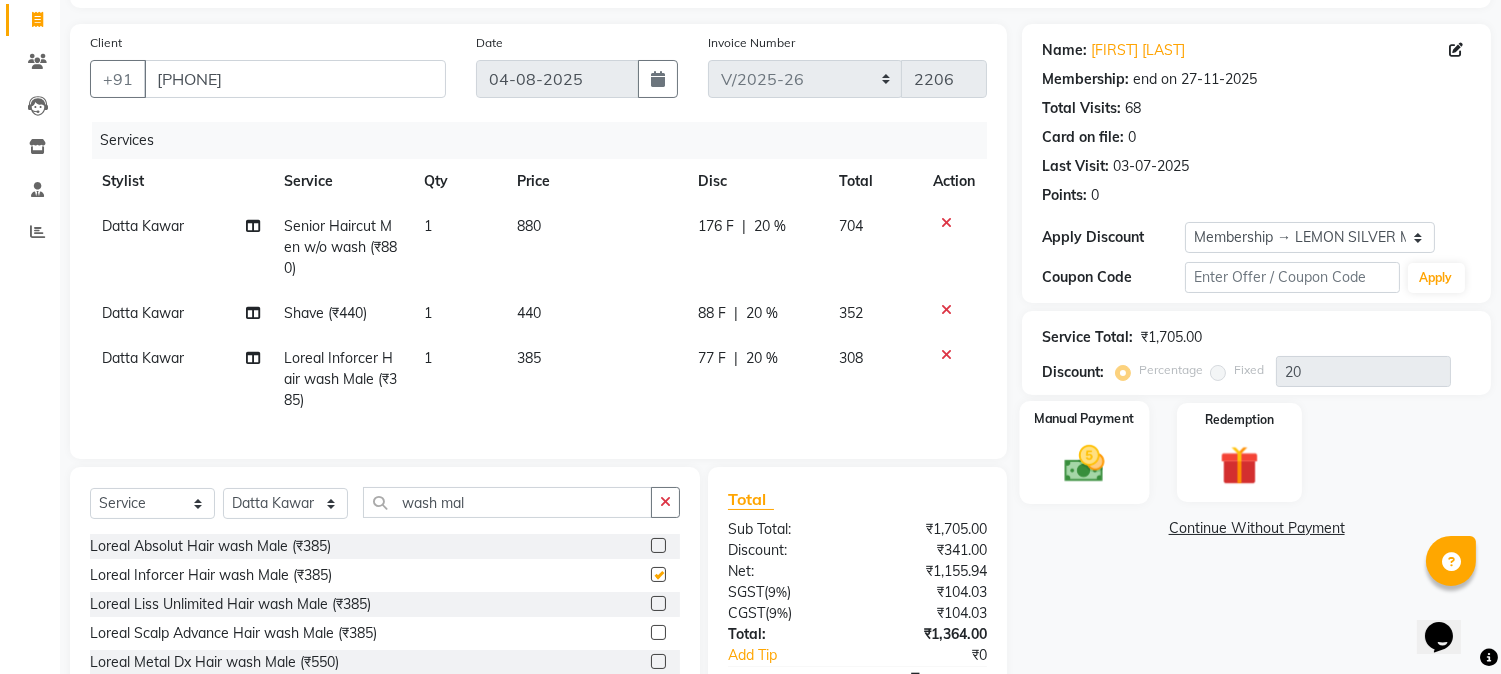 checkbox on "false" 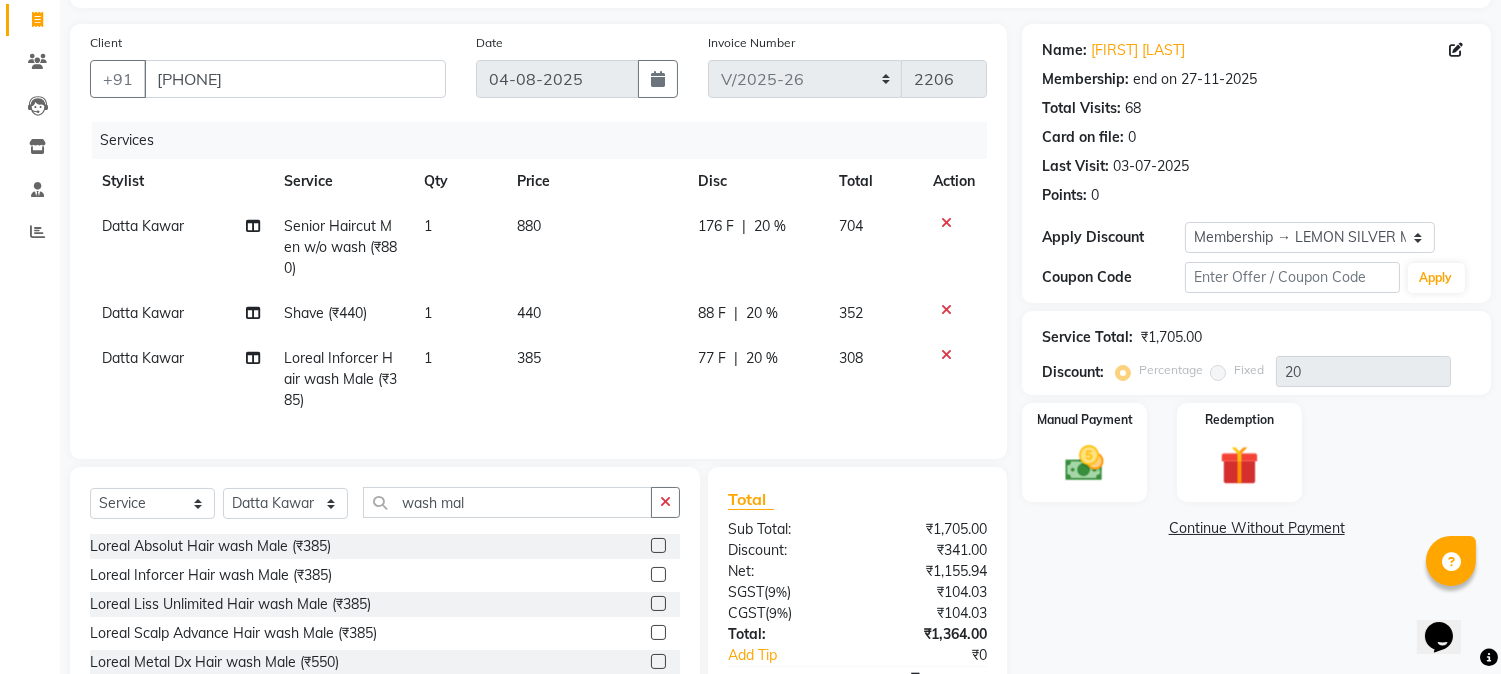 click 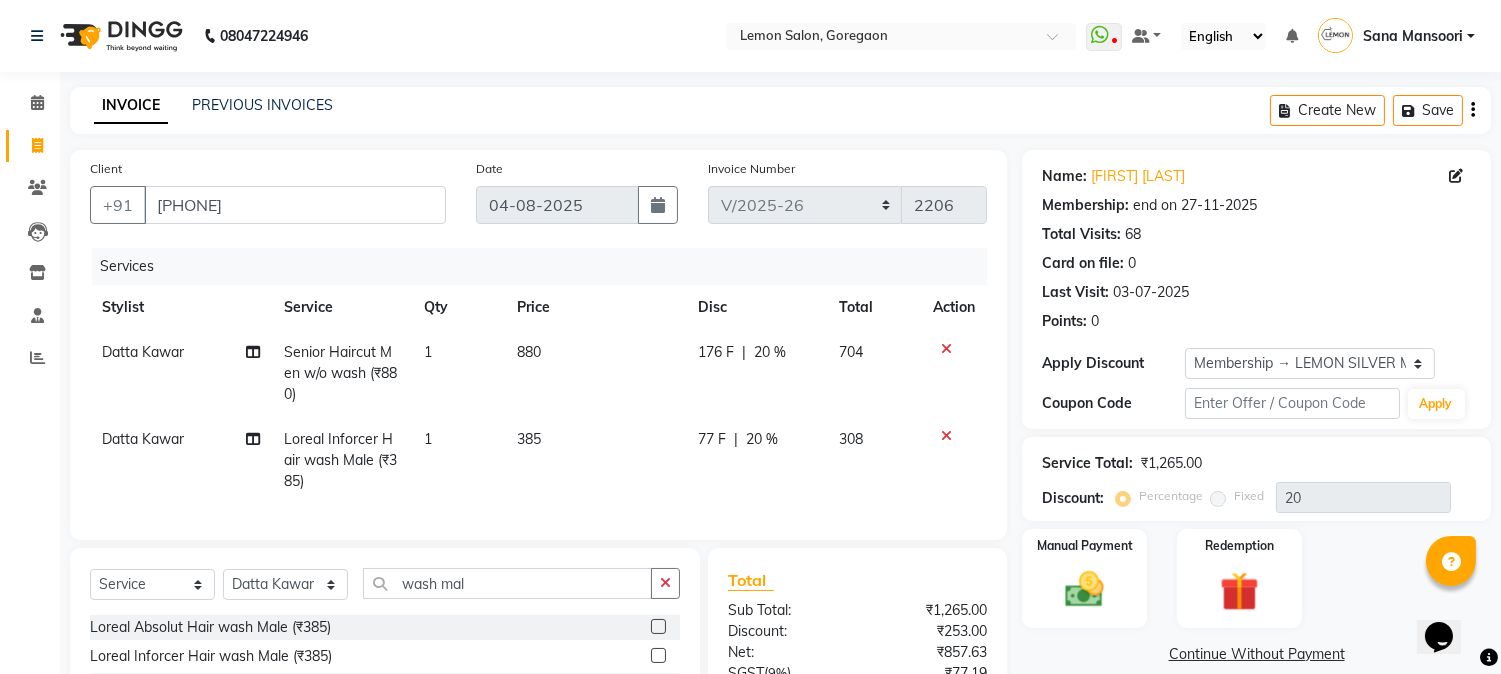 scroll, scrollTop: 215, scrollLeft: 0, axis: vertical 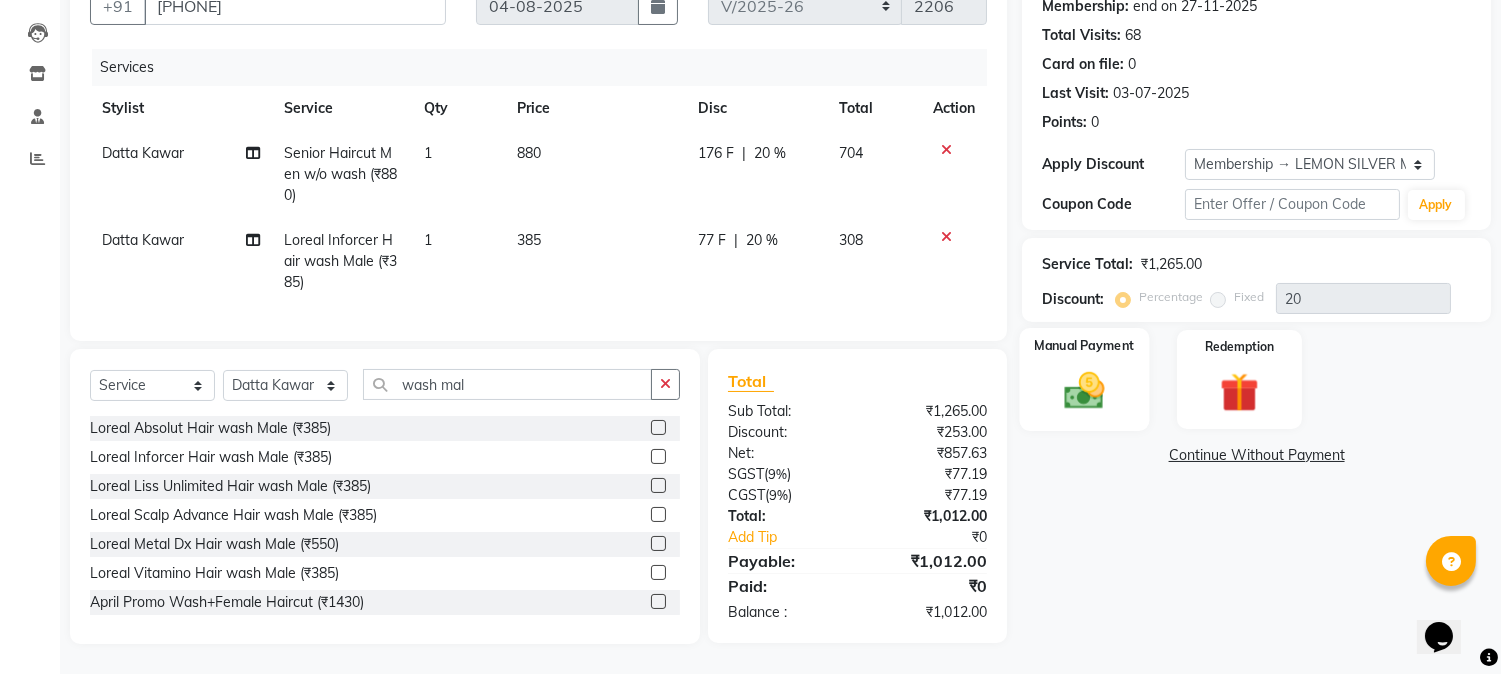click 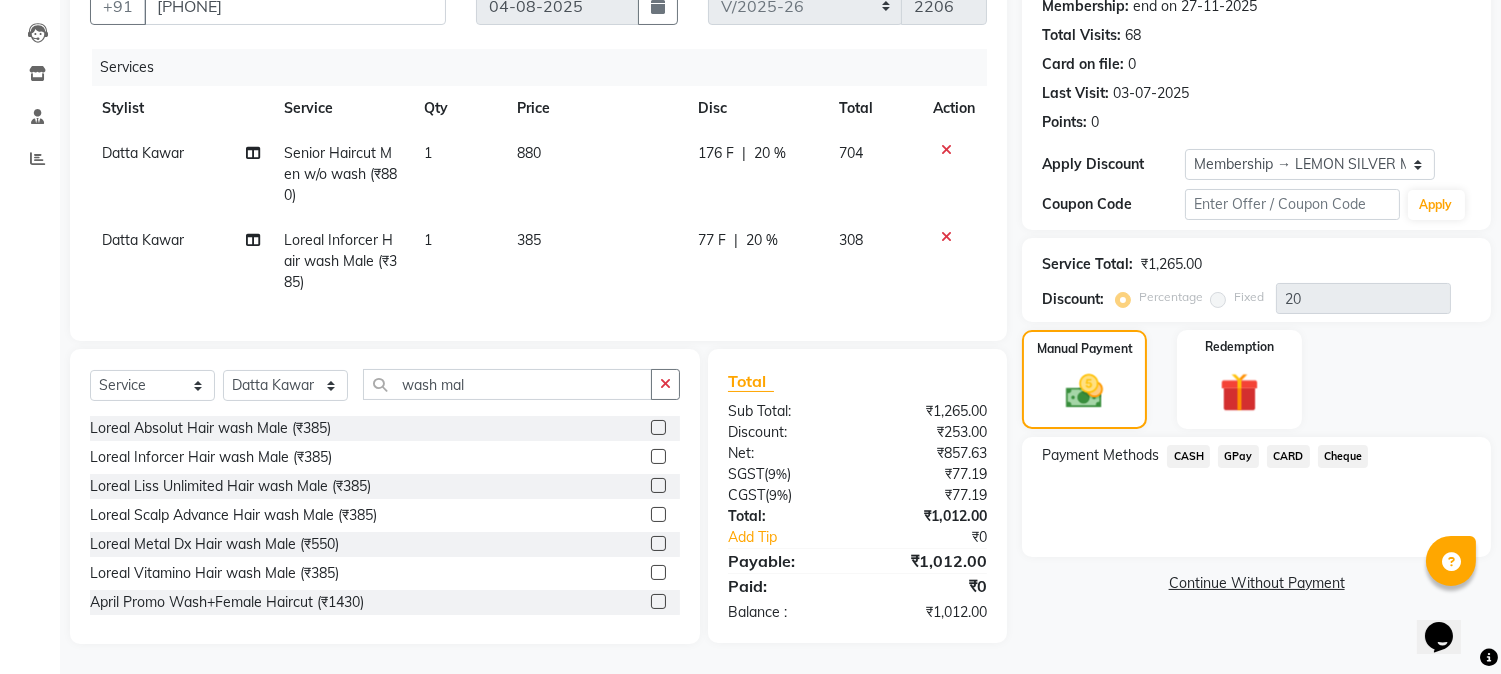 click on "CARD" 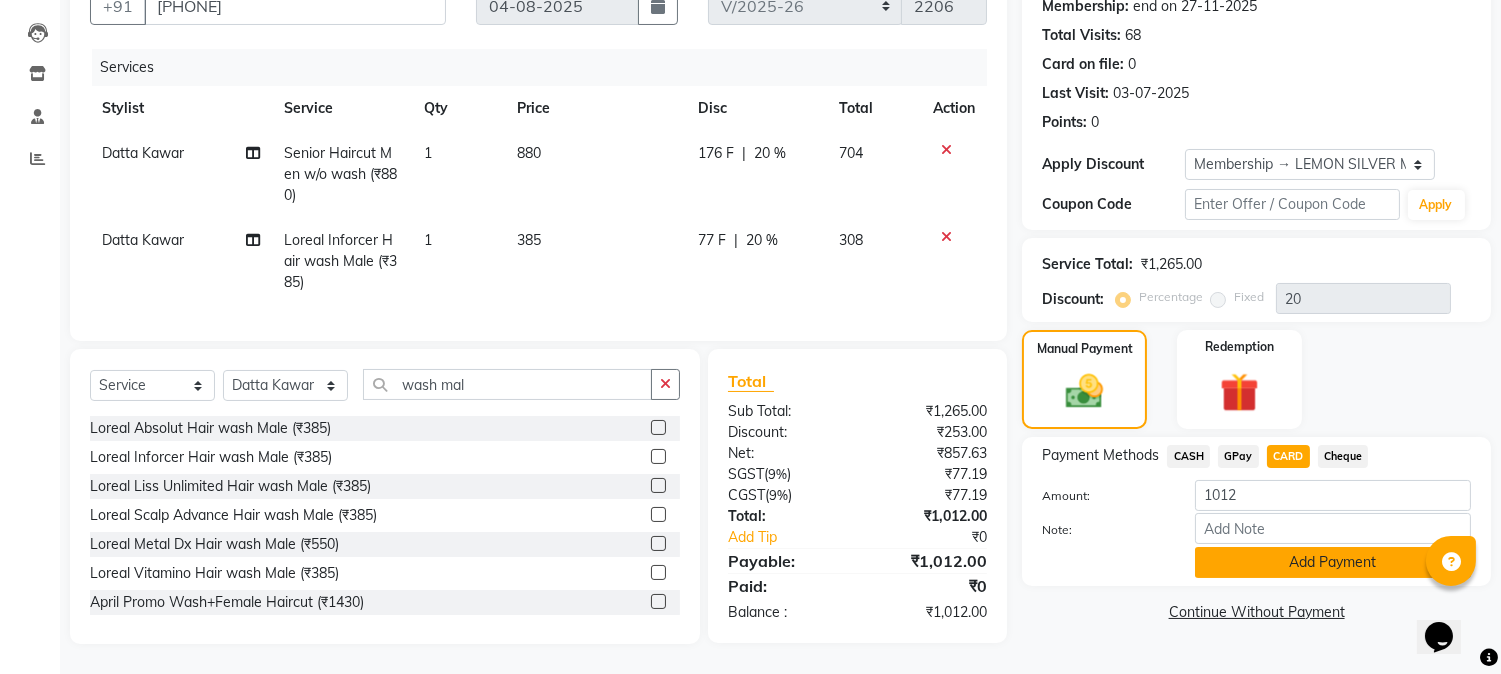 click on "Add Payment" 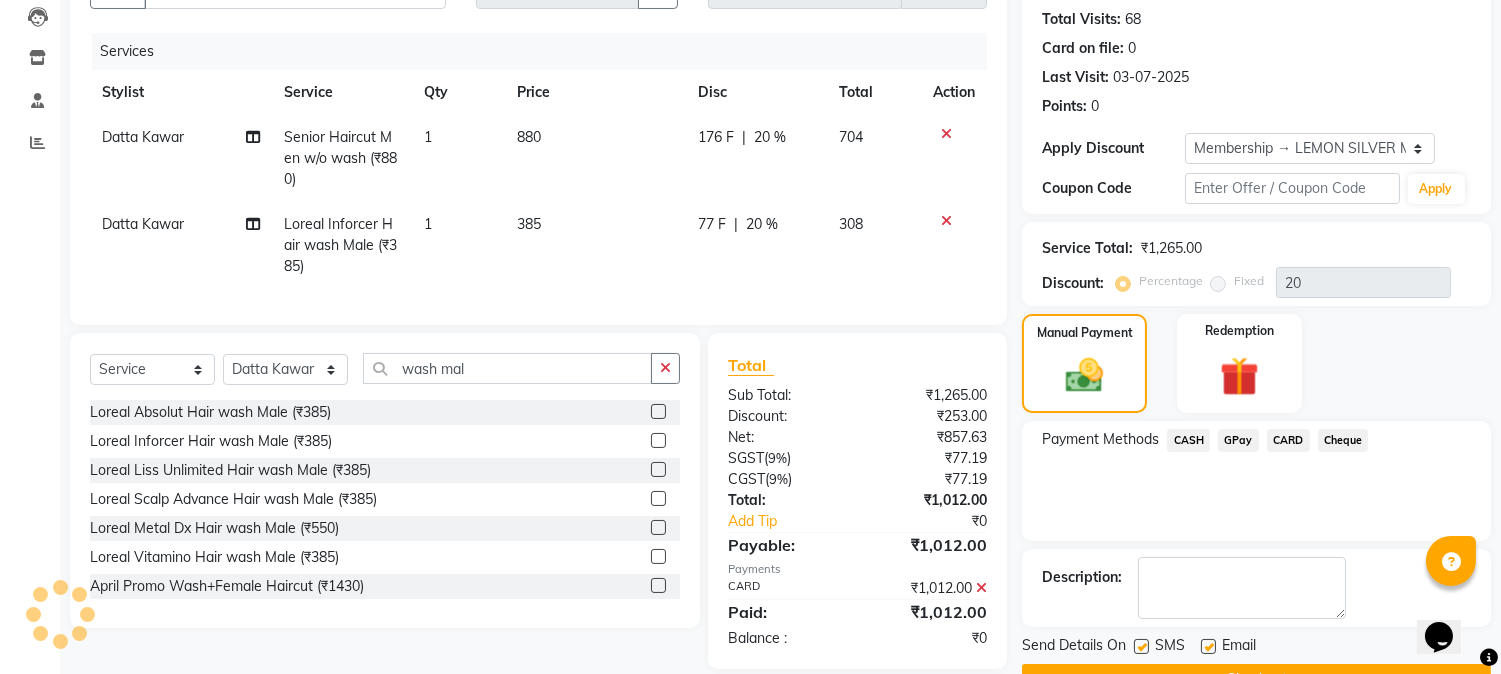 scroll, scrollTop: 355, scrollLeft: 0, axis: vertical 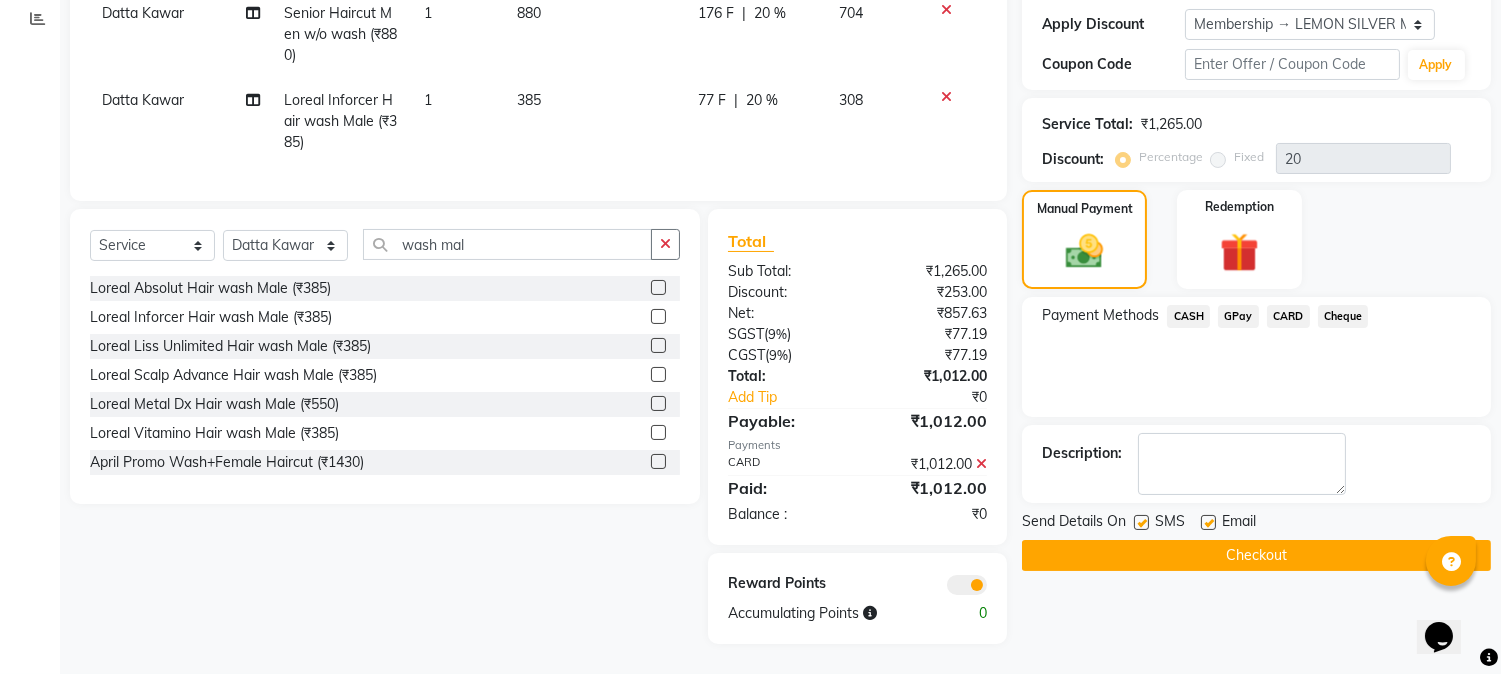 click 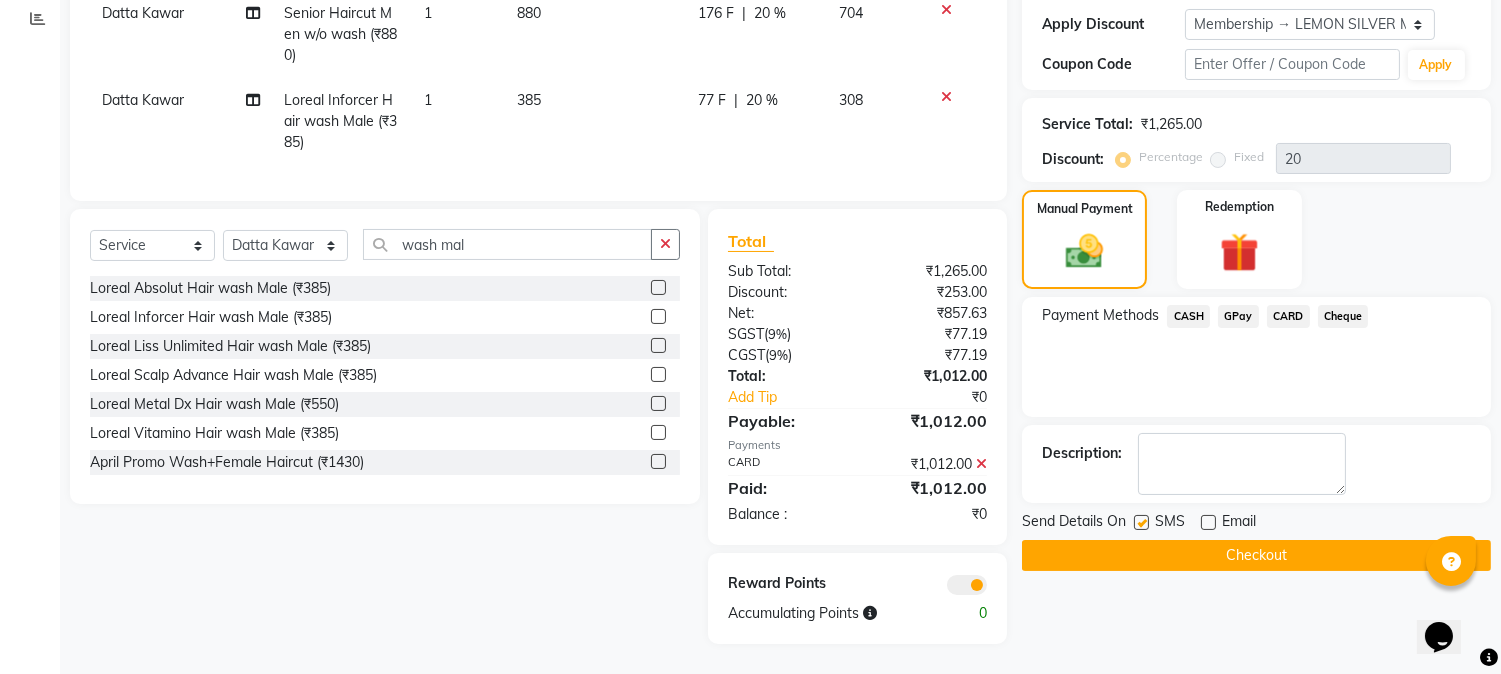 click 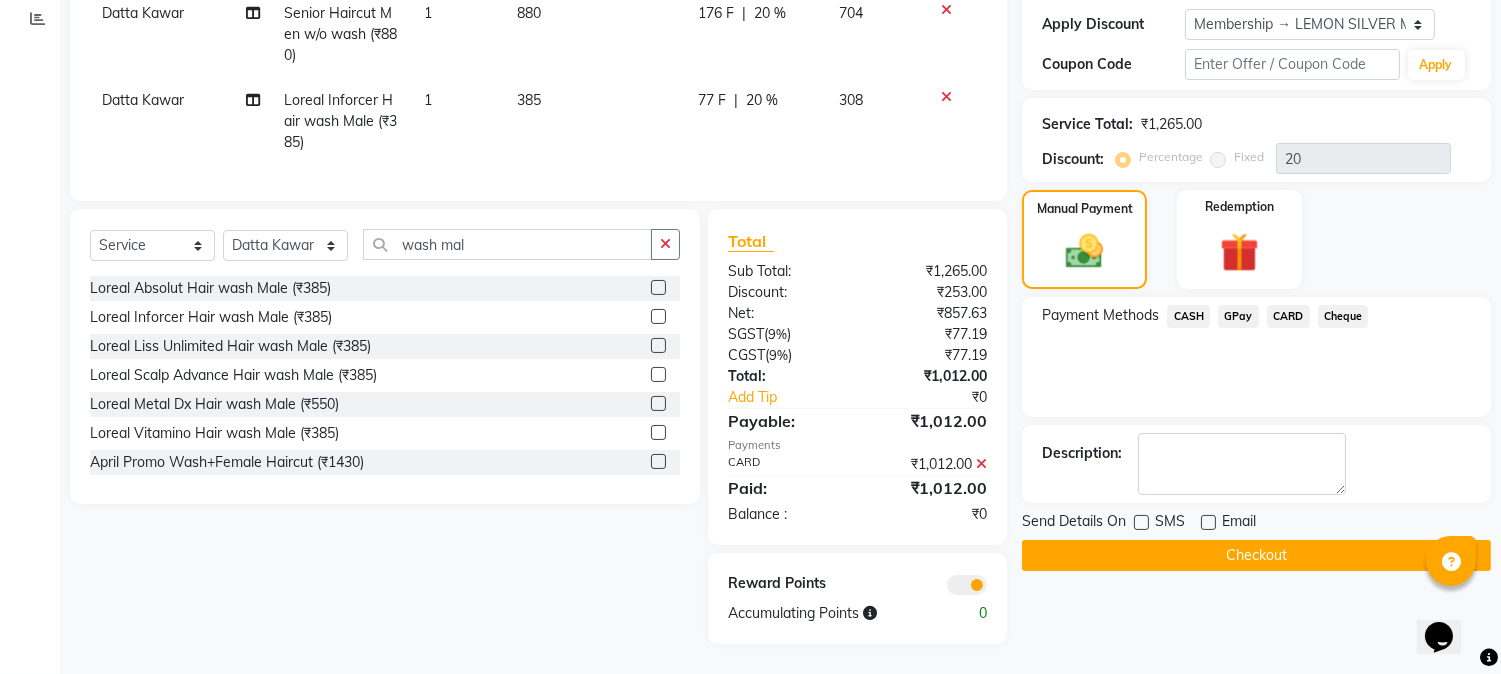 scroll, scrollTop: 0, scrollLeft: 0, axis: both 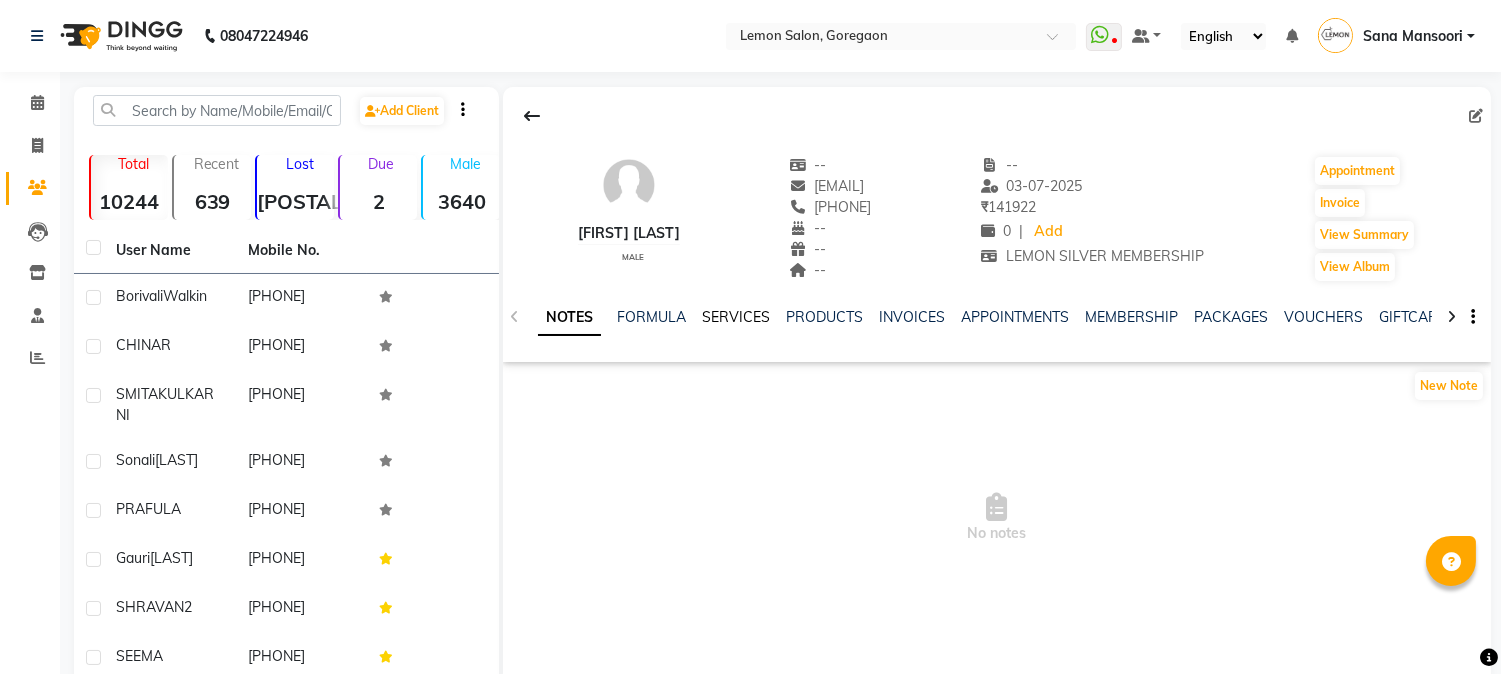click on "SERVICES" 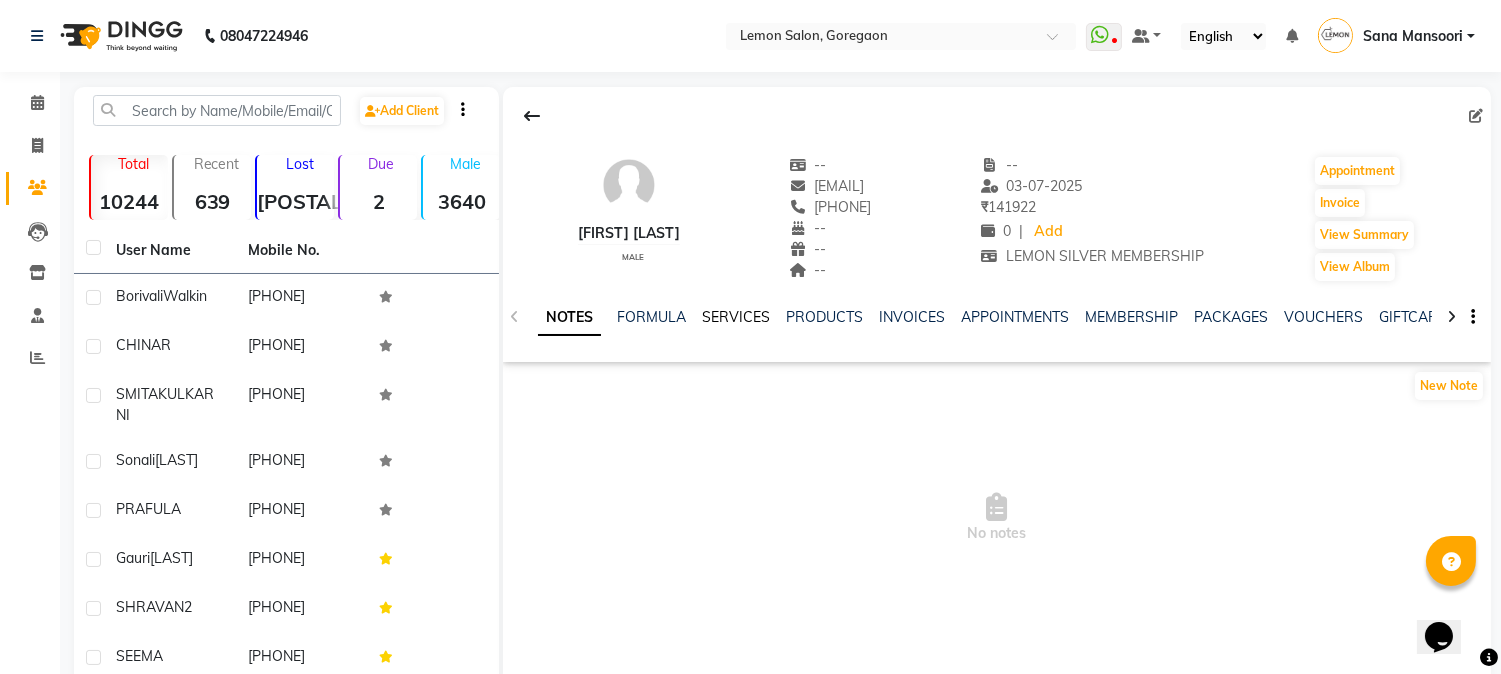scroll, scrollTop: 0, scrollLeft: 0, axis: both 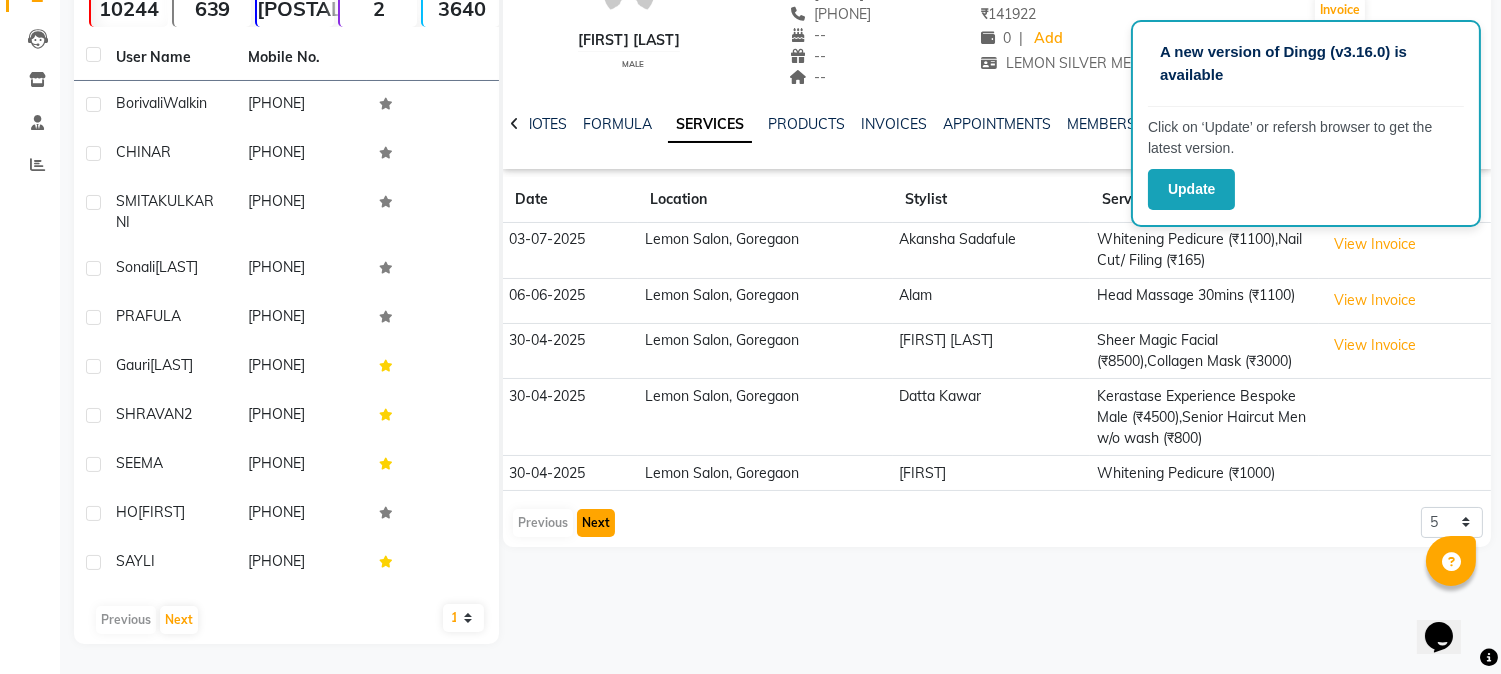 click on "Next" 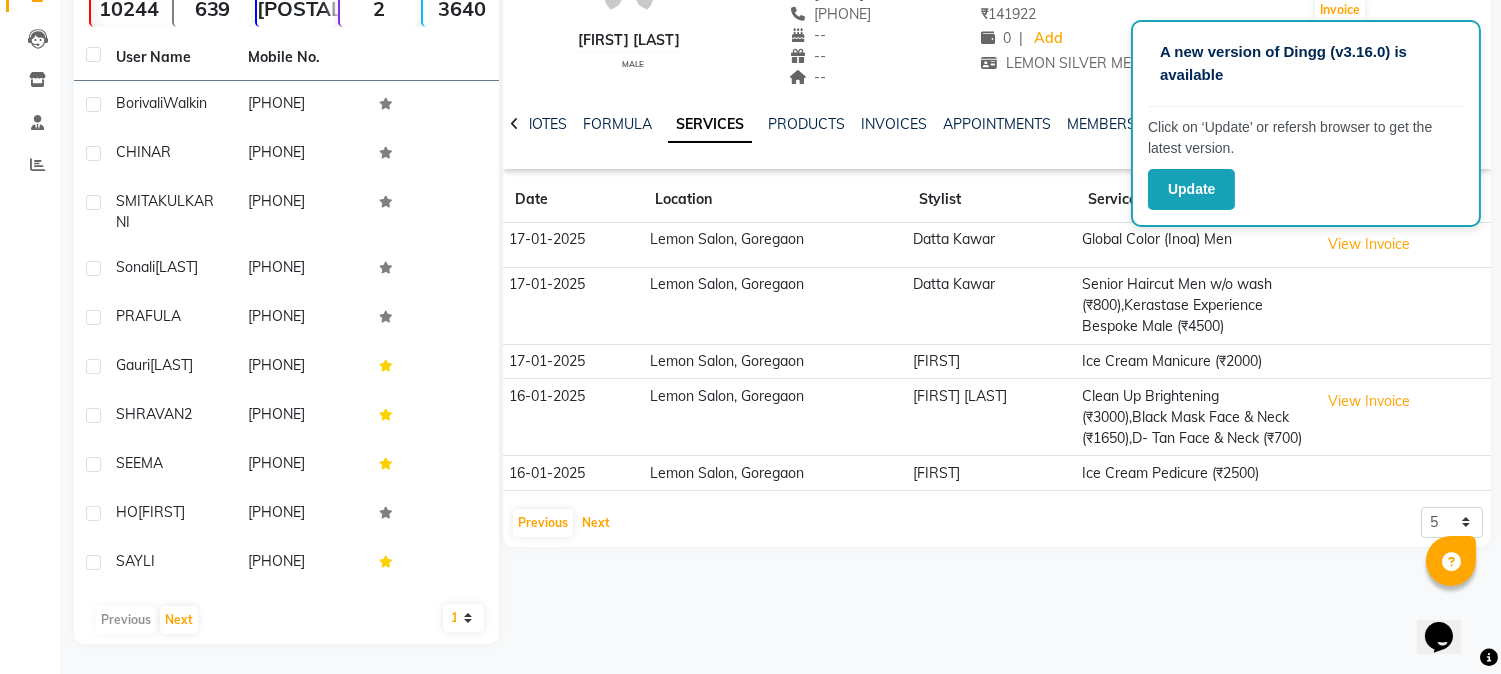 scroll, scrollTop: 0, scrollLeft: 0, axis: both 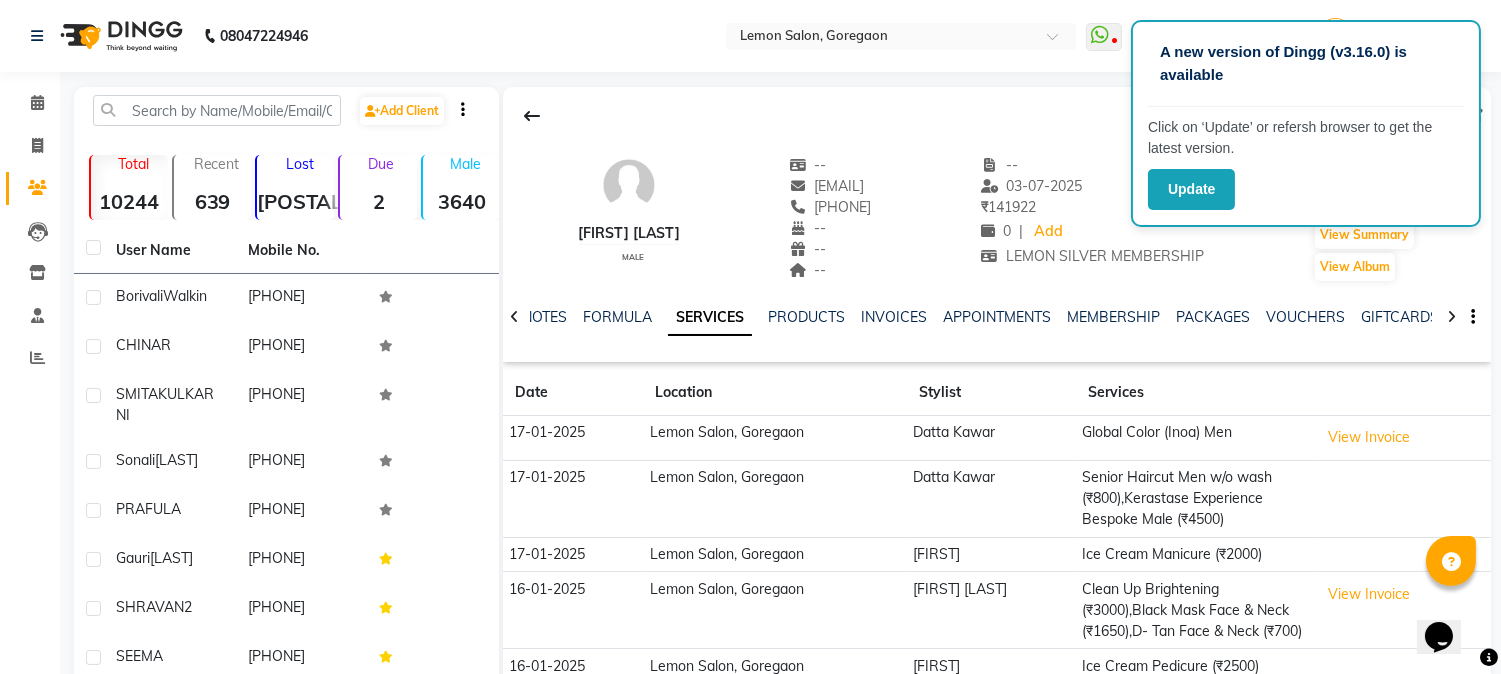 click on "--" 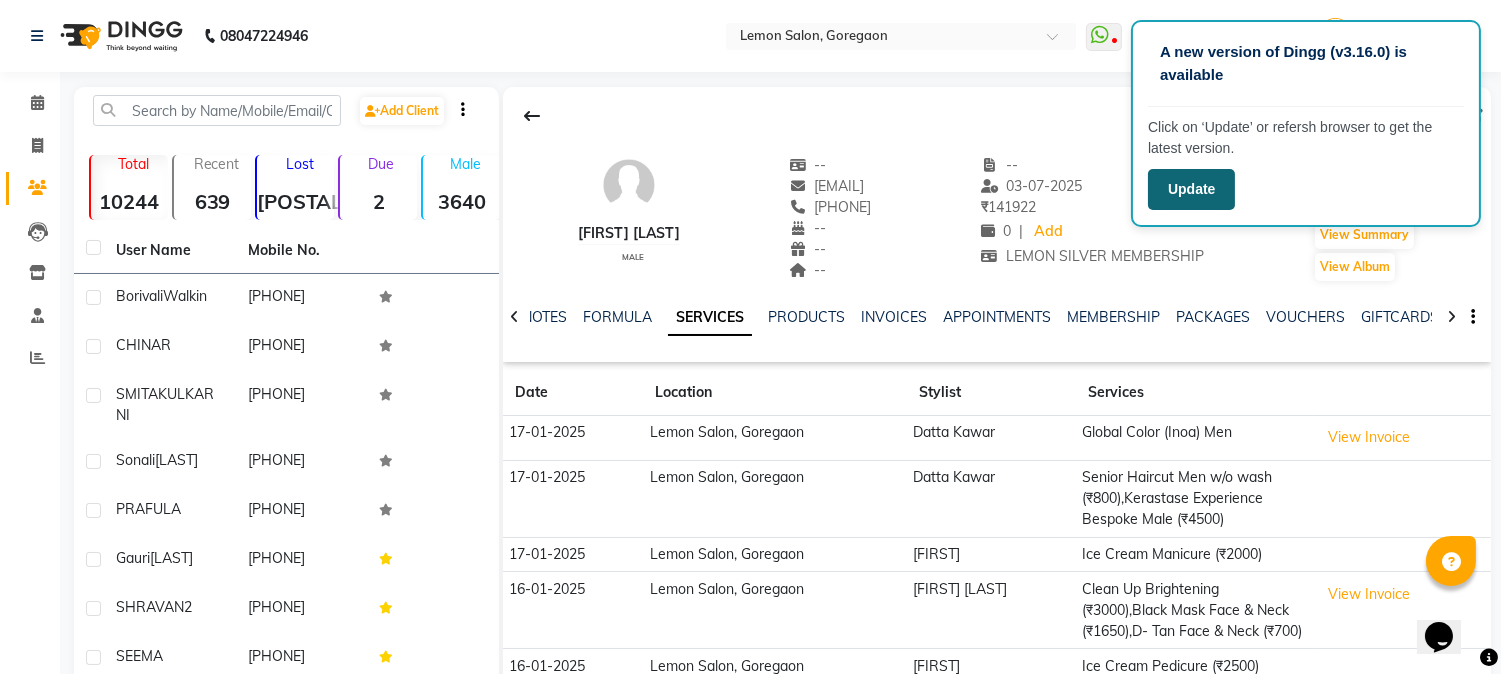 click on "Update" 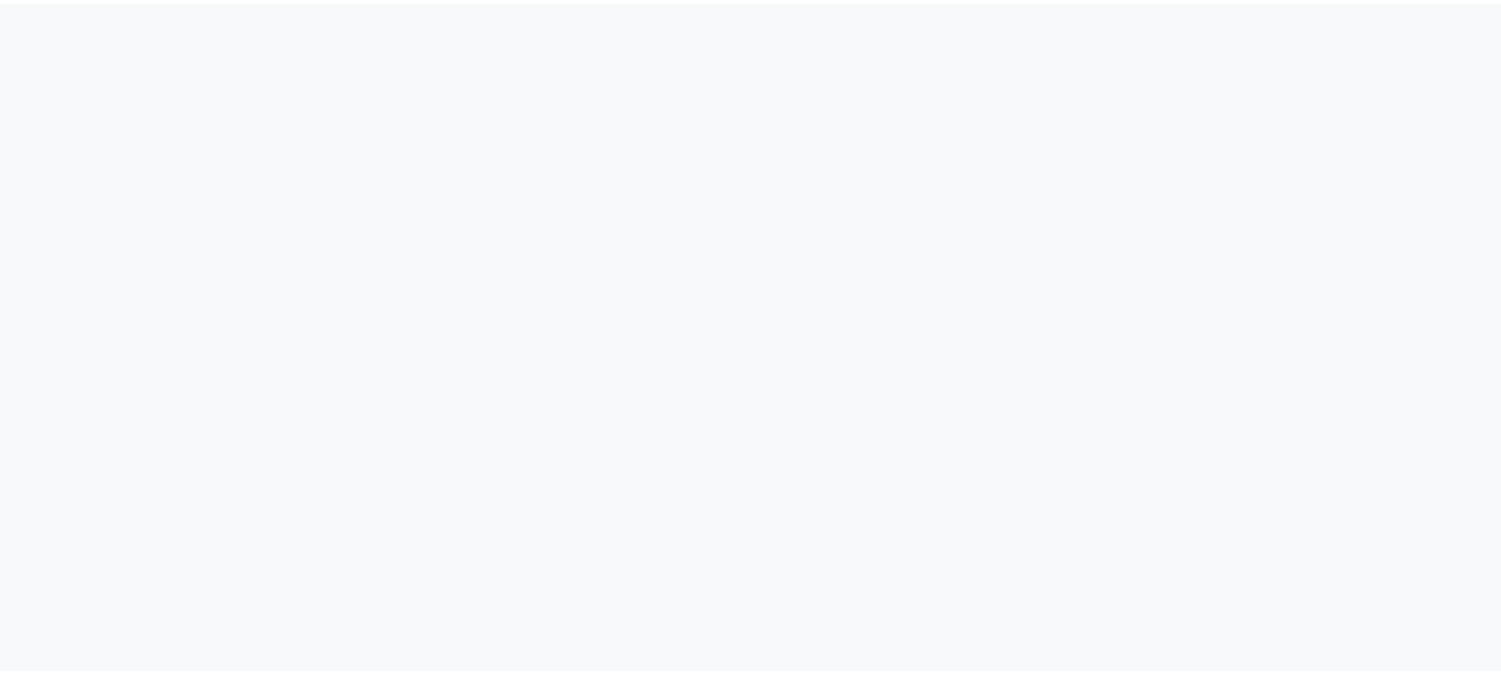 scroll, scrollTop: 0, scrollLeft: 0, axis: both 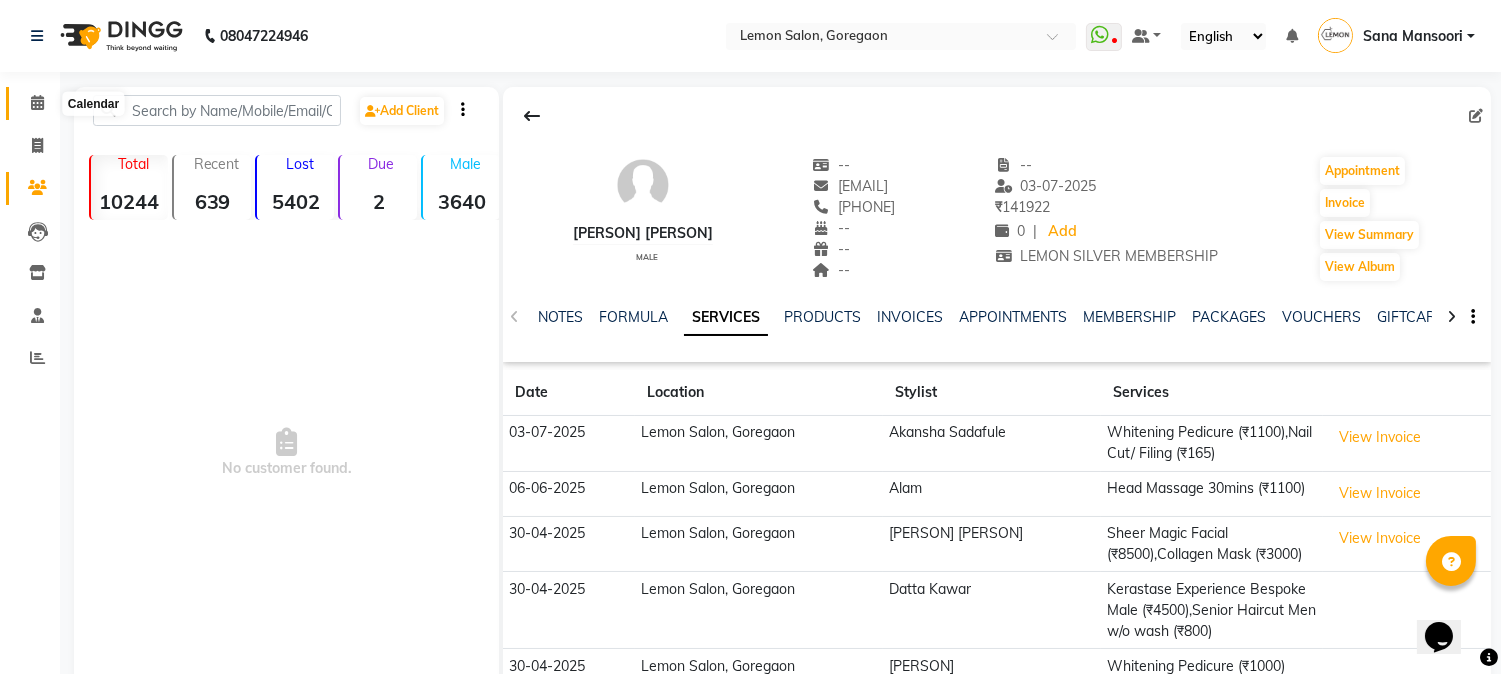 click 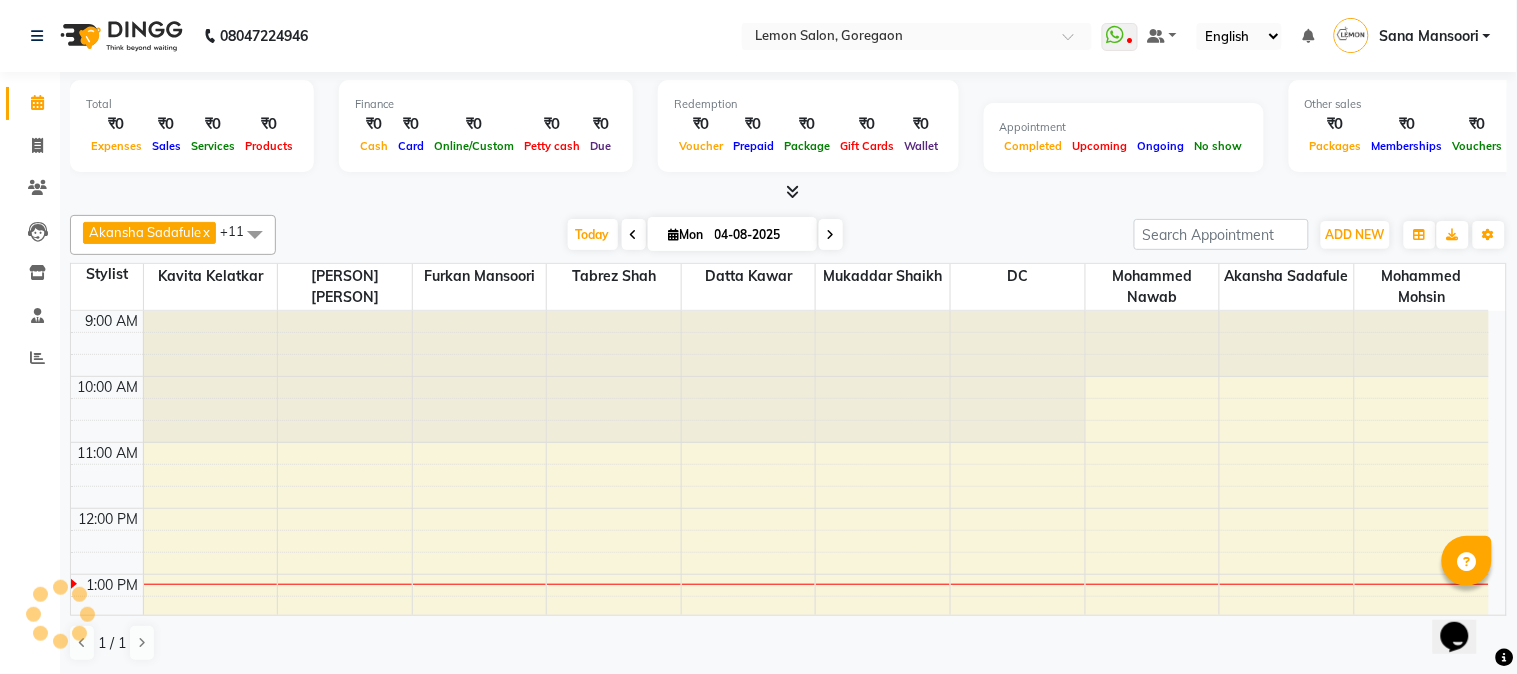 scroll, scrollTop: 0, scrollLeft: 0, axis: both 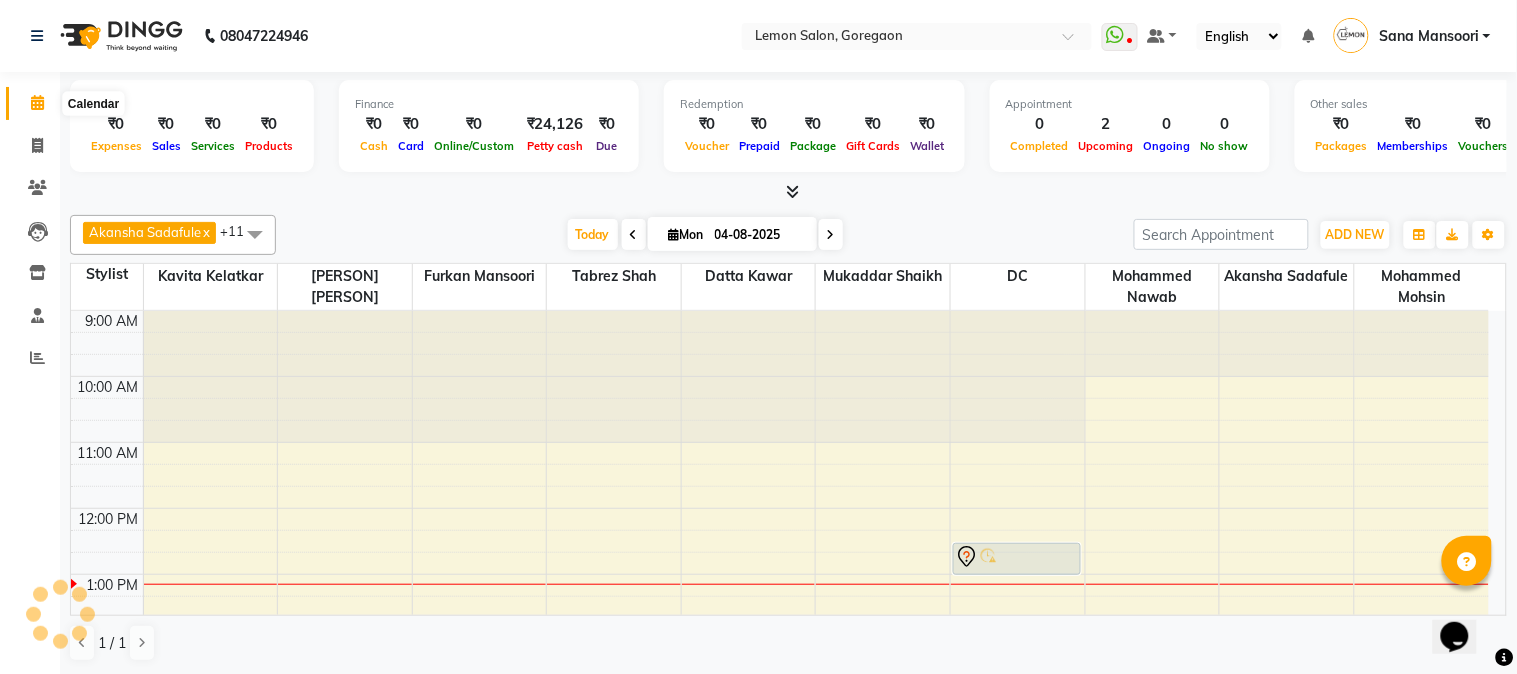 click 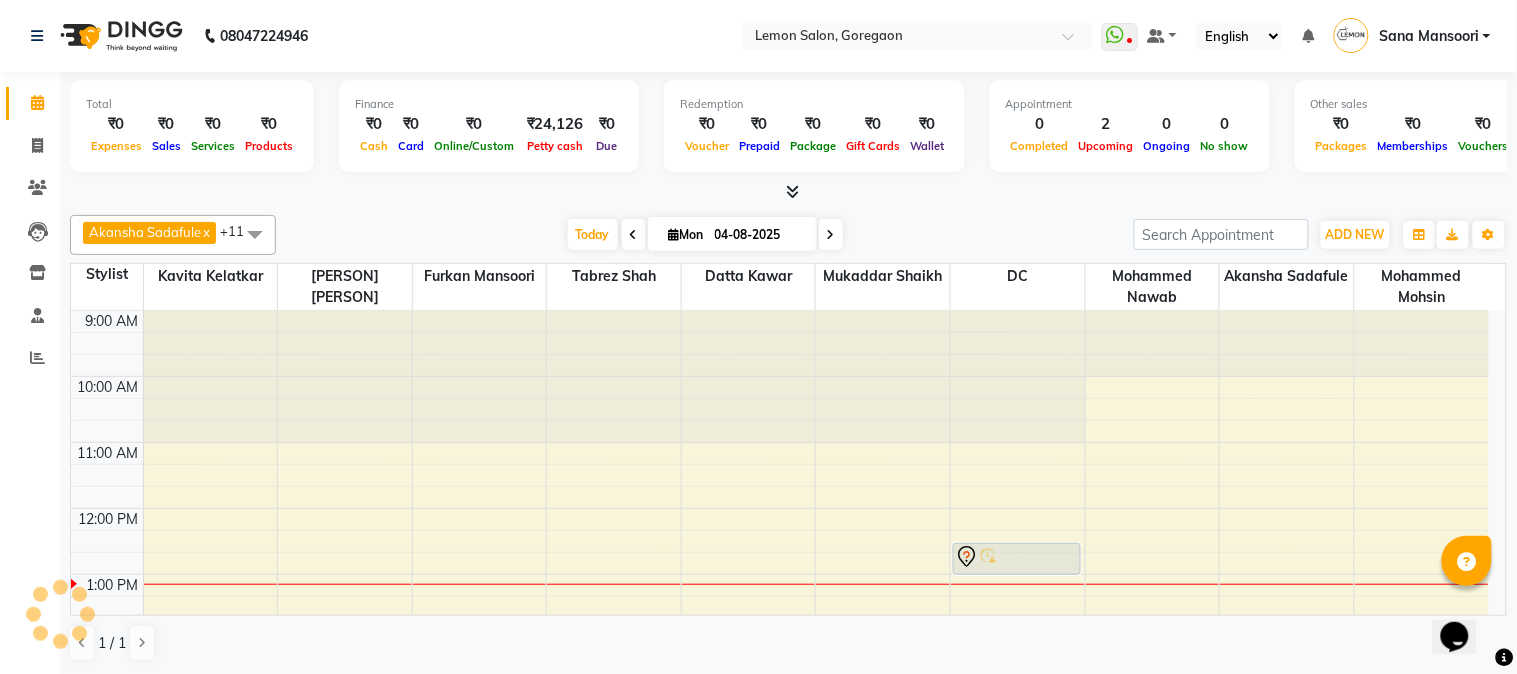 click on "Today  Mon 04-08-2025" at bounding box center (705, 235) 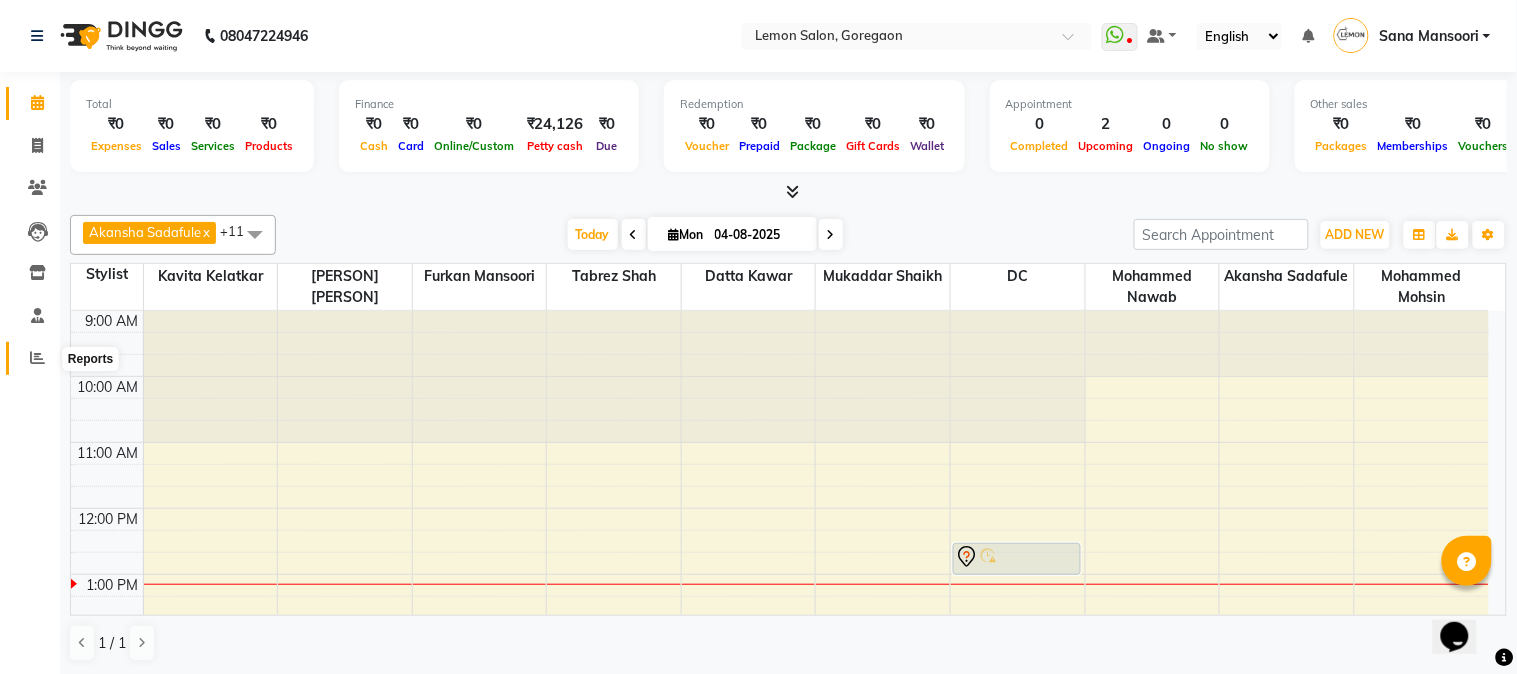 click 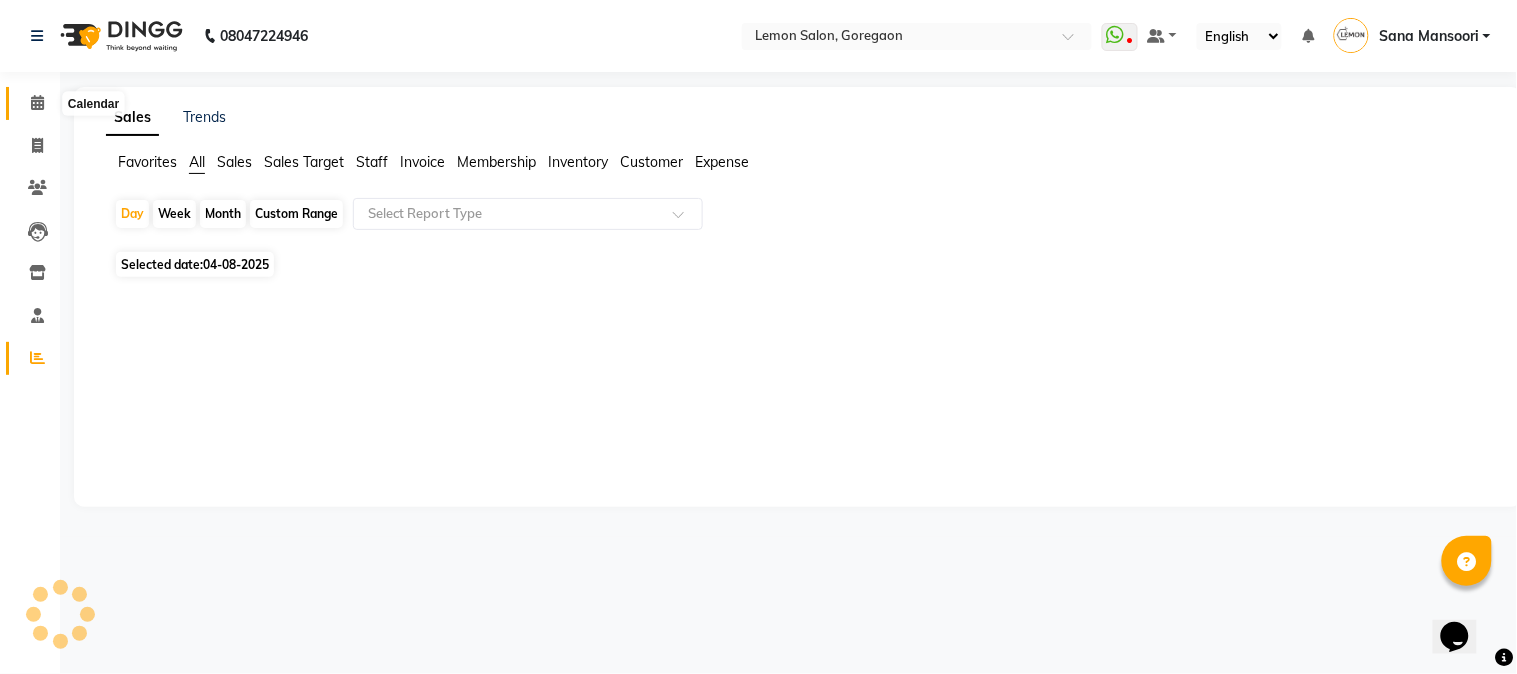 click 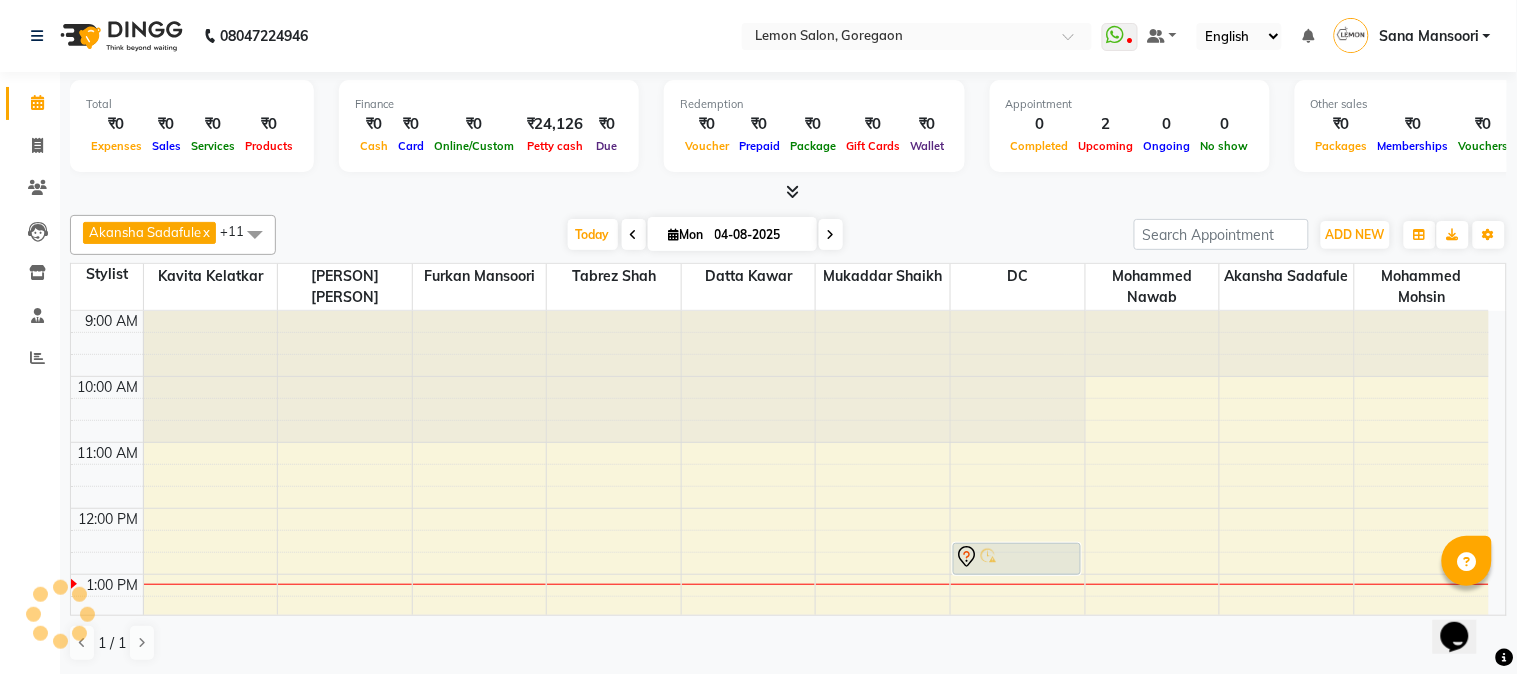 scroll, scrollTop: 0, scrollLeft: 0, axis: both 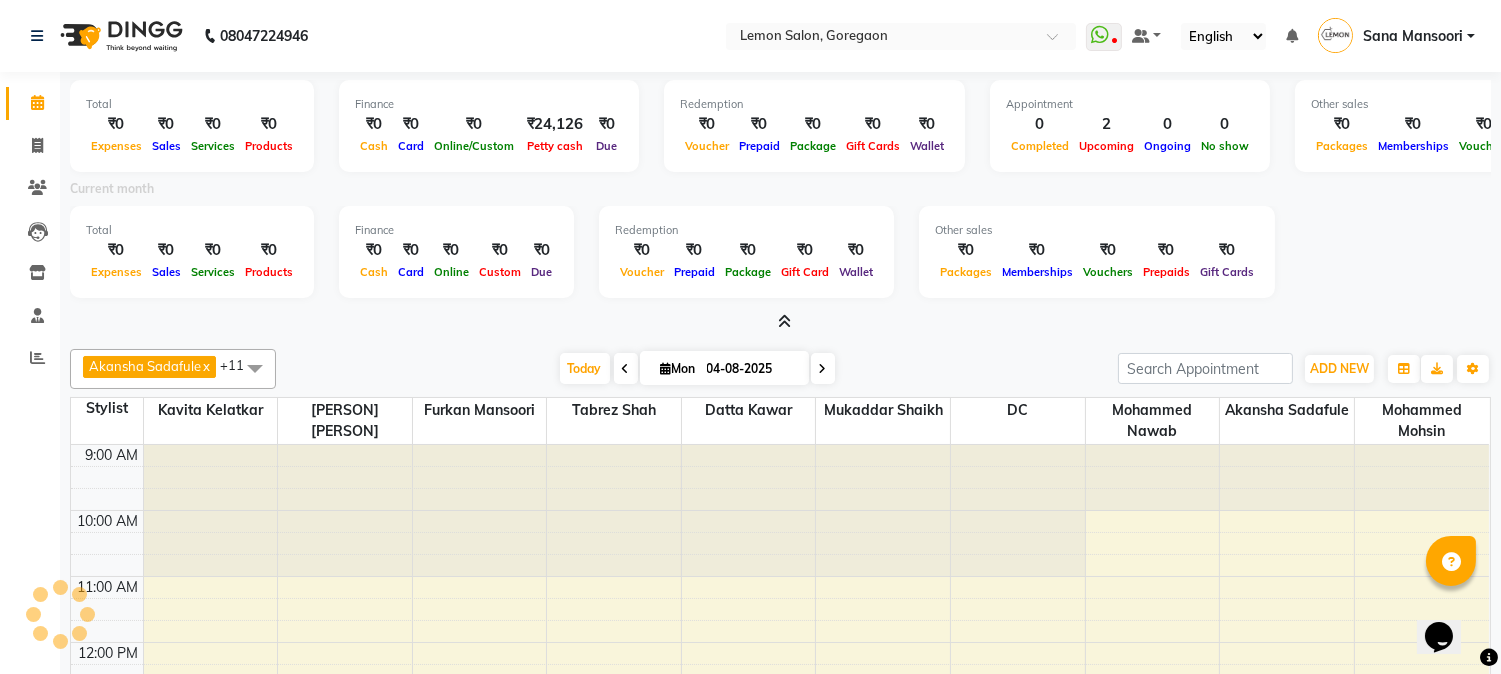click at bounding box center [784, 321] 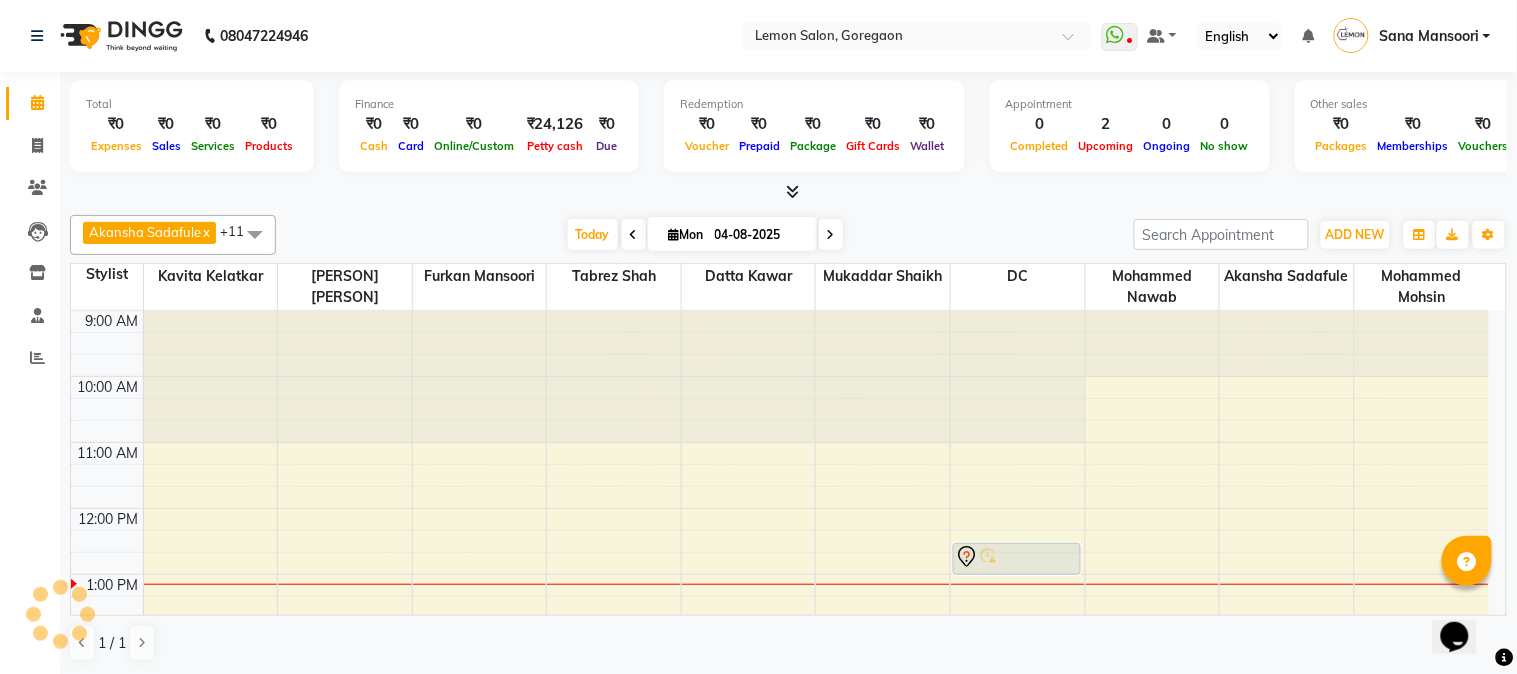 click at bounding box center (792, 191) 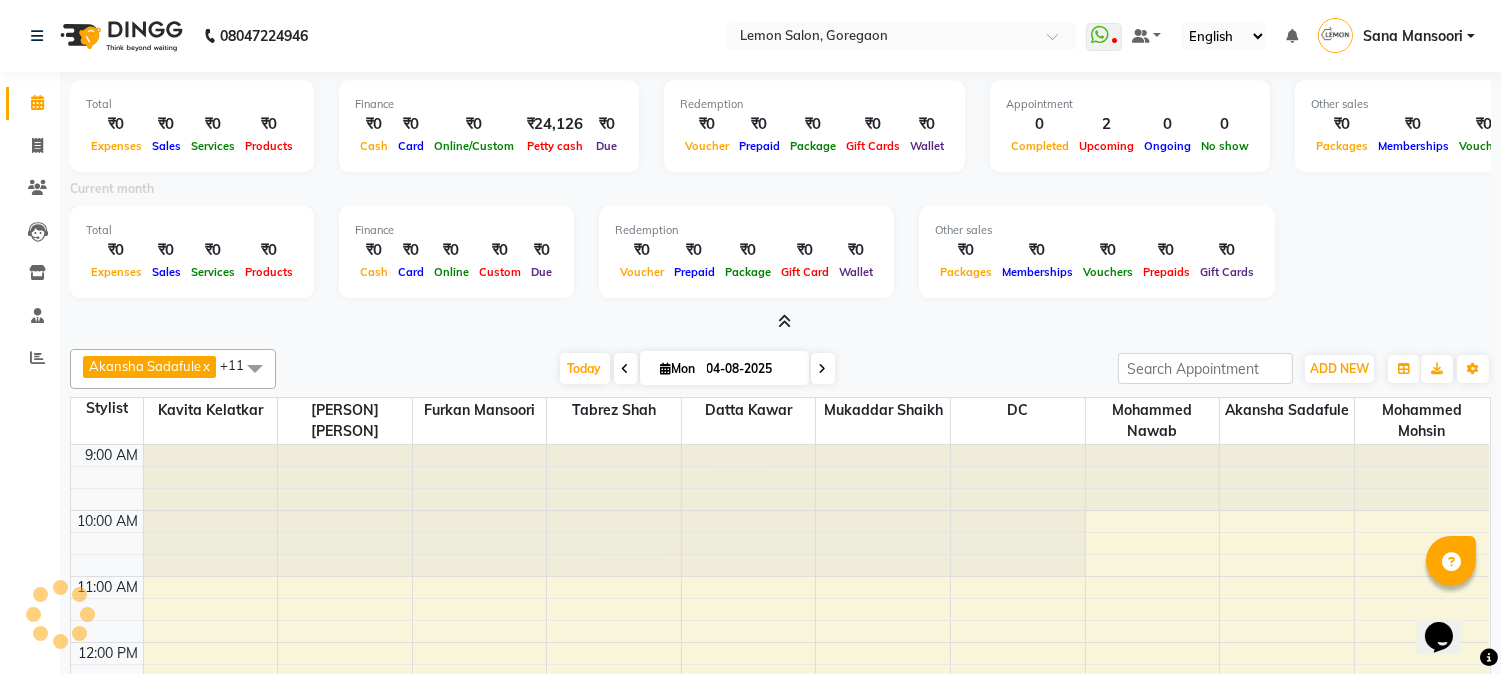 click at bounding box center [784, 321] 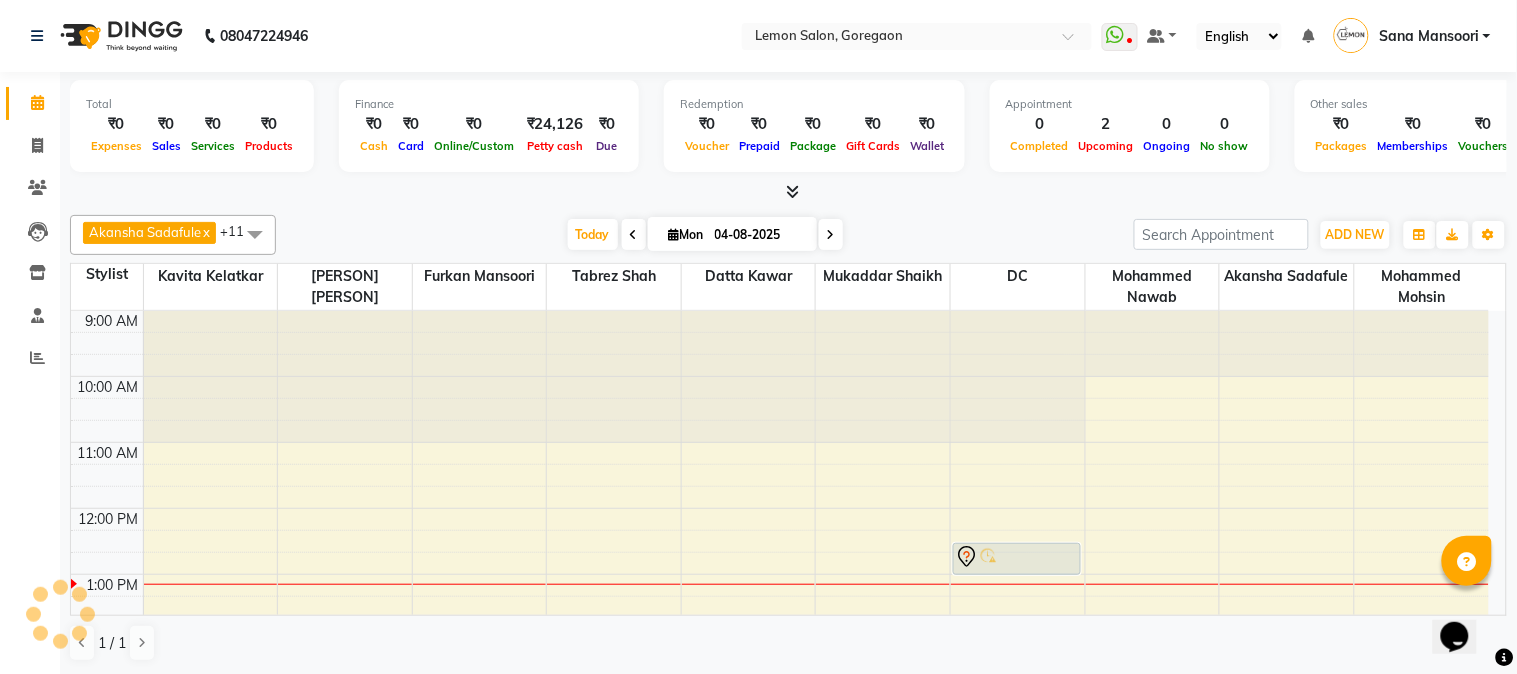 click at bounding box center [792, 191] 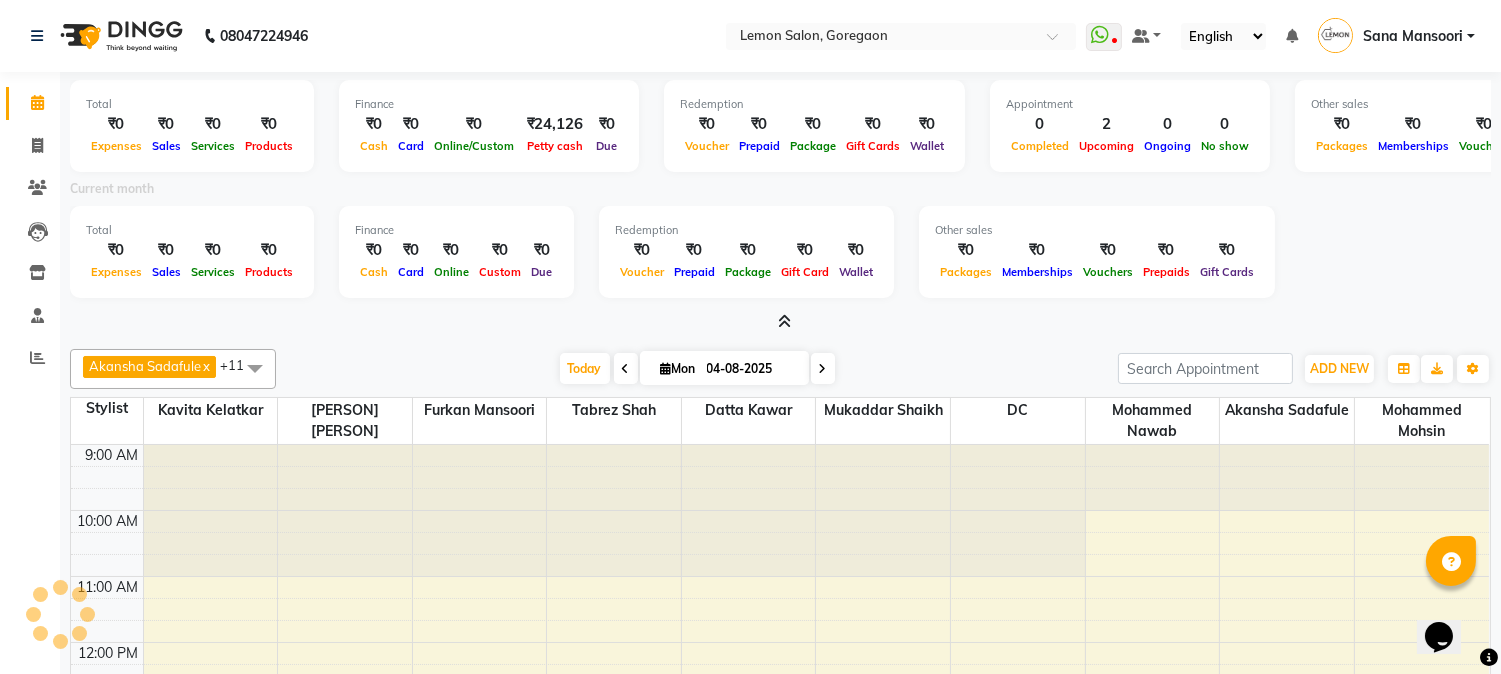 click at bounding box center [784, 321] 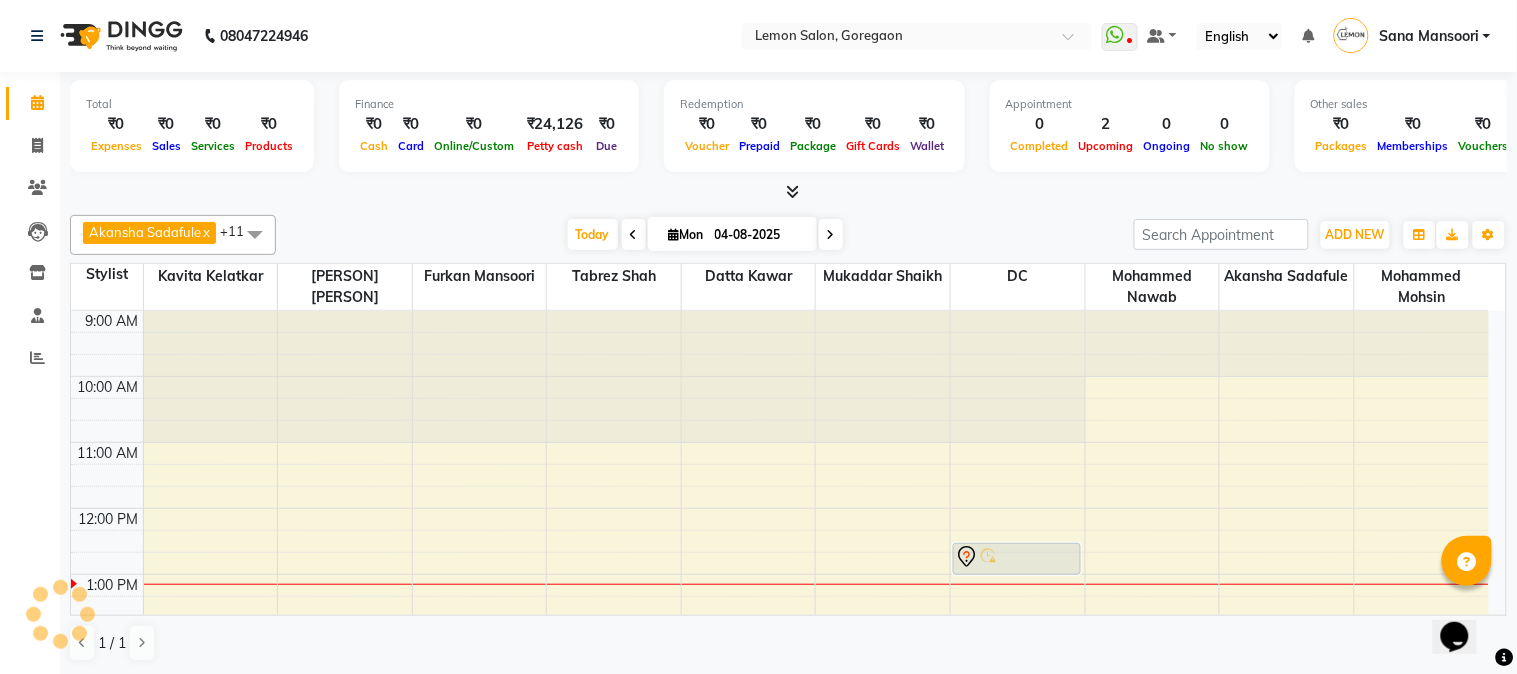 click at bounding box center (792, 191) 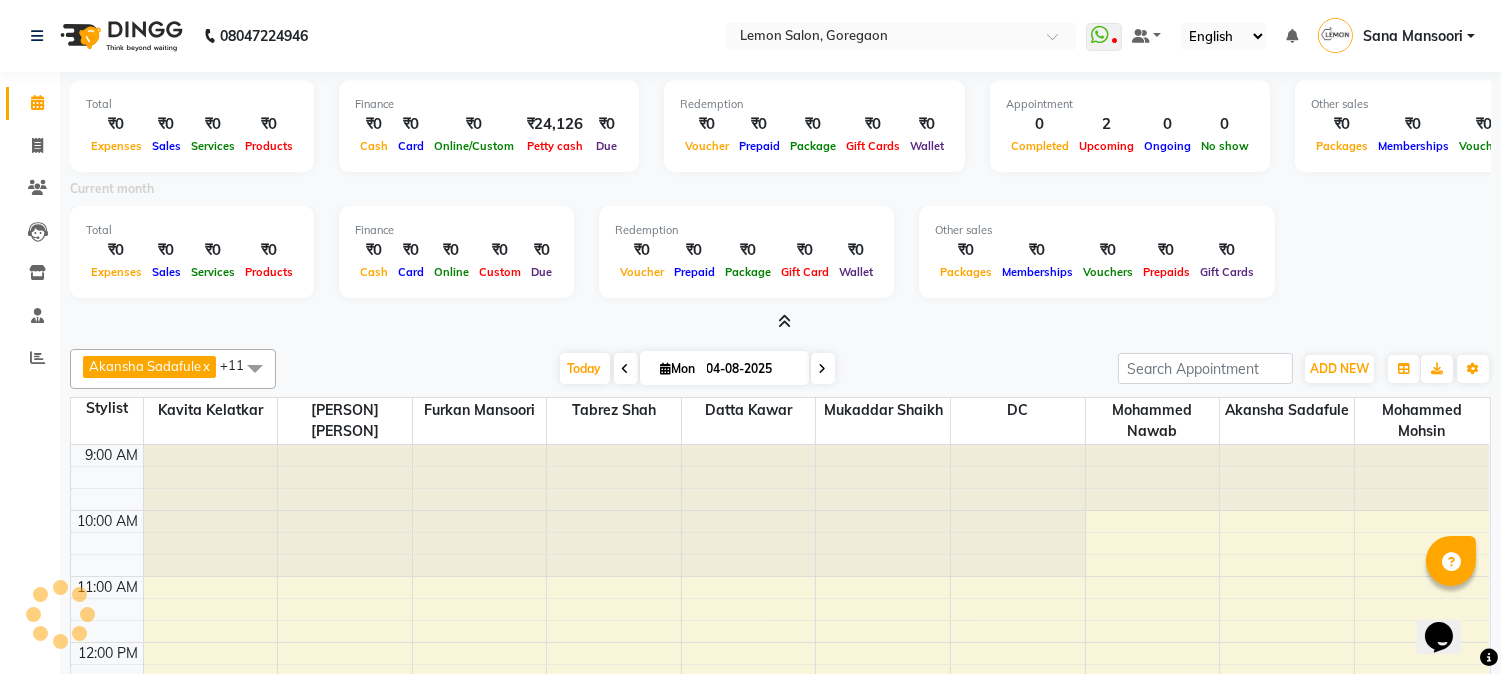 click at bounding box center (784, 321) 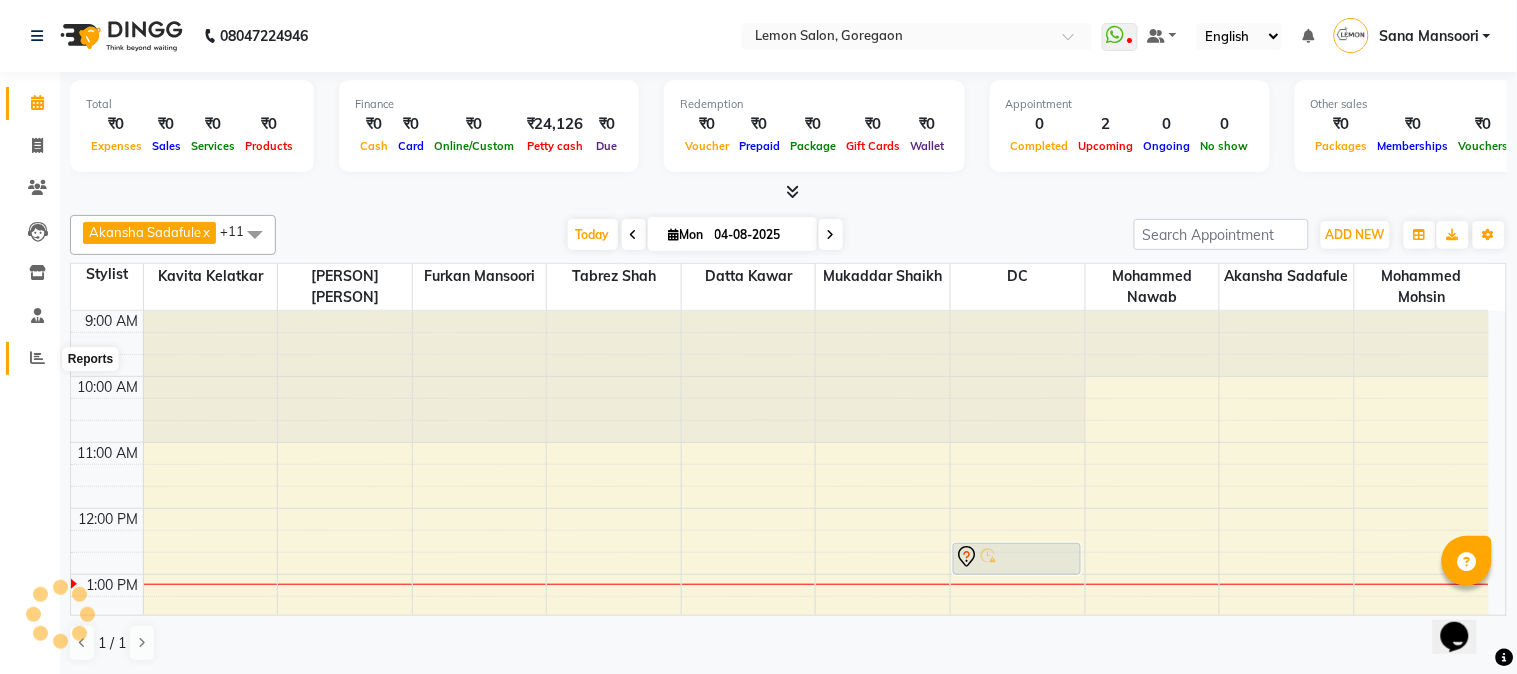 click 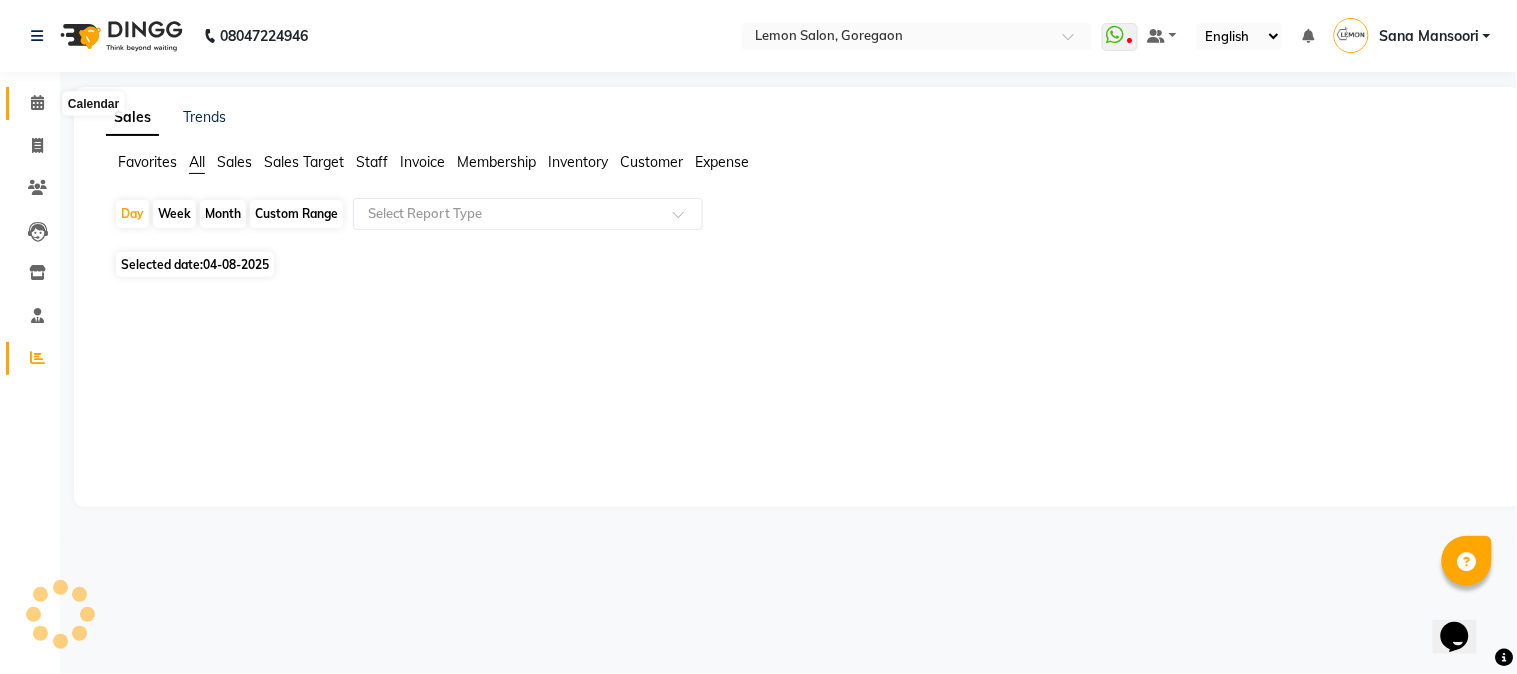 click 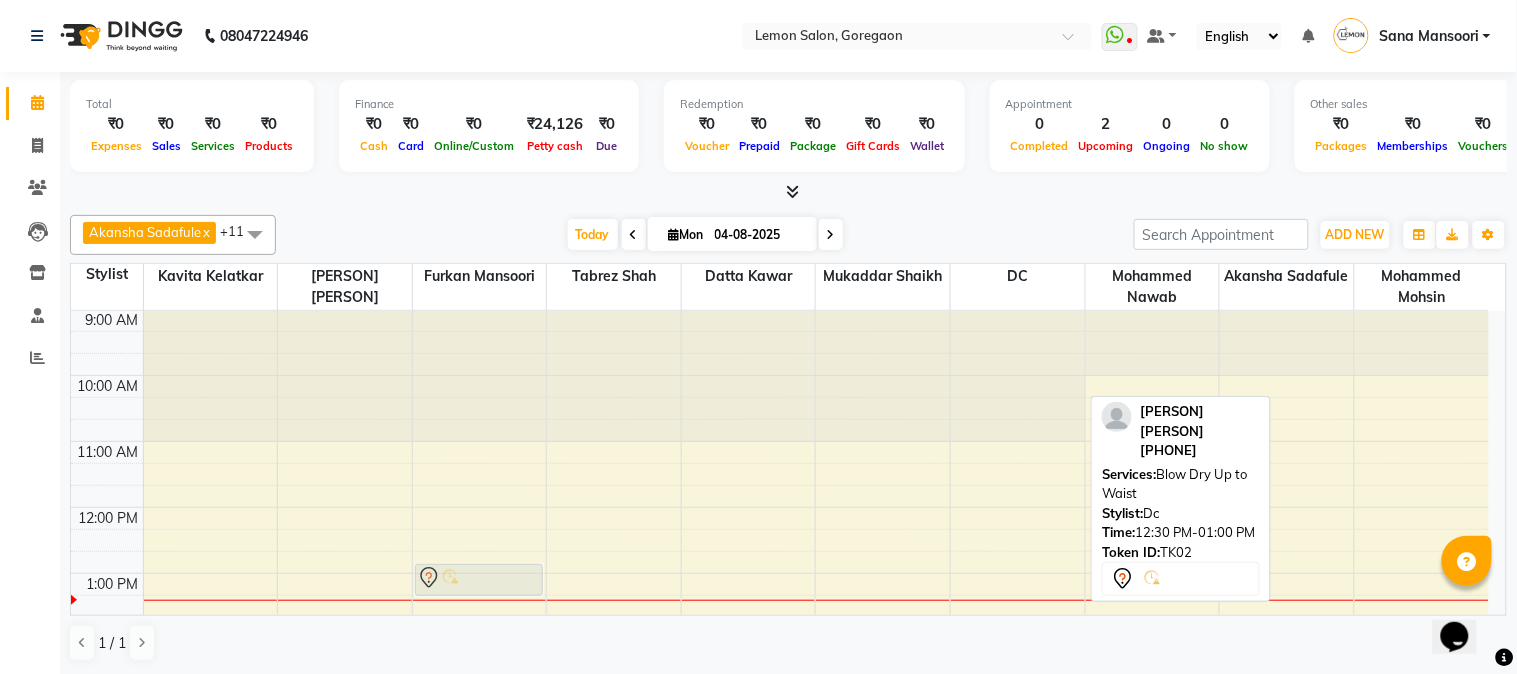drag, startPoint x: 1040, startPoint y: 552, endPoint x: 484, endPoint y: 573, distance: 556.3964 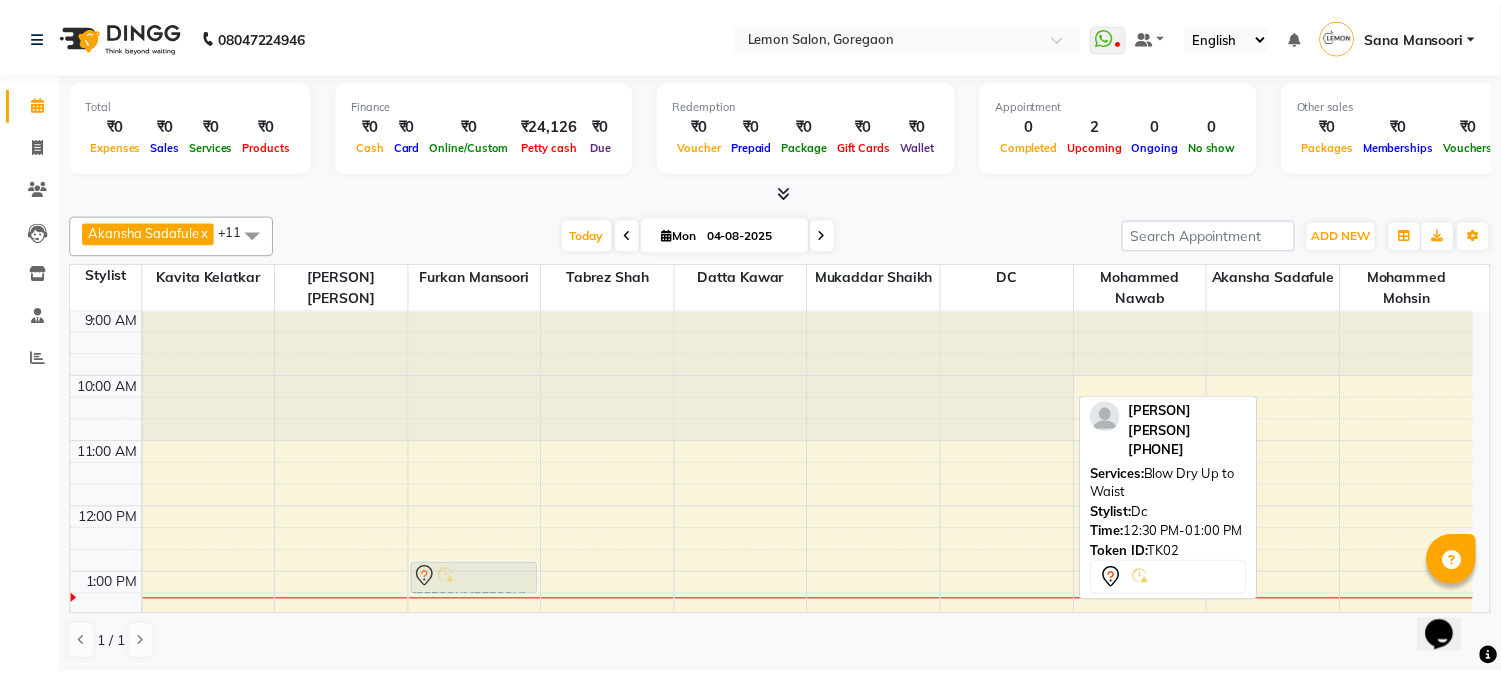scroll, scrollTop: 2, scrollLeft: 0, axis: vertical 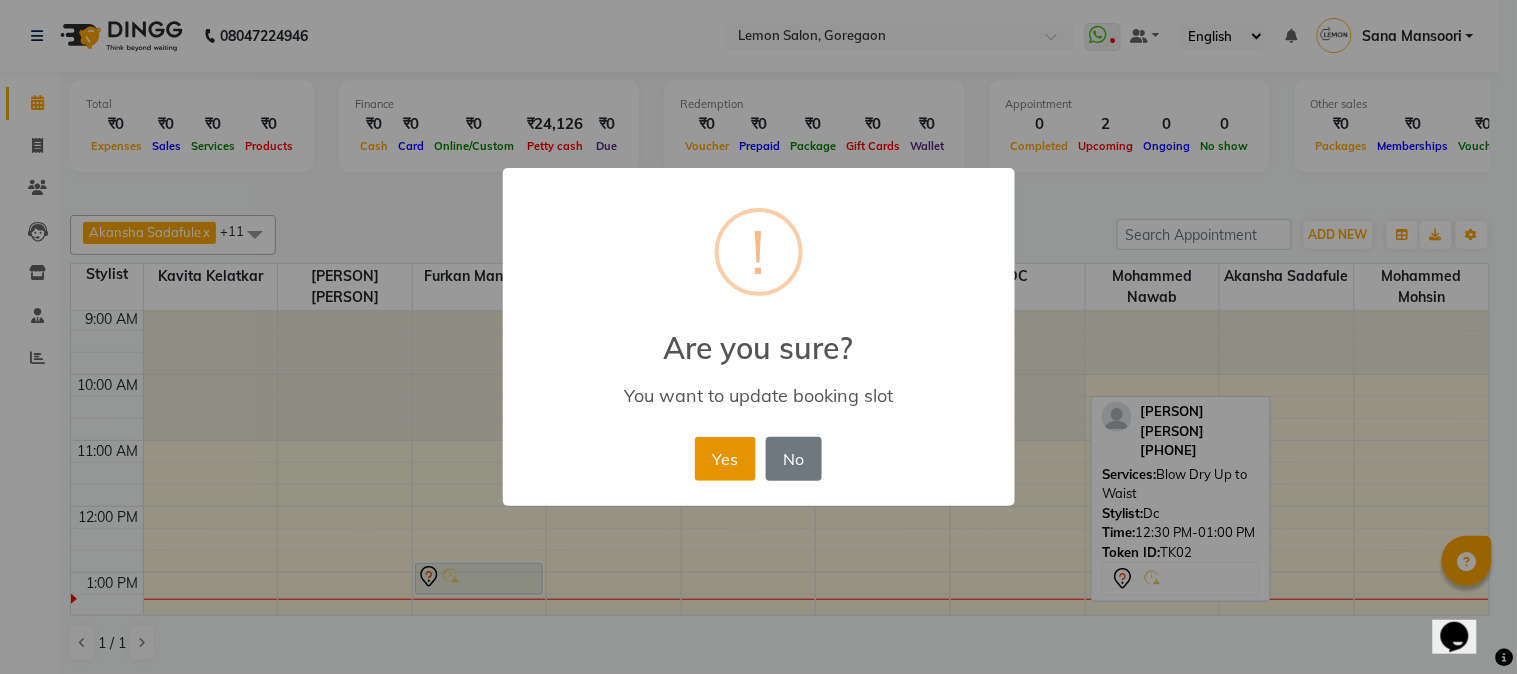 click on "Yes" at bounding box center (725, 459) 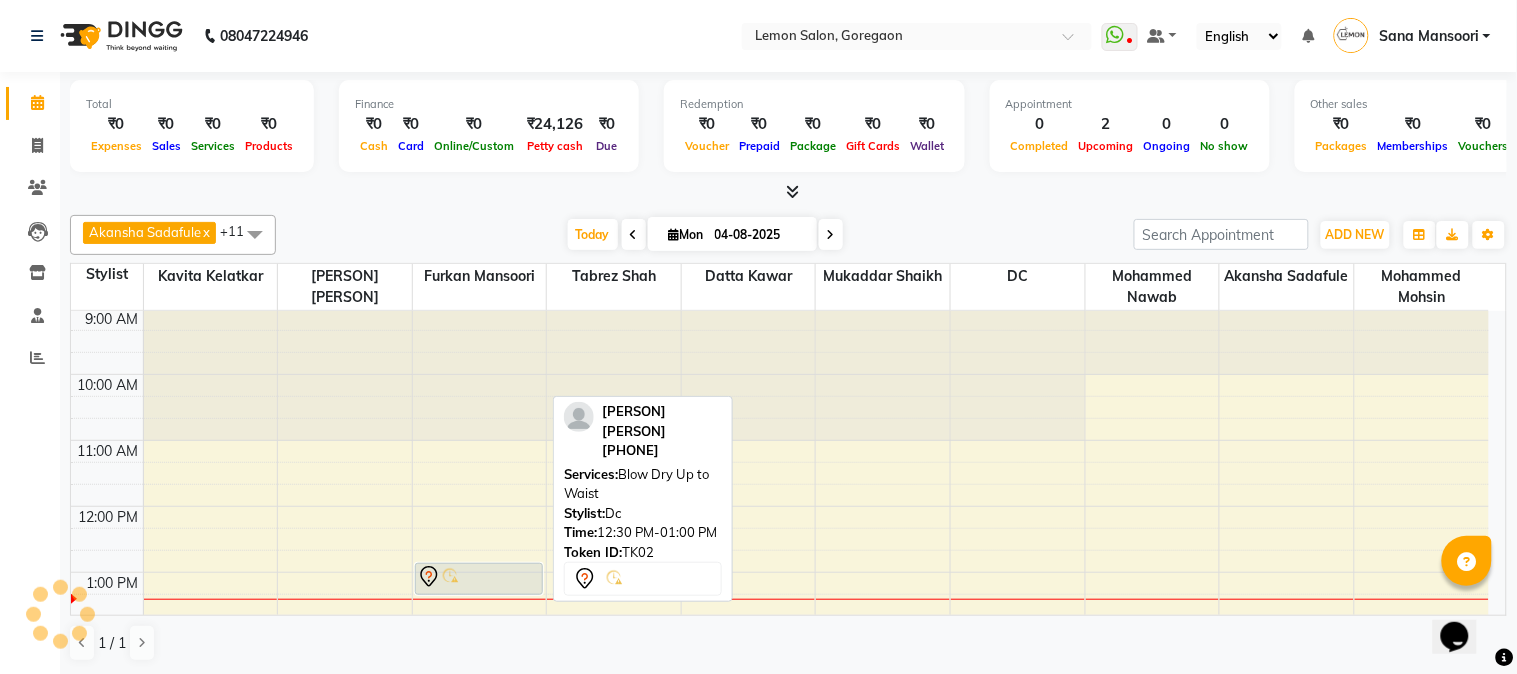 click at bounding box center (479, 594) 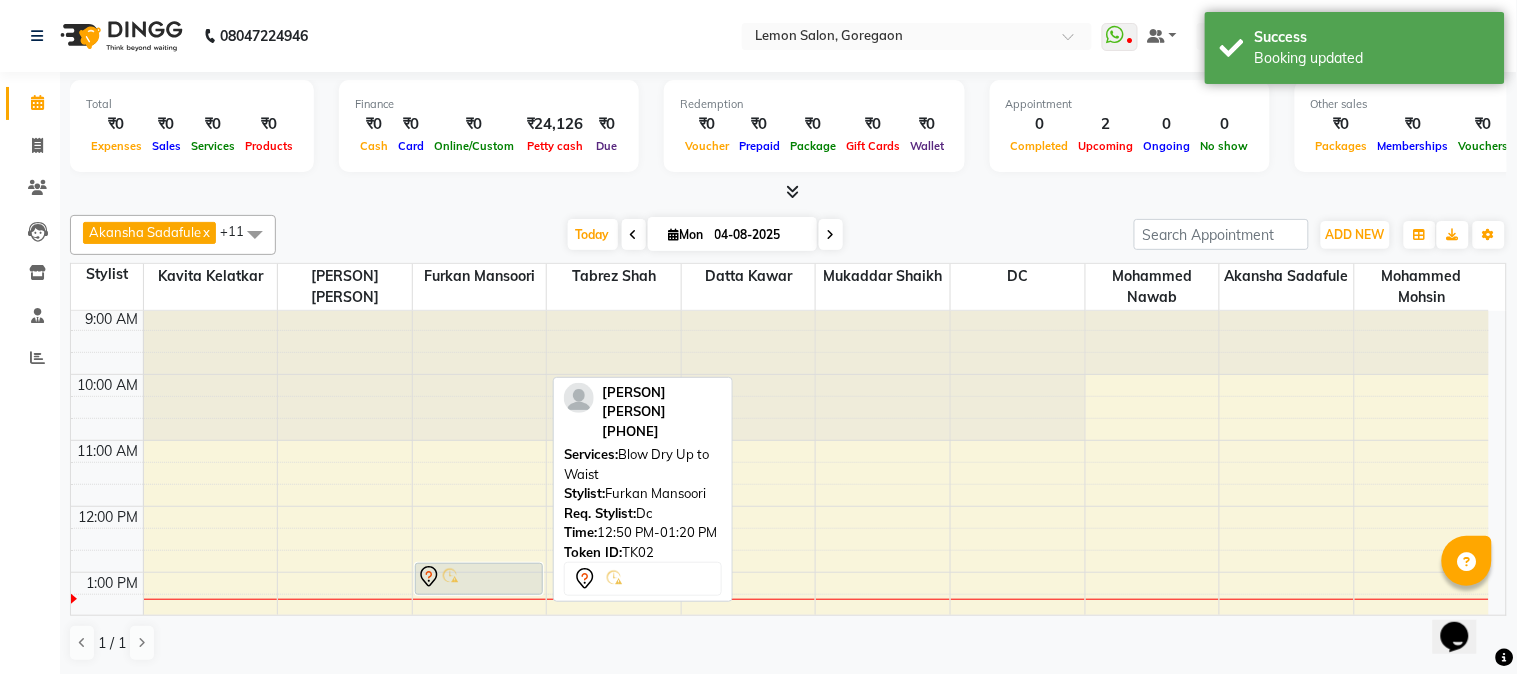 click at bounding box center (479, 594) 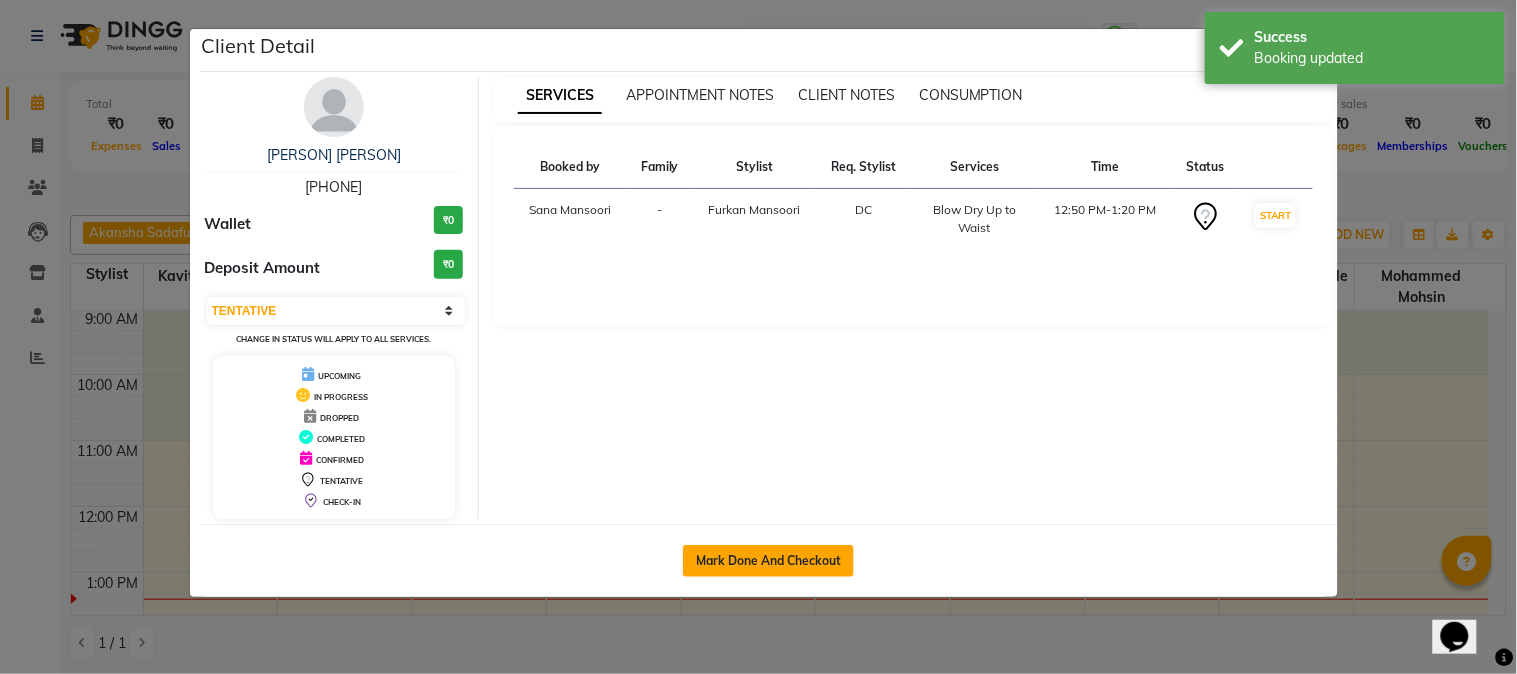 click on "Mark Done And Checkout" 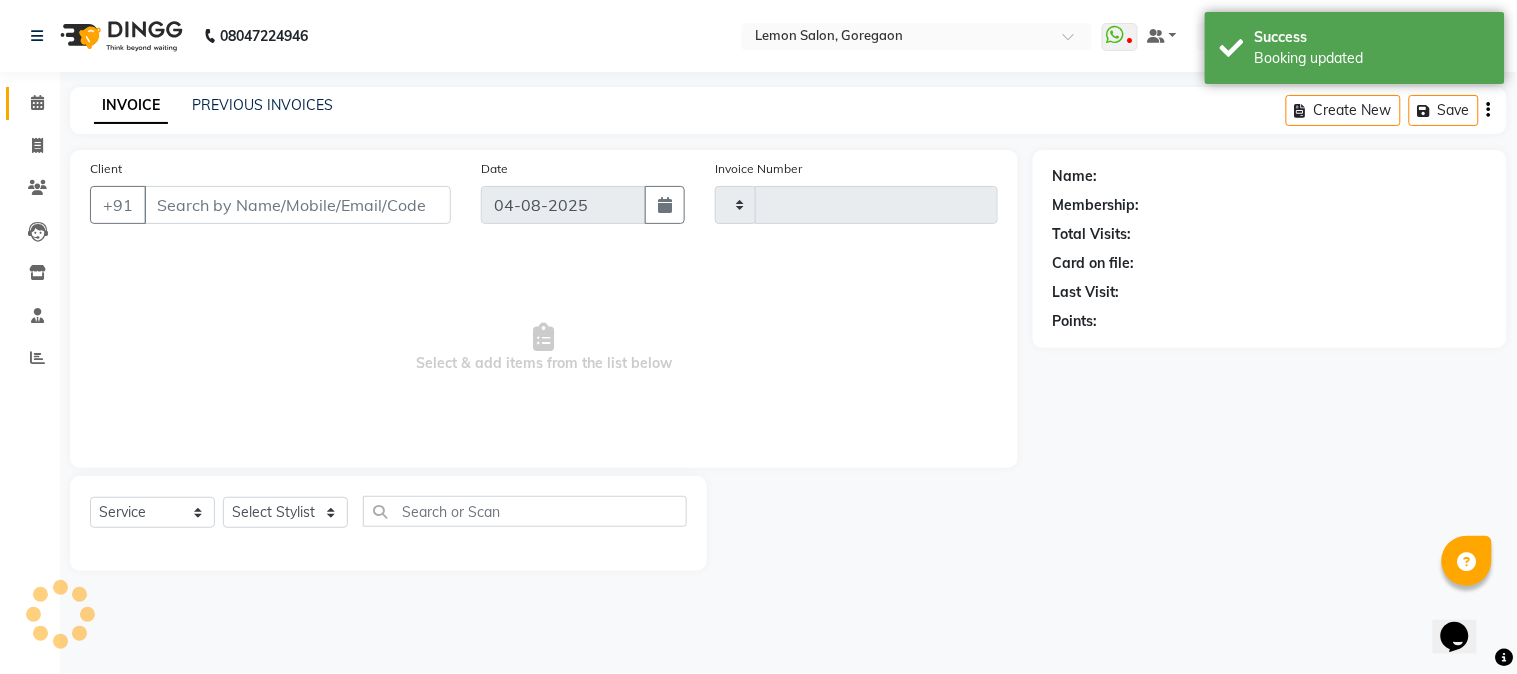 select on "3" 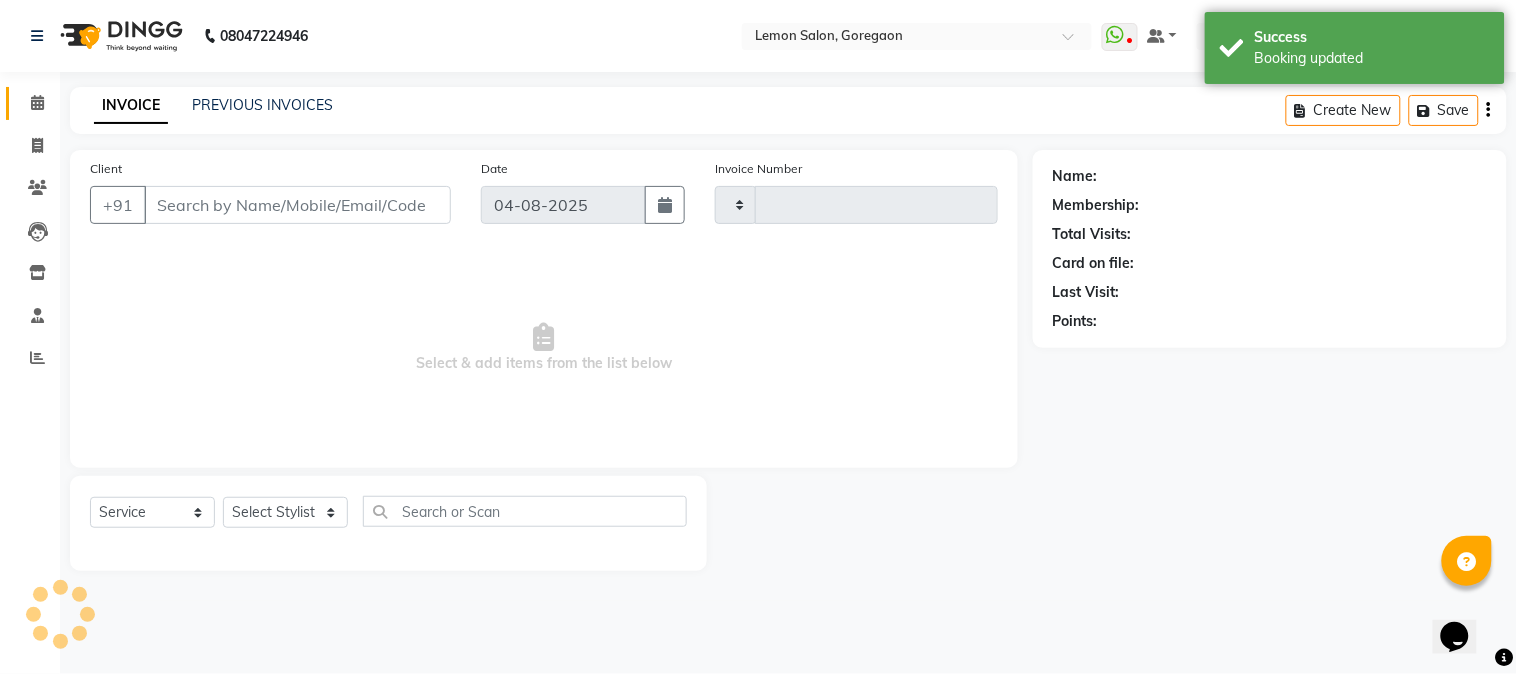 type on "2206" 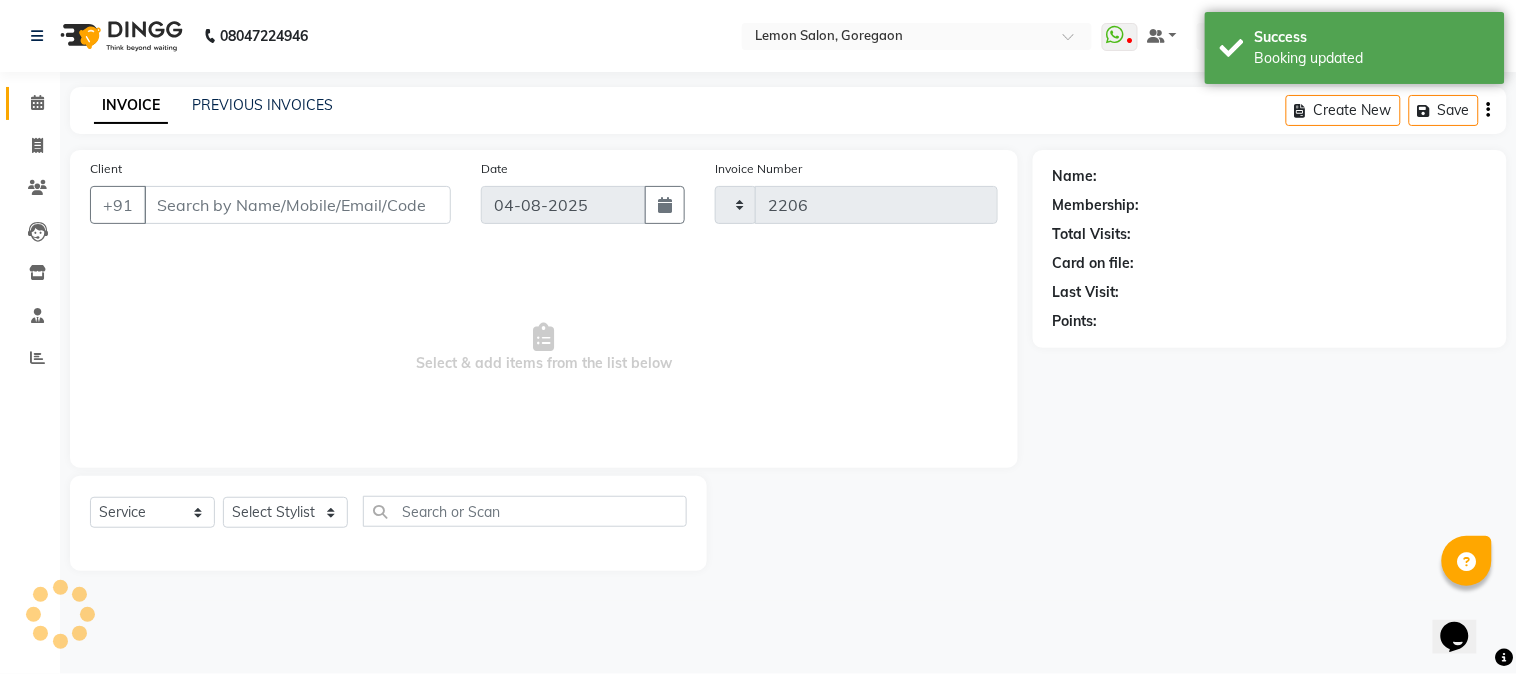 select on "565" 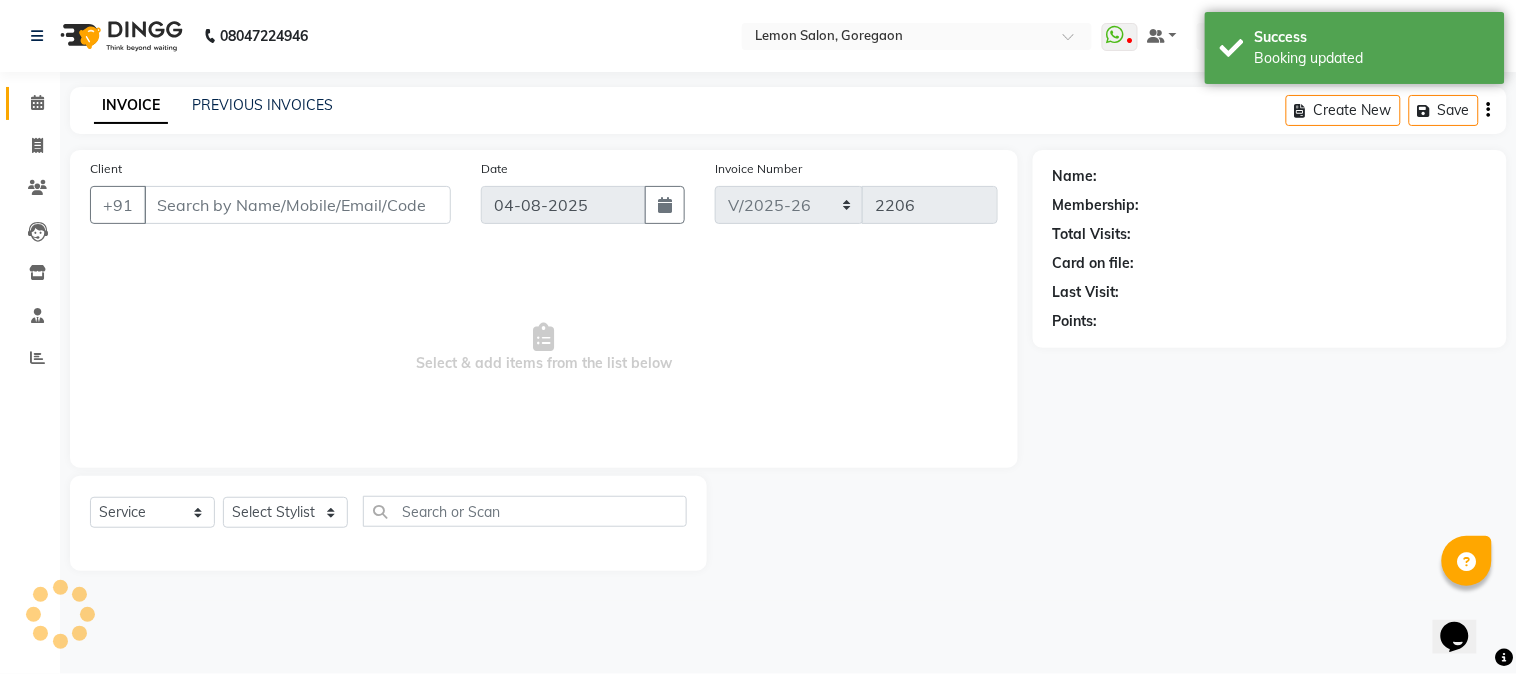 type on "9821055673" 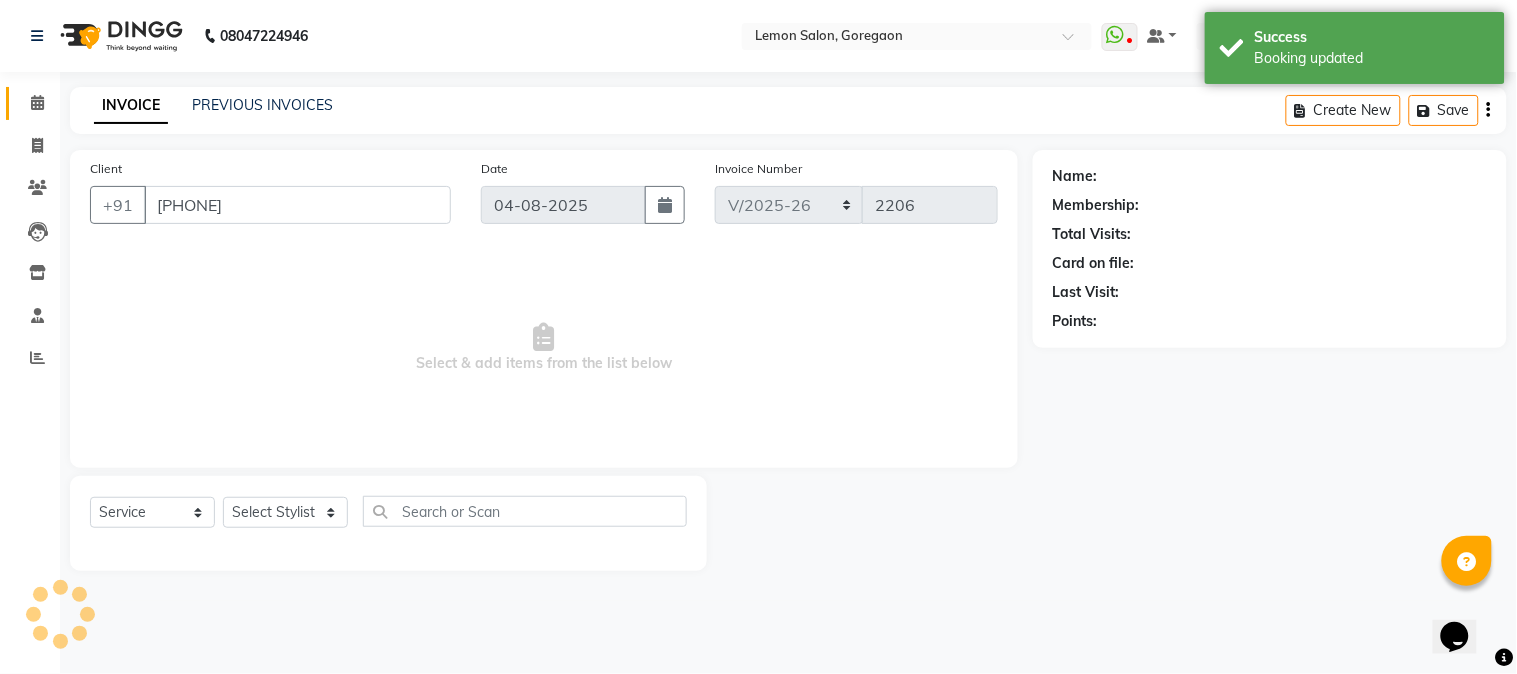 select on "7420" 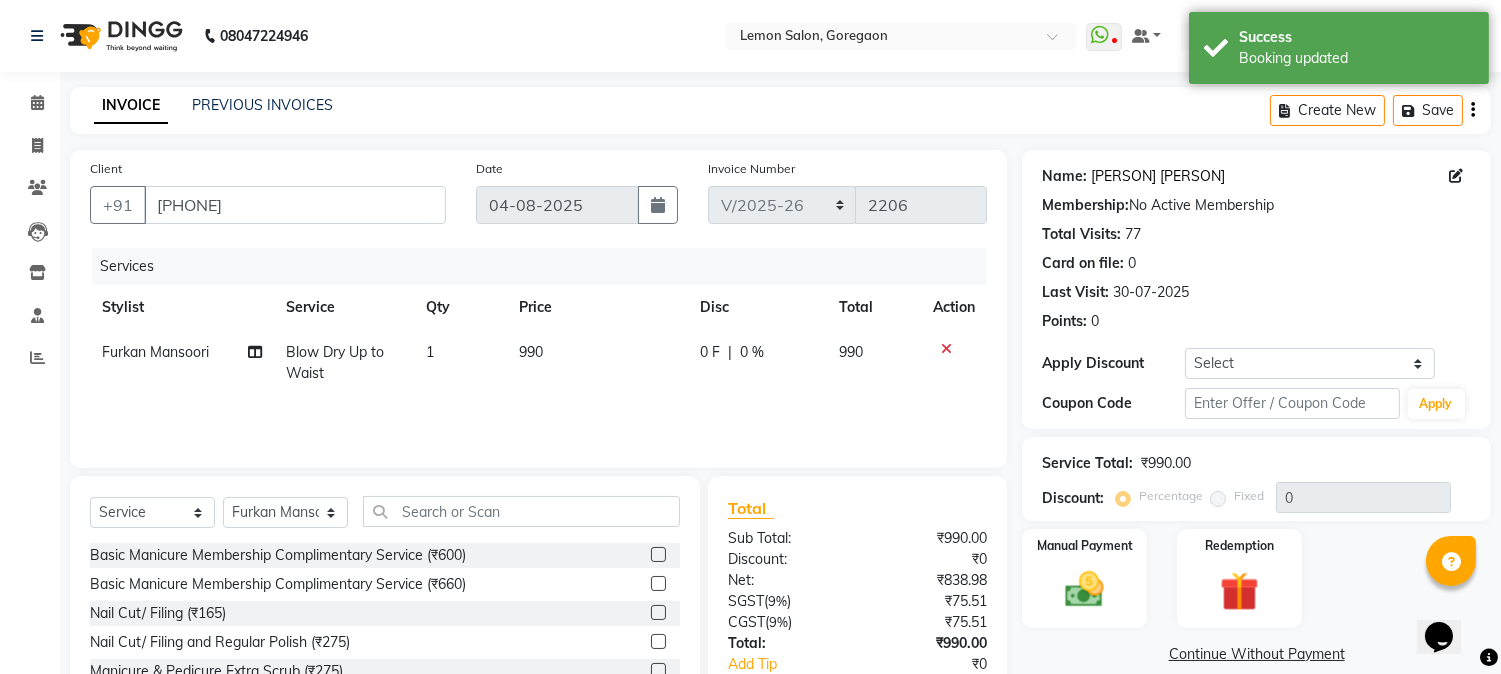 click on "Delnaz Irani" 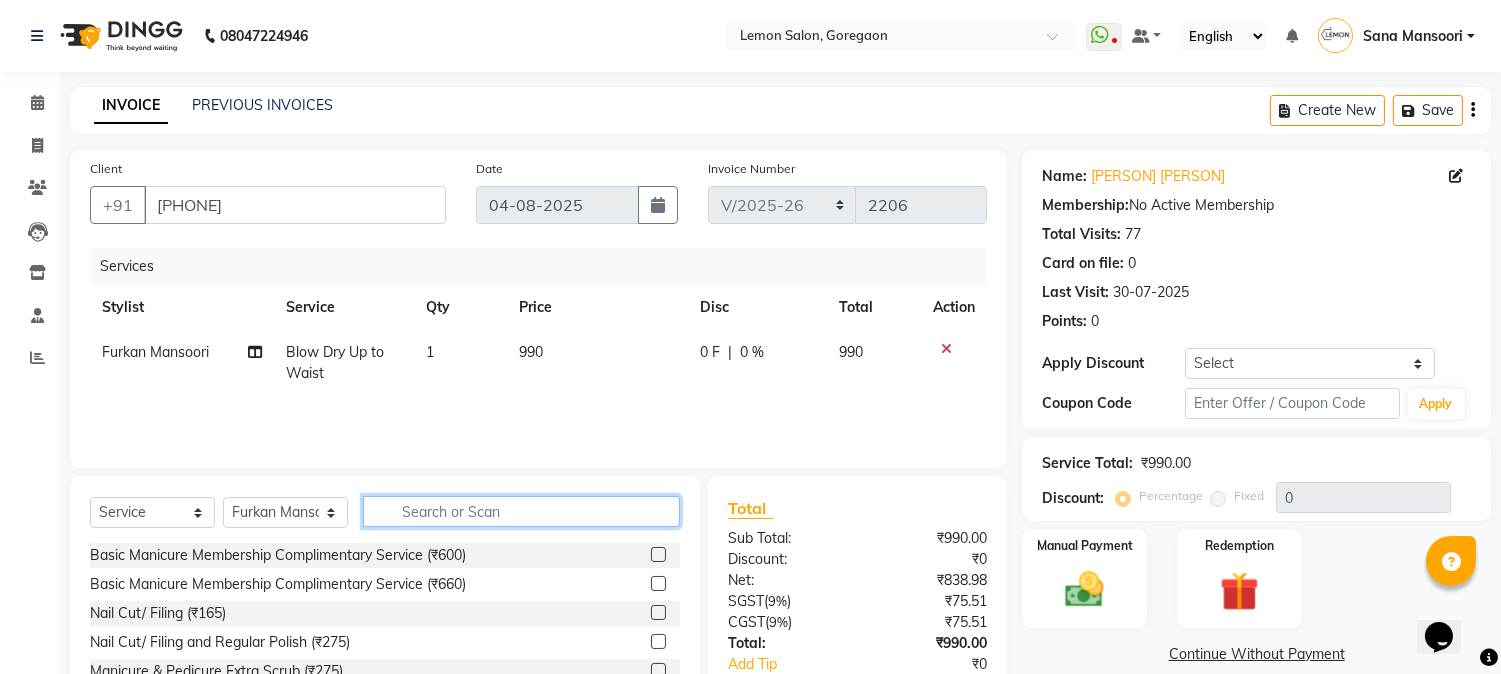click 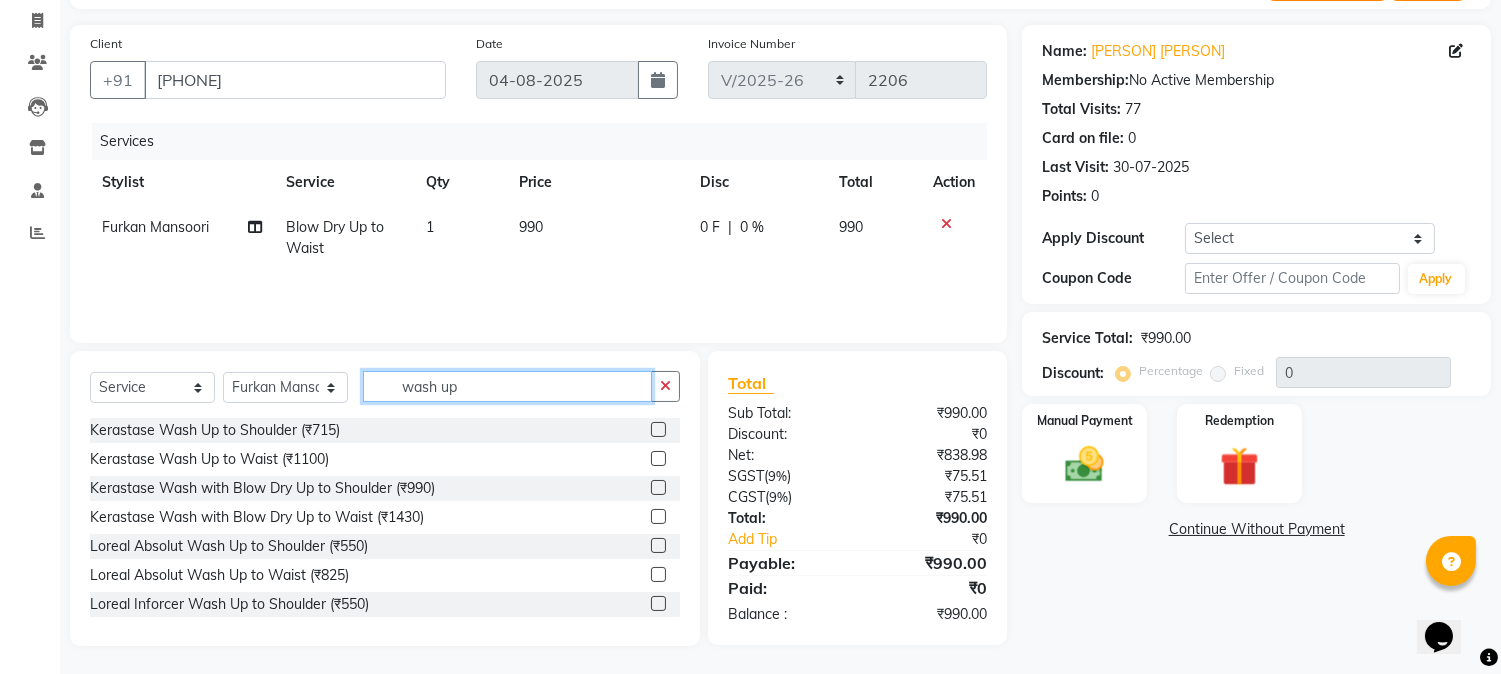scroll, scrollTop: 126, scrollLeft: 0, axis: vertical 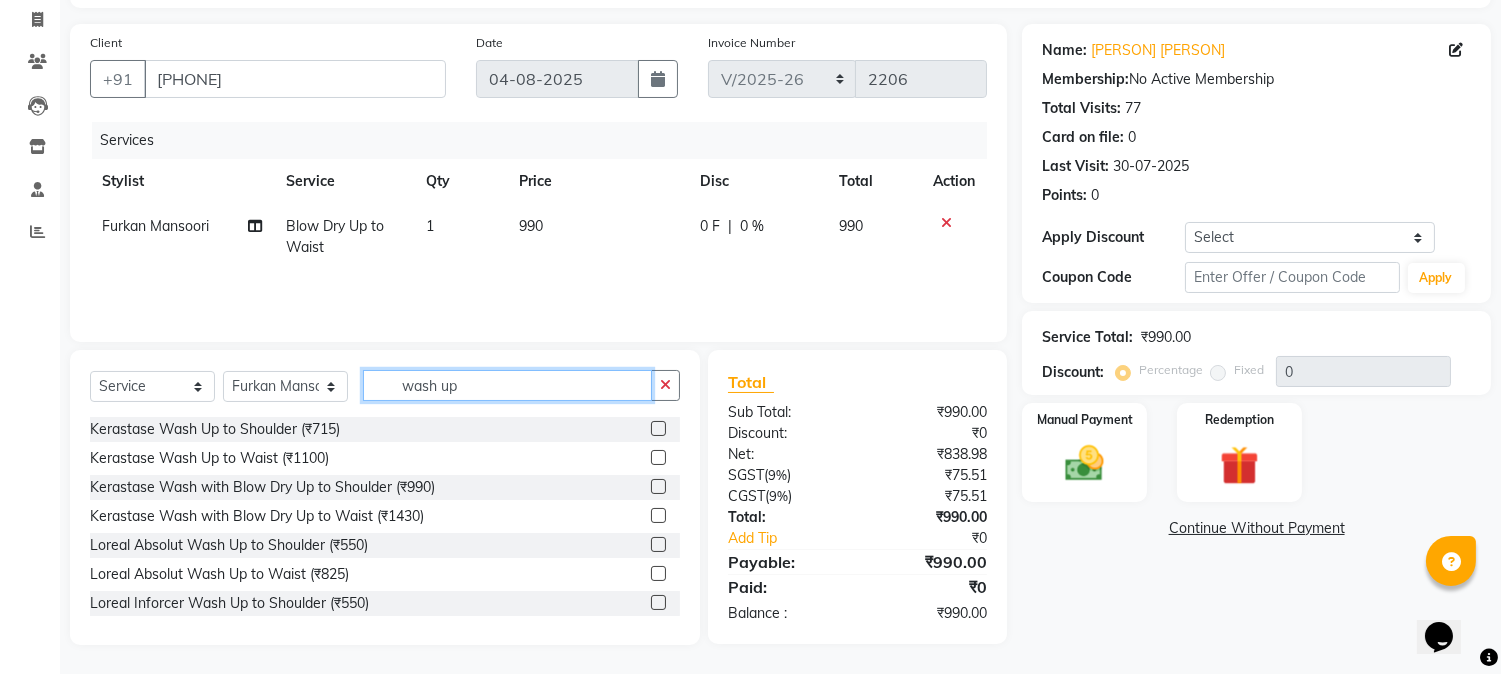 type on "wash up" 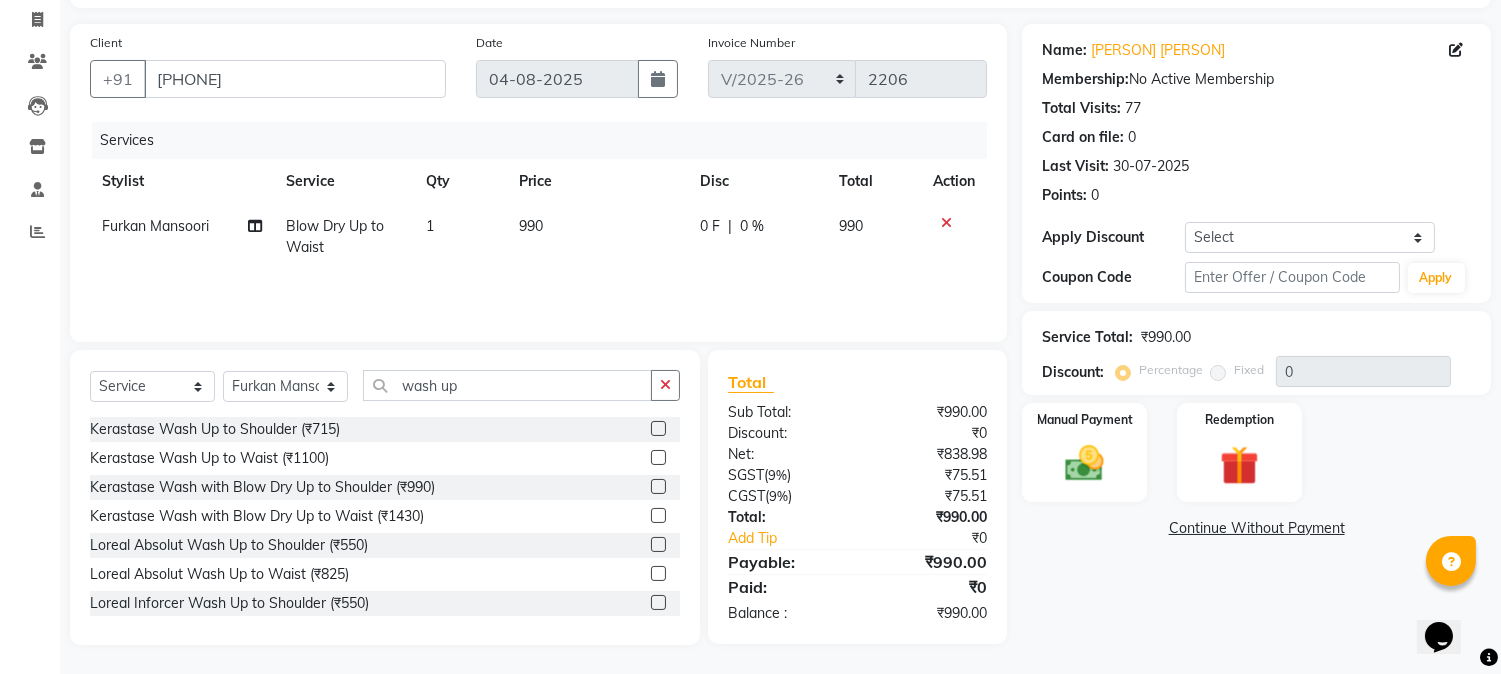 click 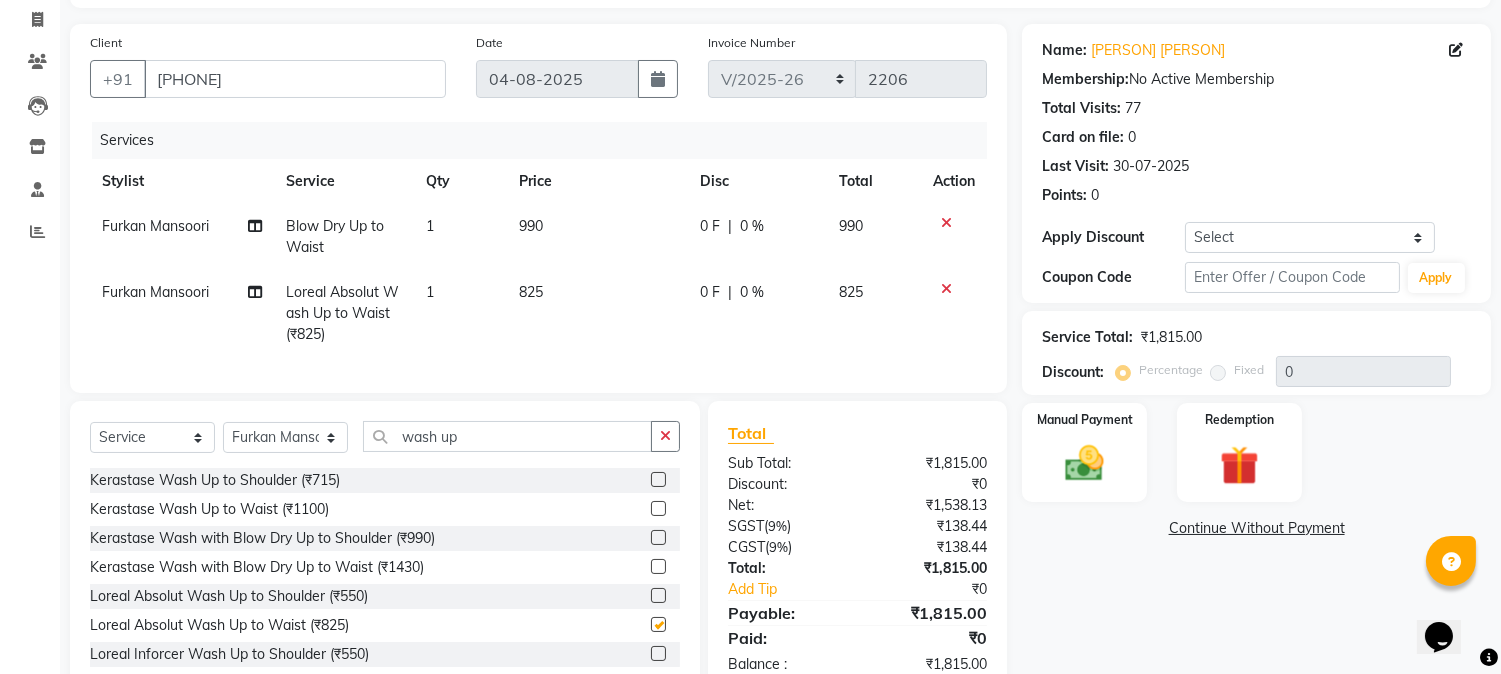 checkbox on "false" 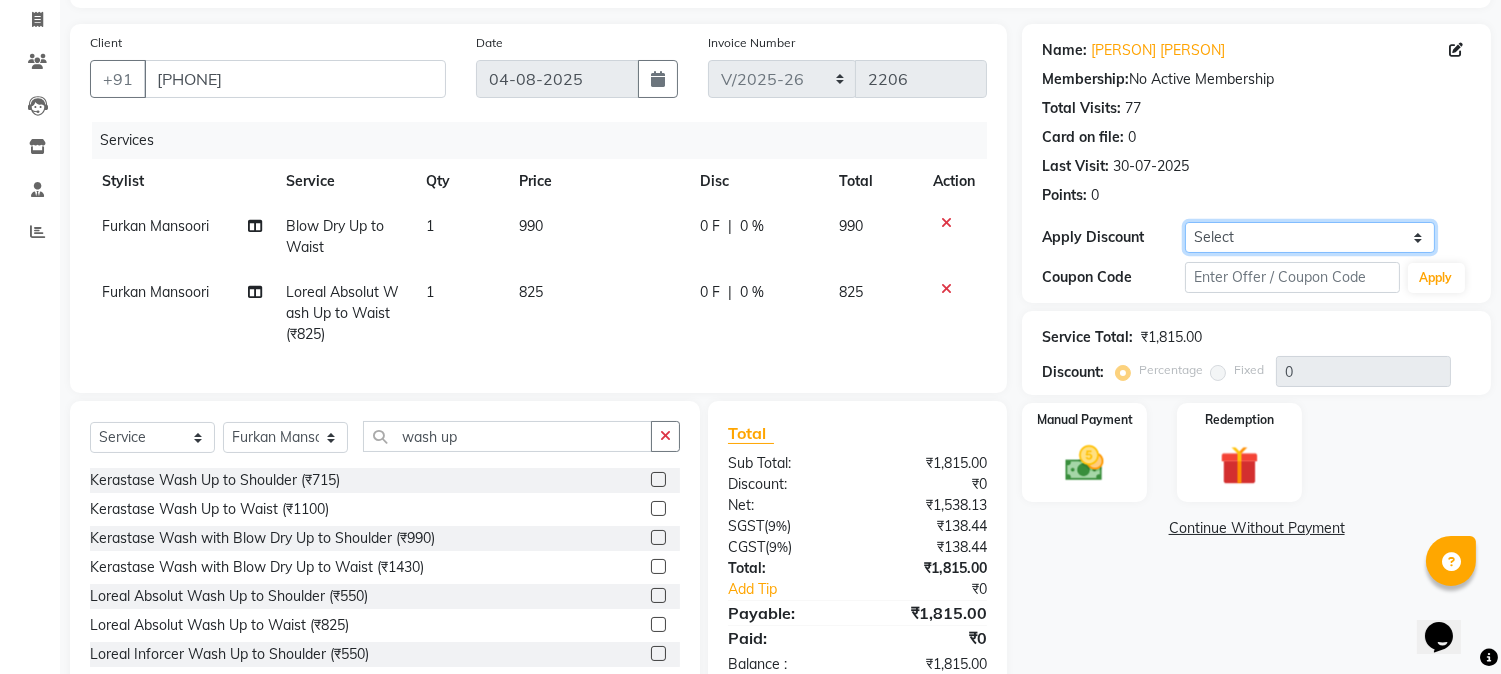 click on "Select Coupon → Abc" 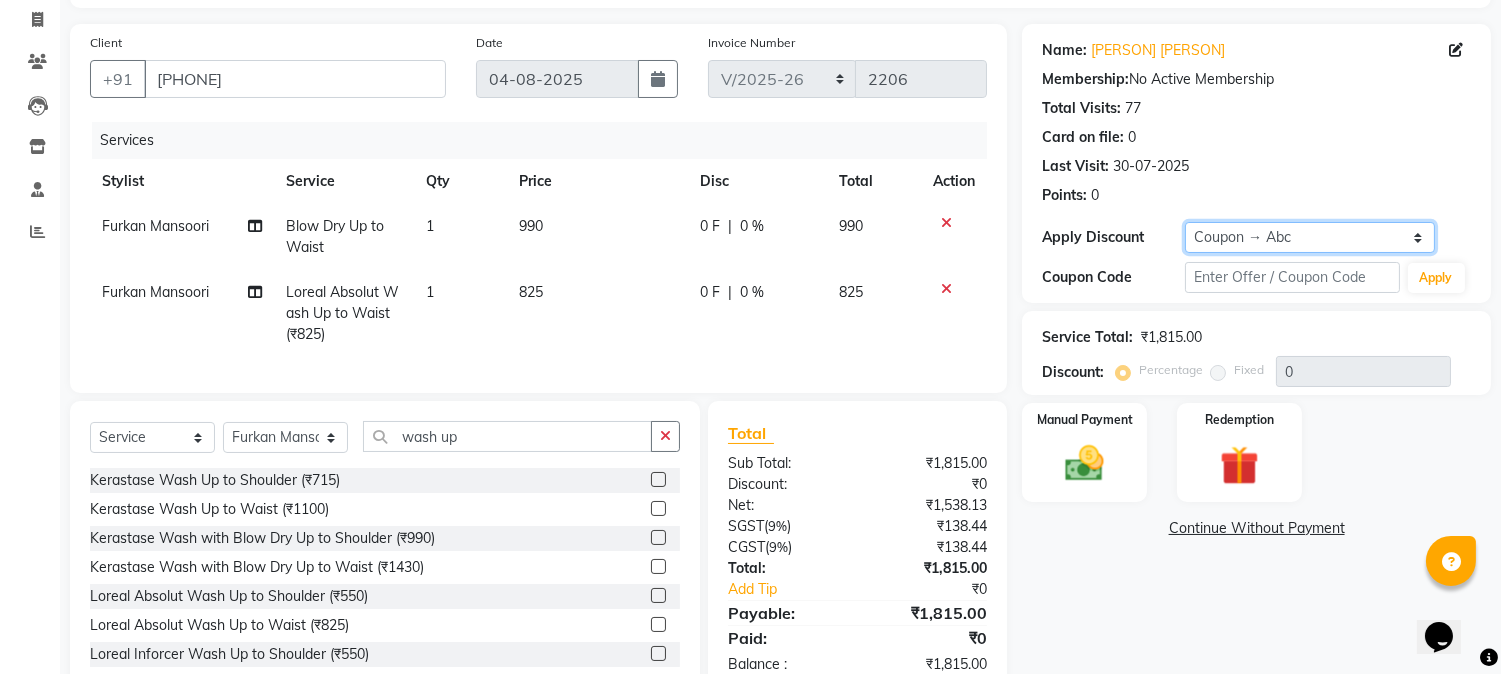 click on "Select Coupon → Abc" 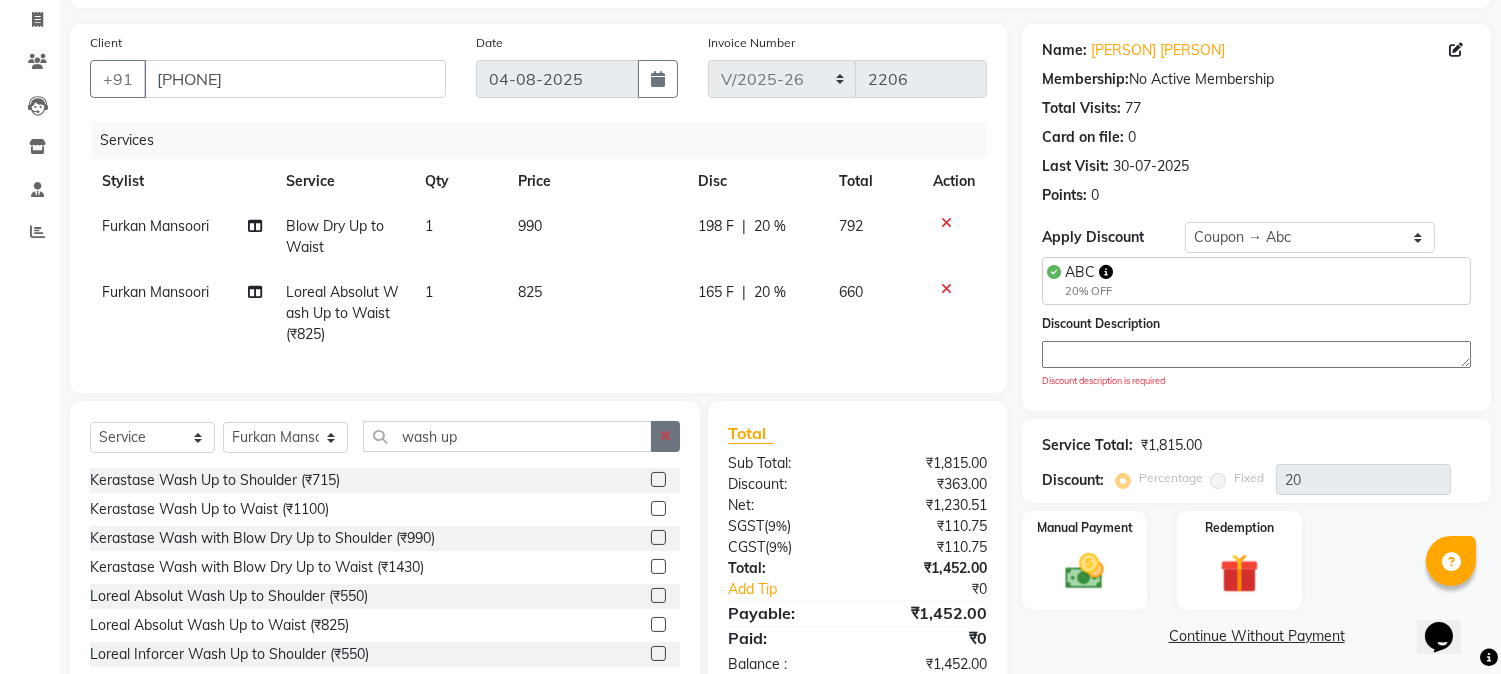 click 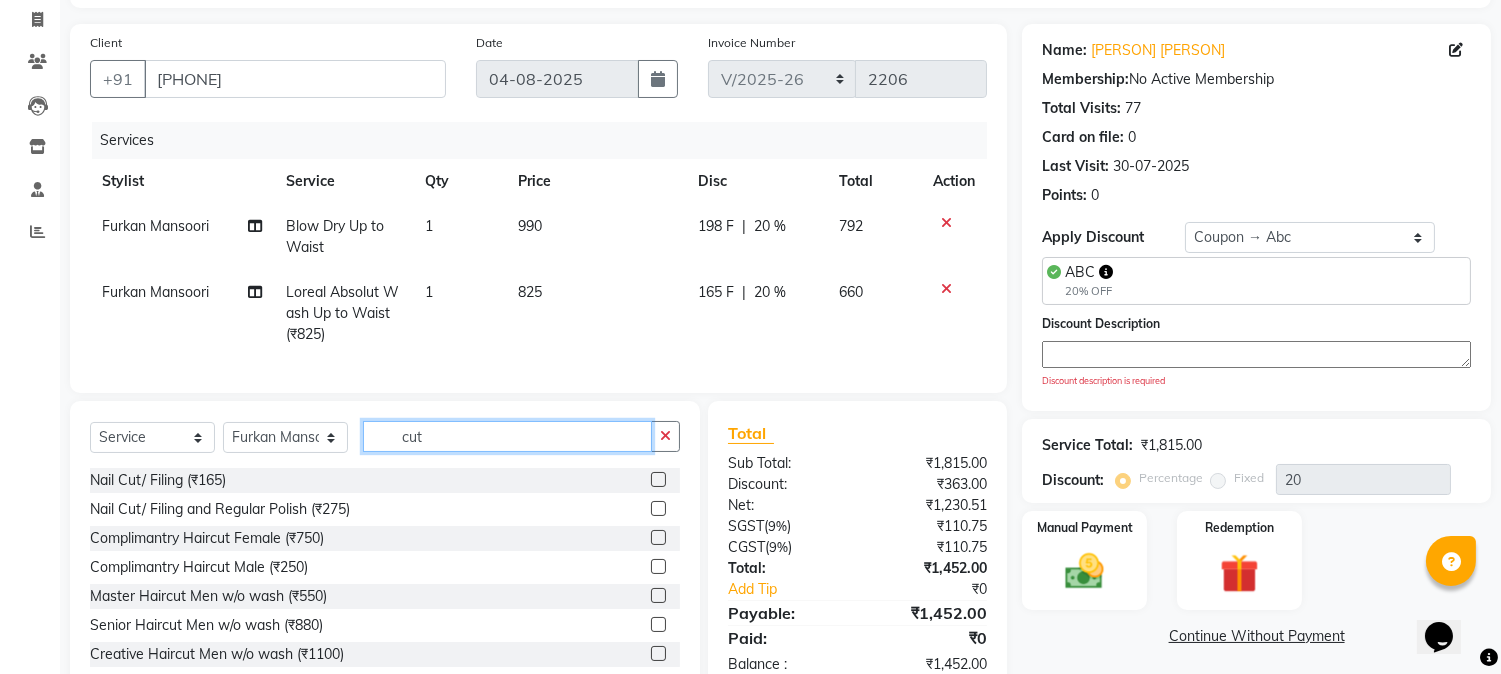 type on "cut" 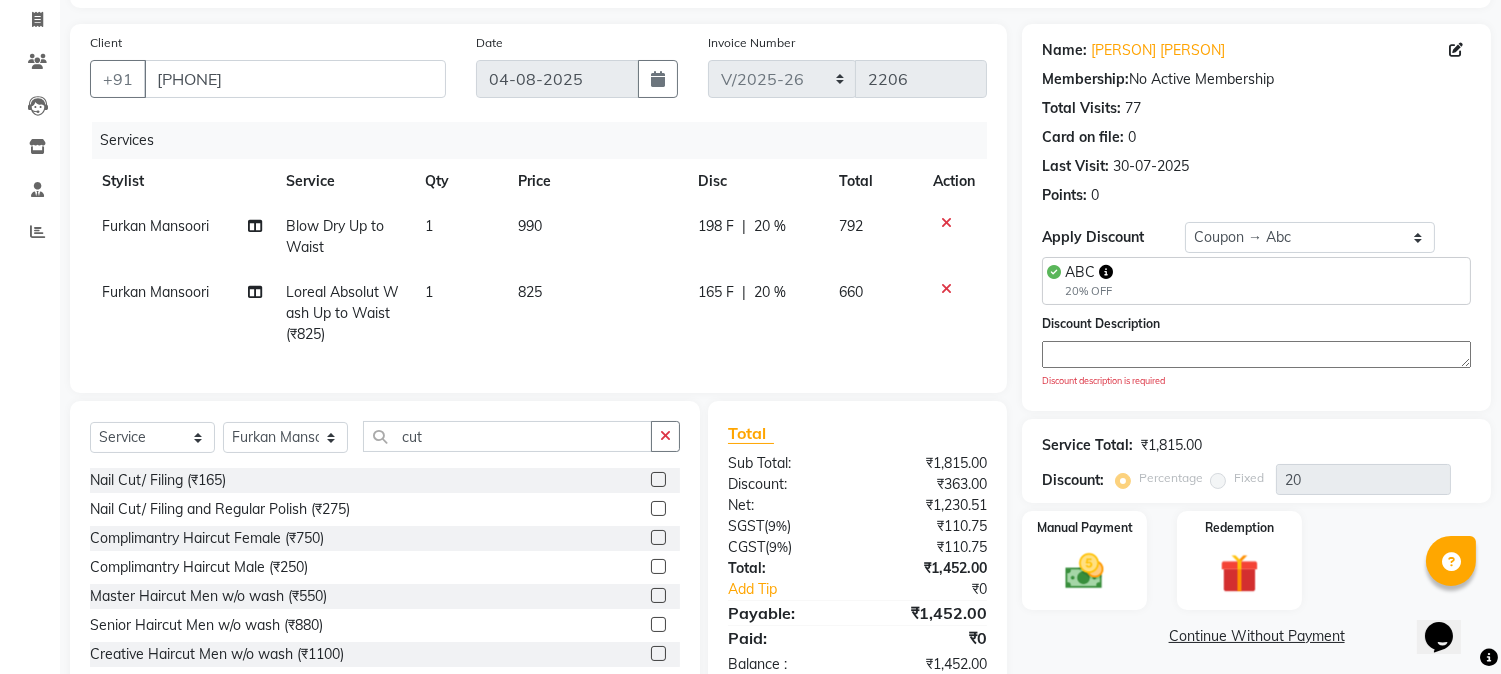 click 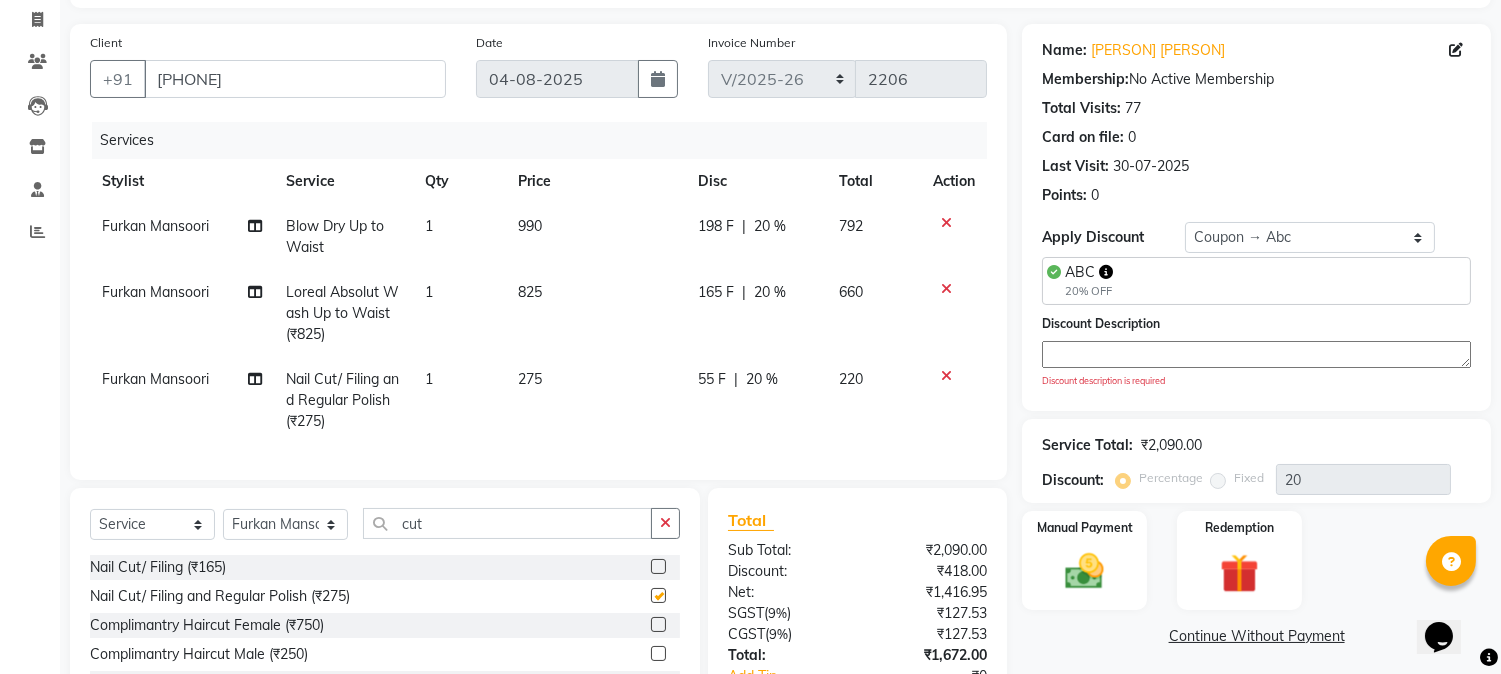 checkbox on "false" 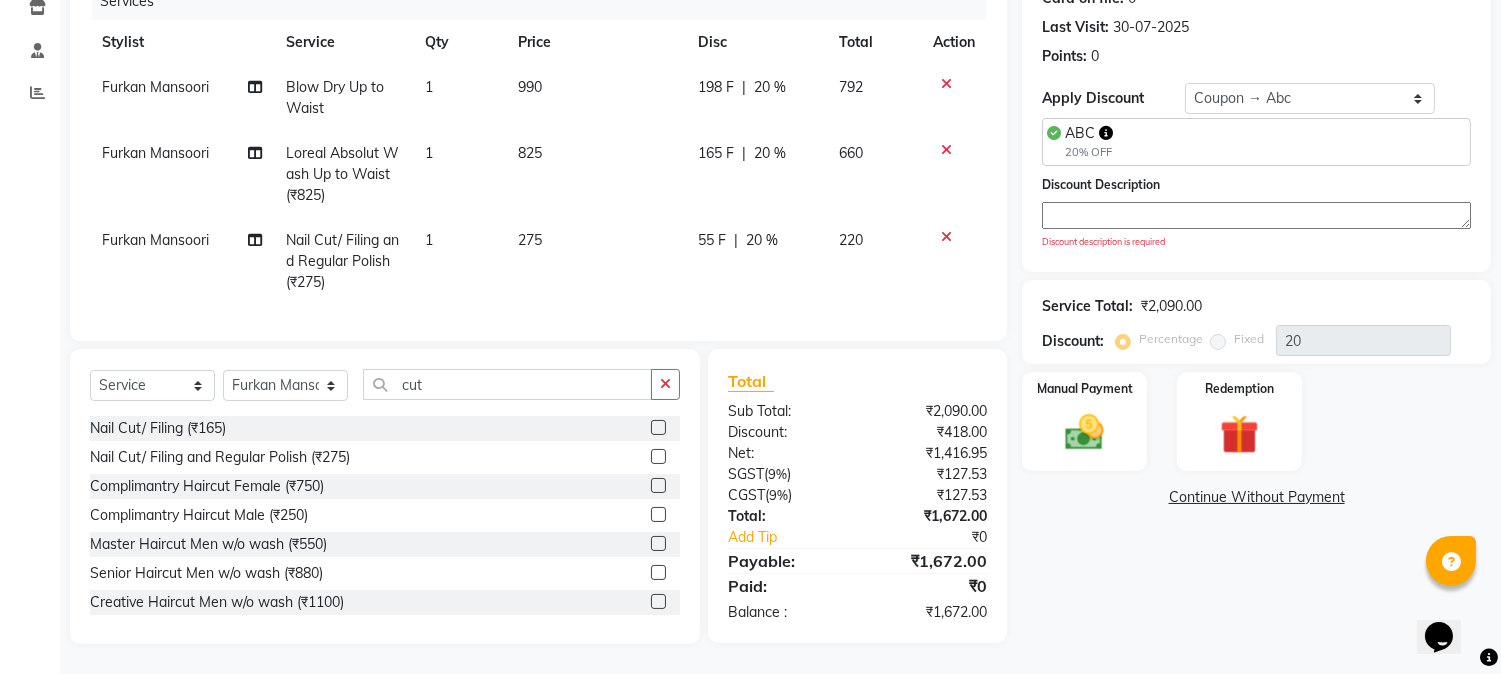 scroll, scrollTop: 0, scrollLeft: 0, axis: both 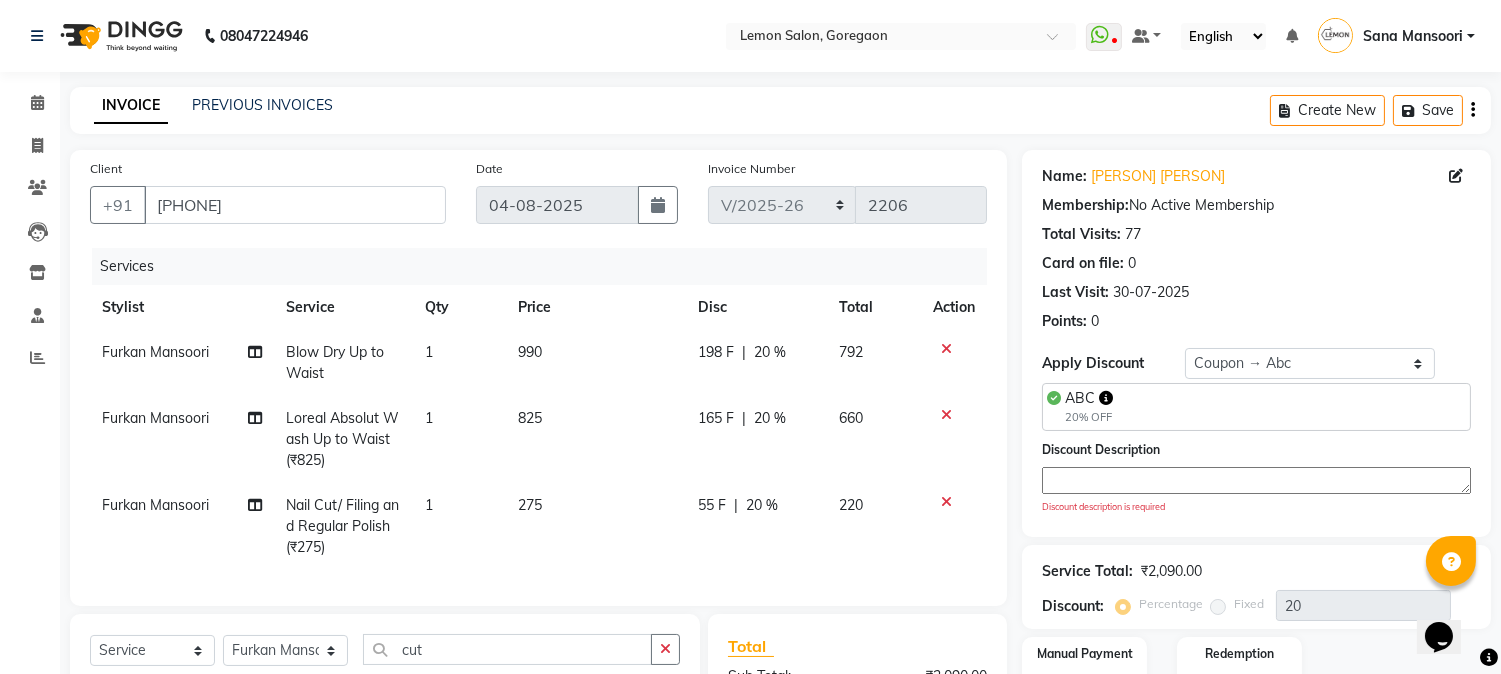 click 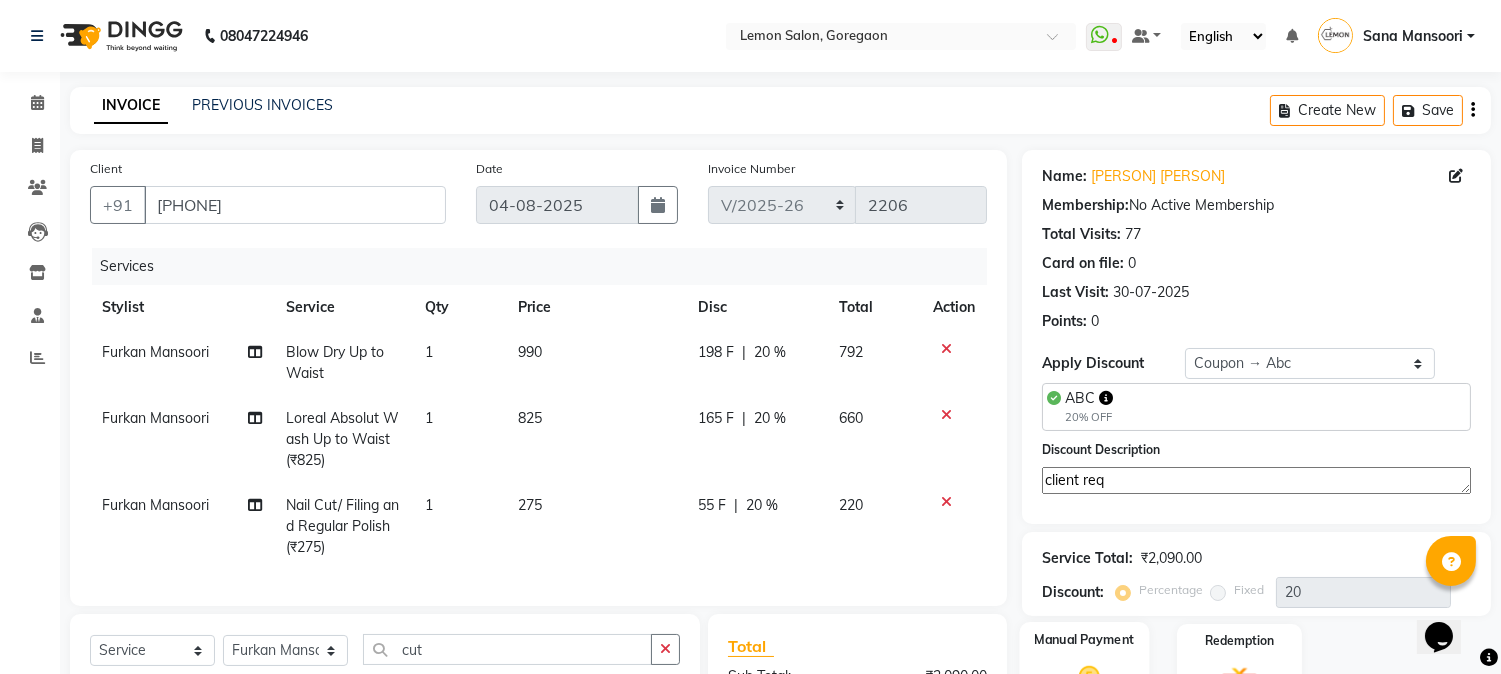 scroll, scrollTop: 281, scrollLeft: 0, axis: vertical 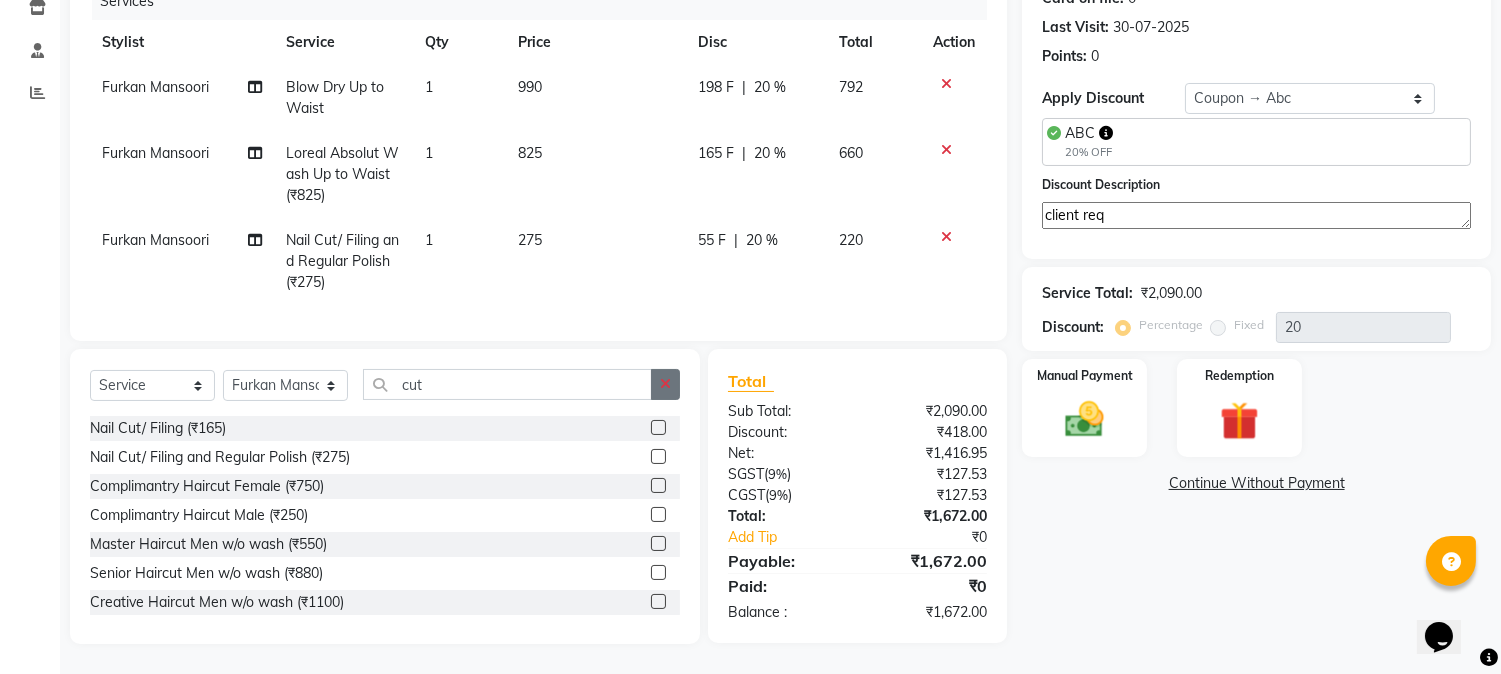 type on "client req" 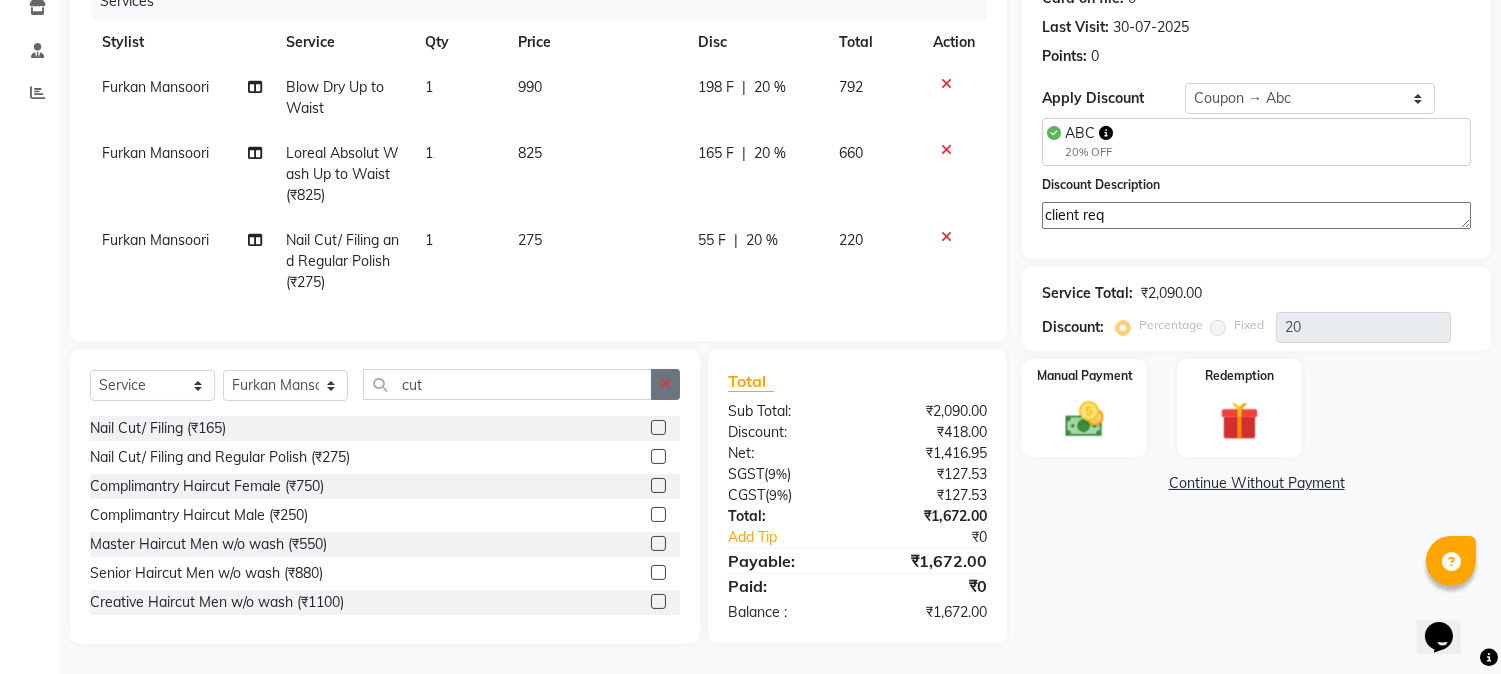 click 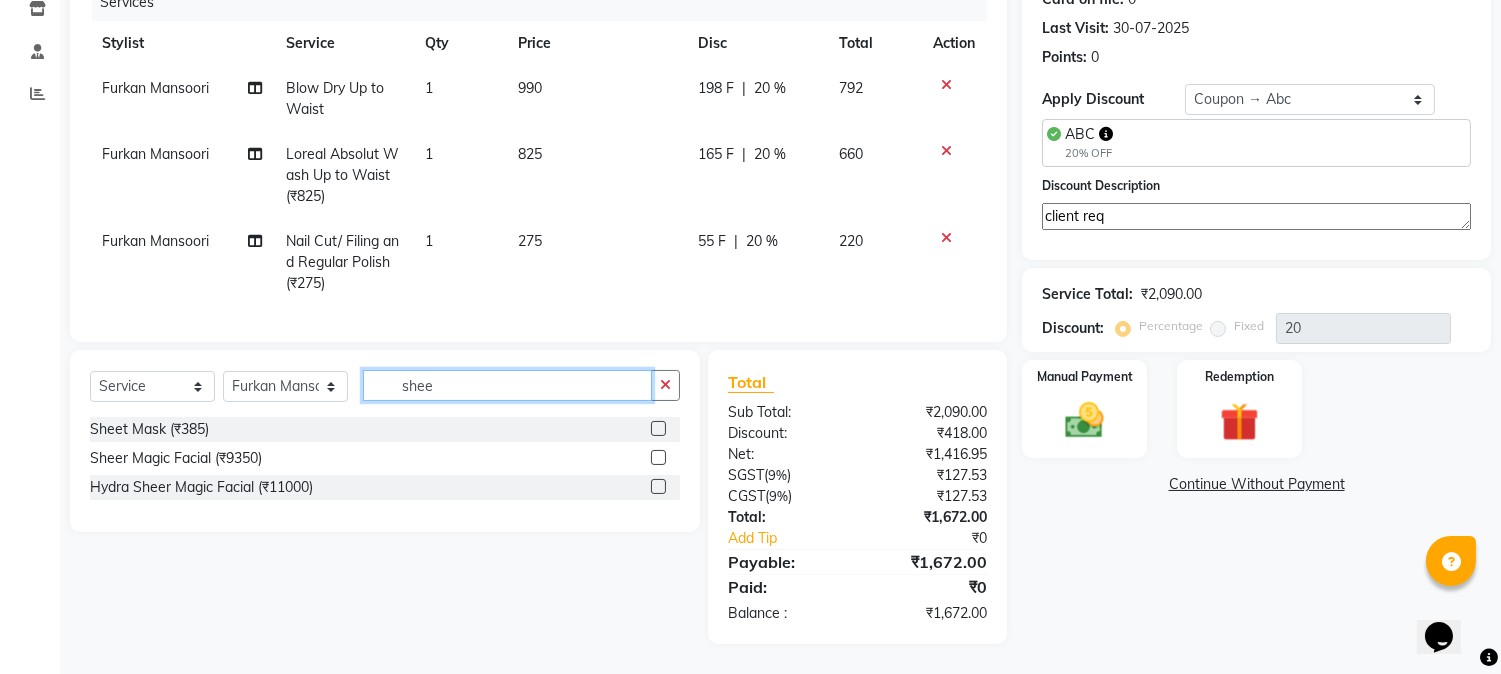 scroll, scrollTop: 280, scrollLeft: 0, axis: vertical 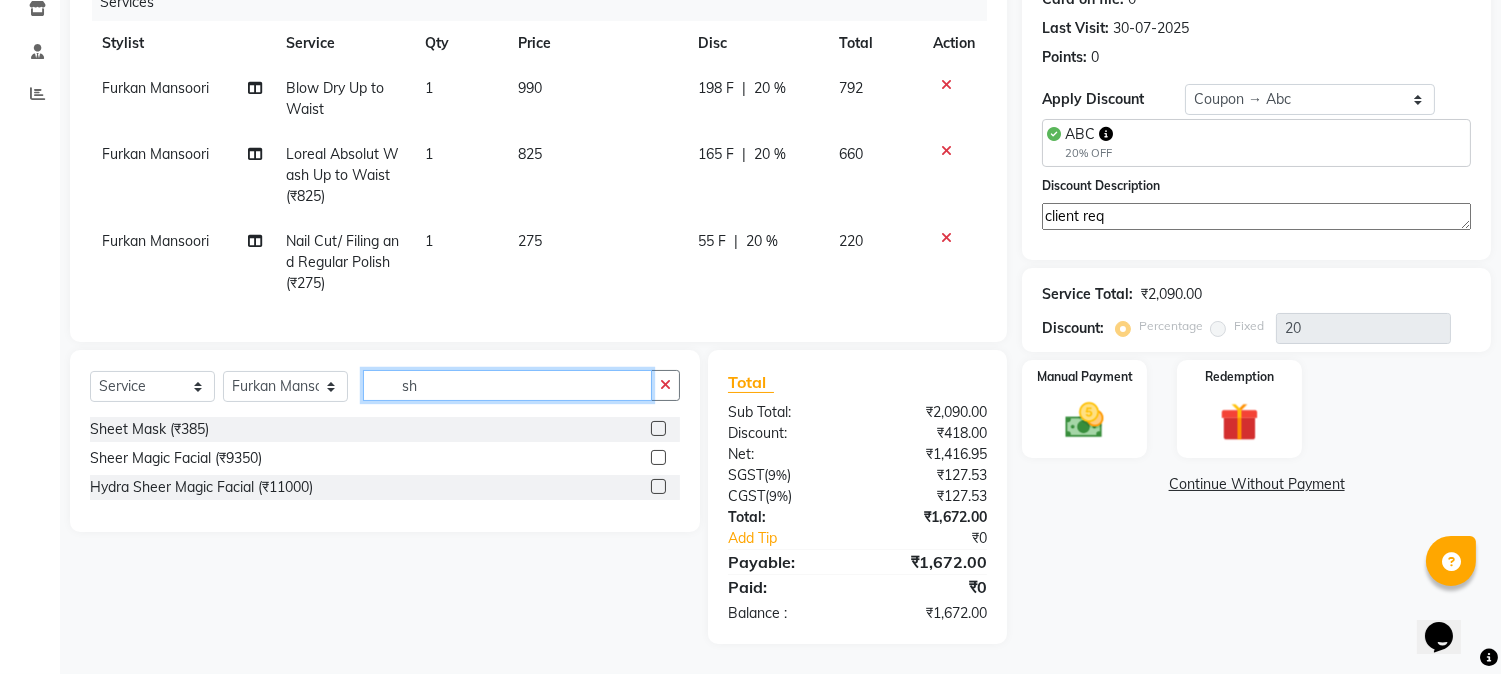 type on "s" 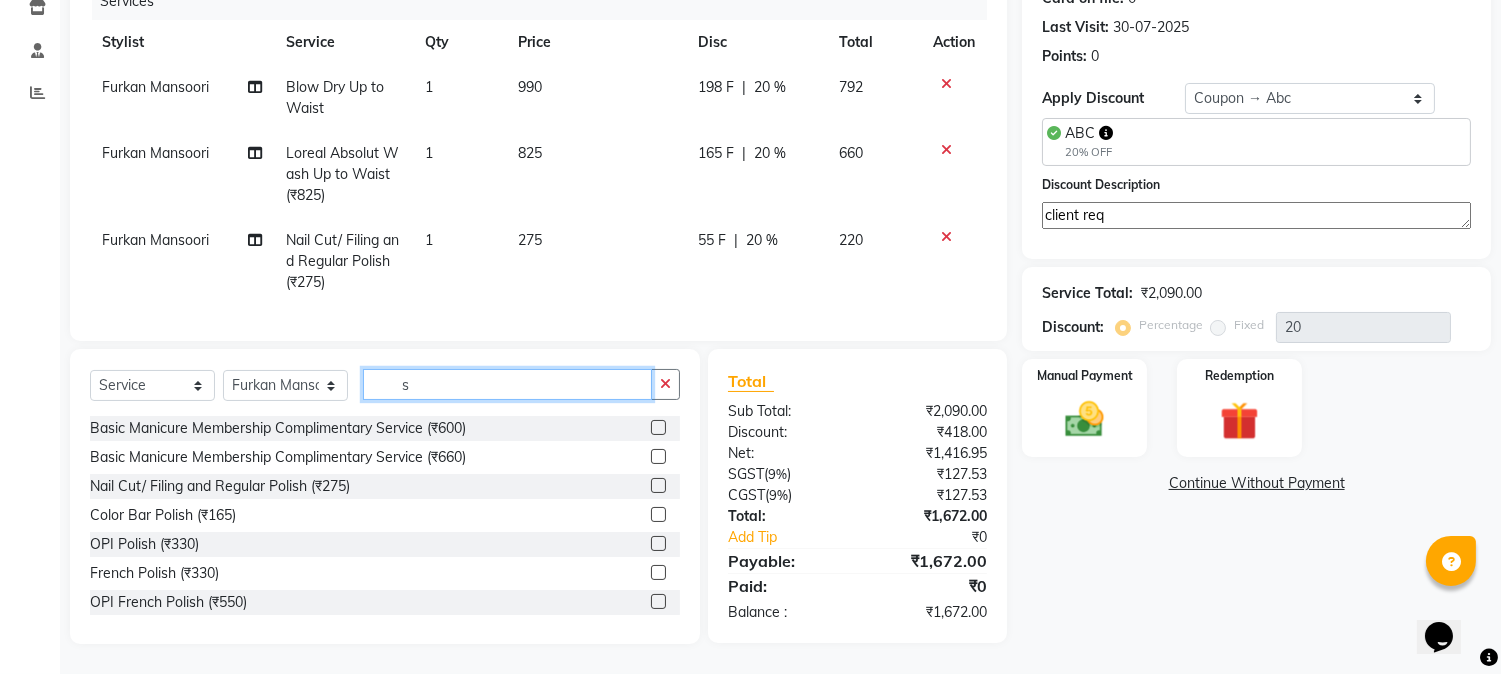 scroll, scrollTop: 281, scrollLeft: 0, axis: vertical 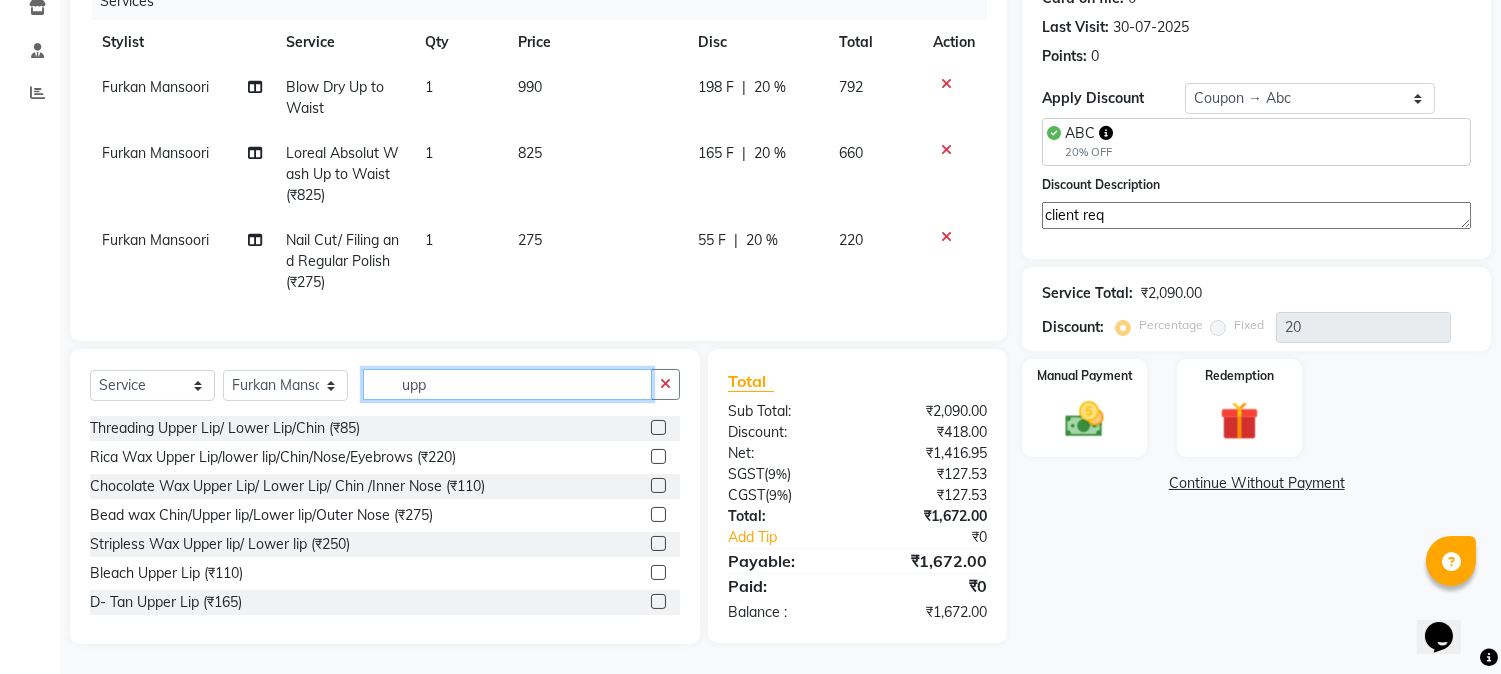 type on "upp" 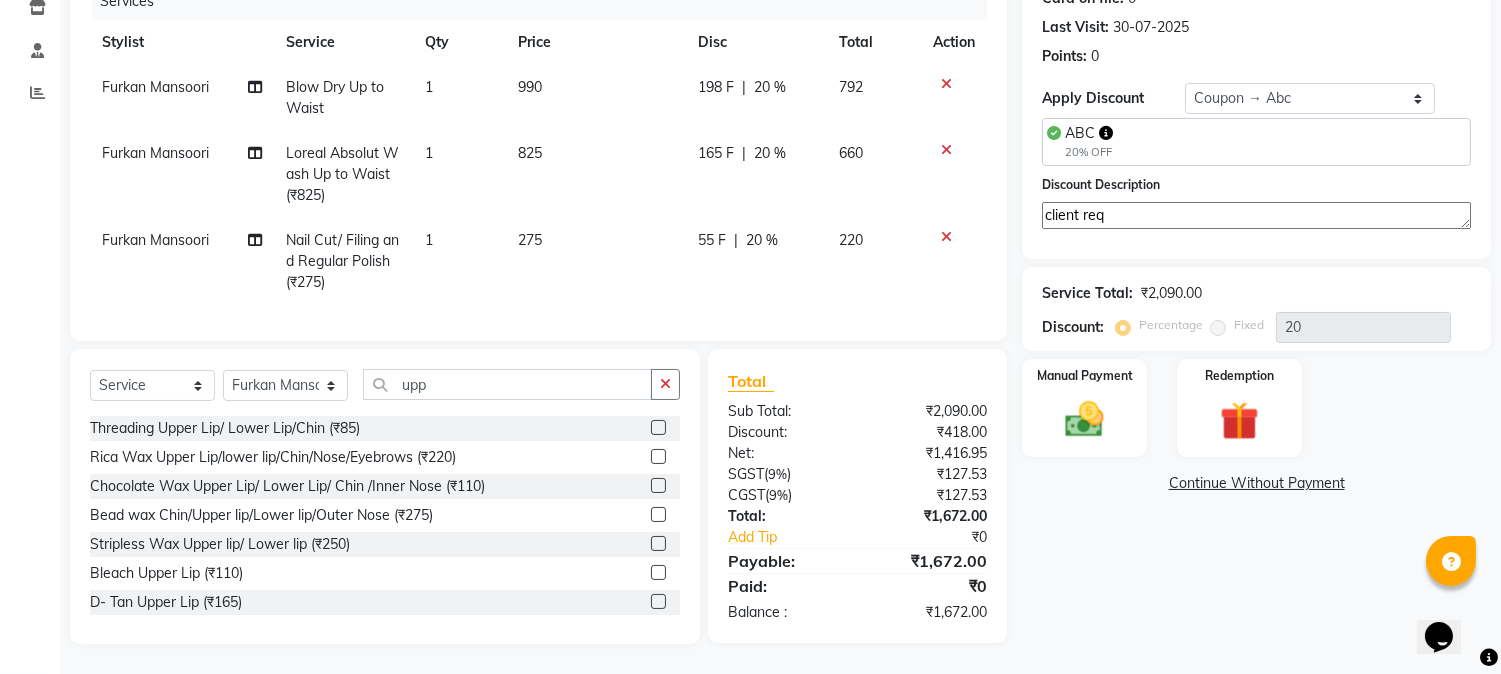 click 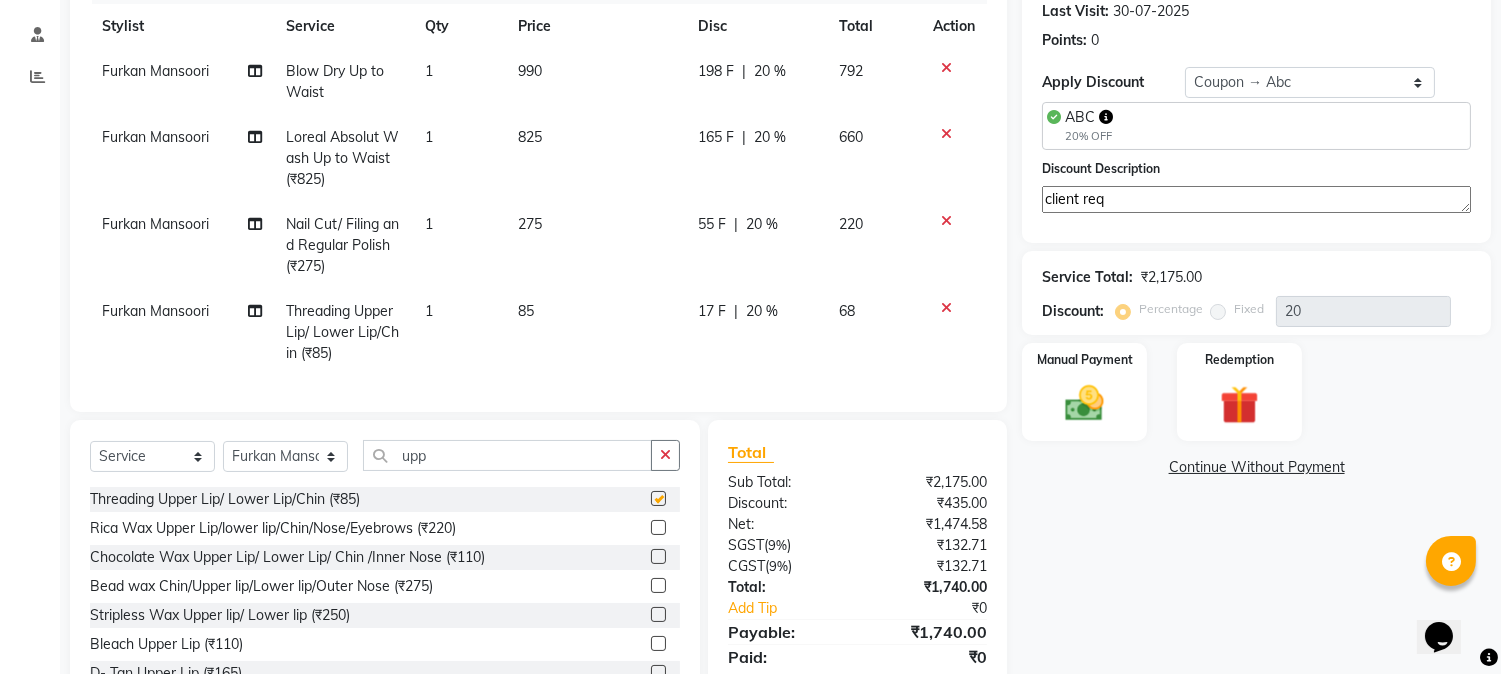 checkbox on "false" 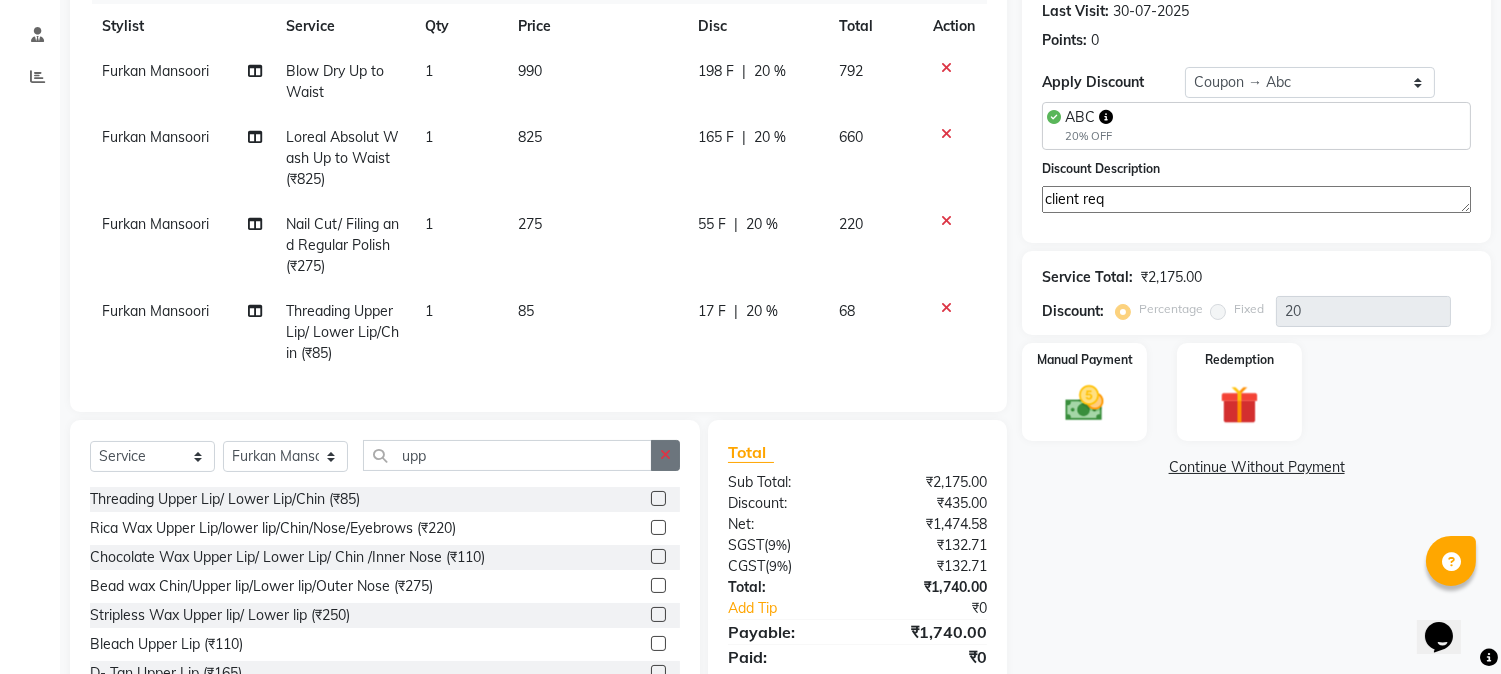 click 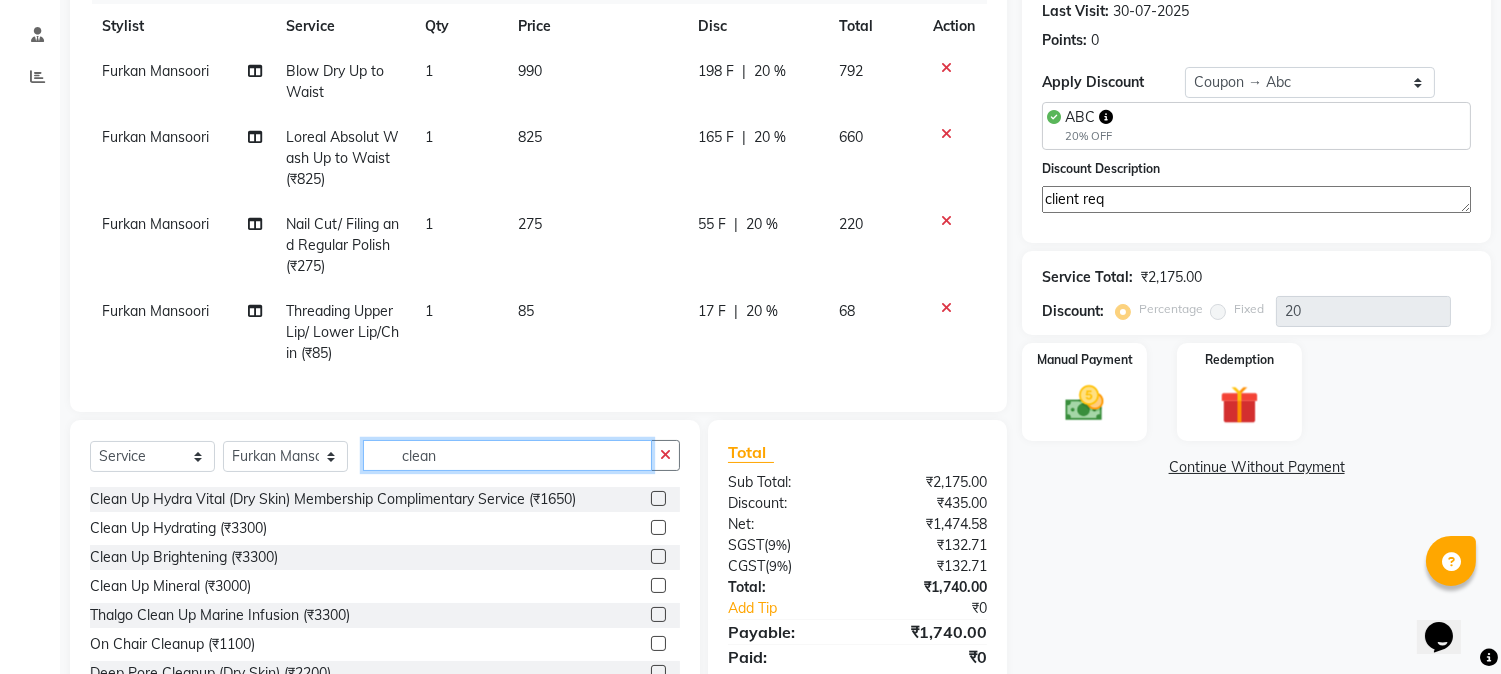 scroll, scrollTop: 368, scrollLeft: 0, axis: vertical 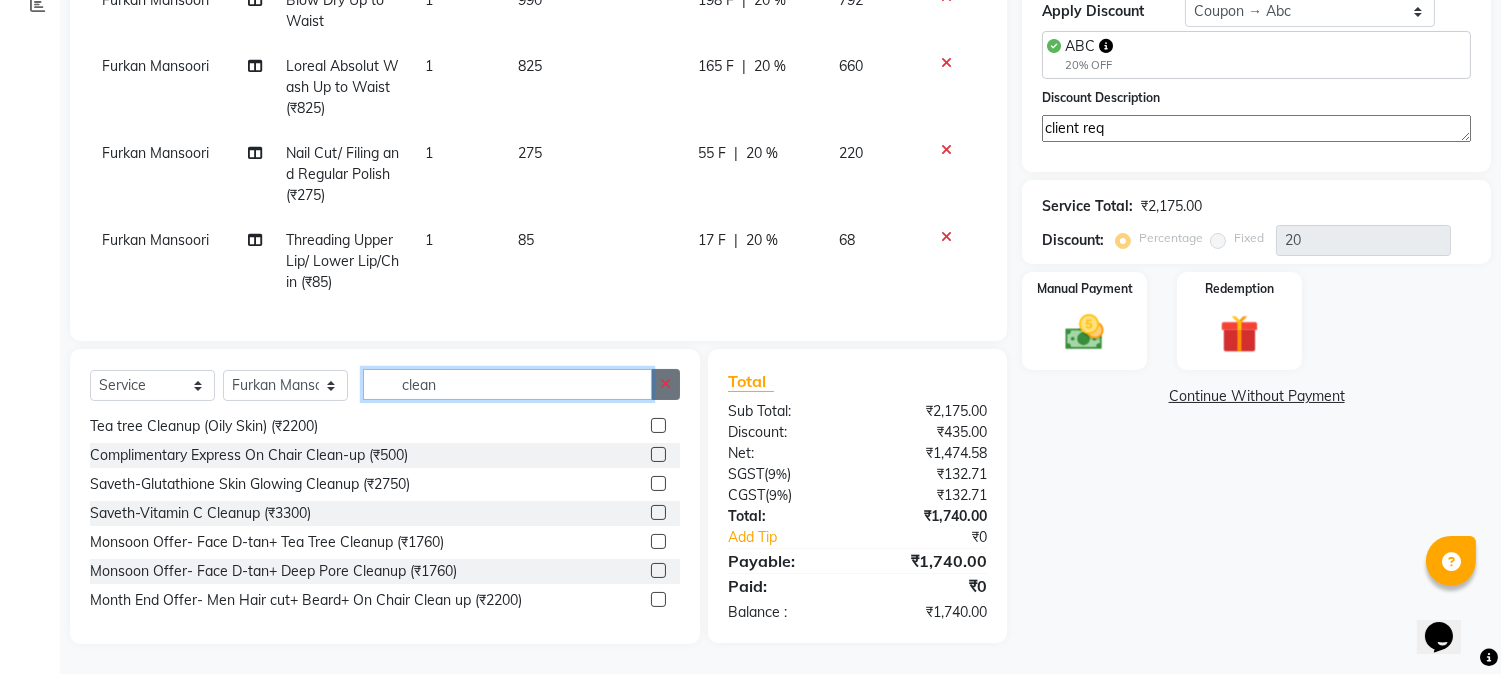 type on "clean" 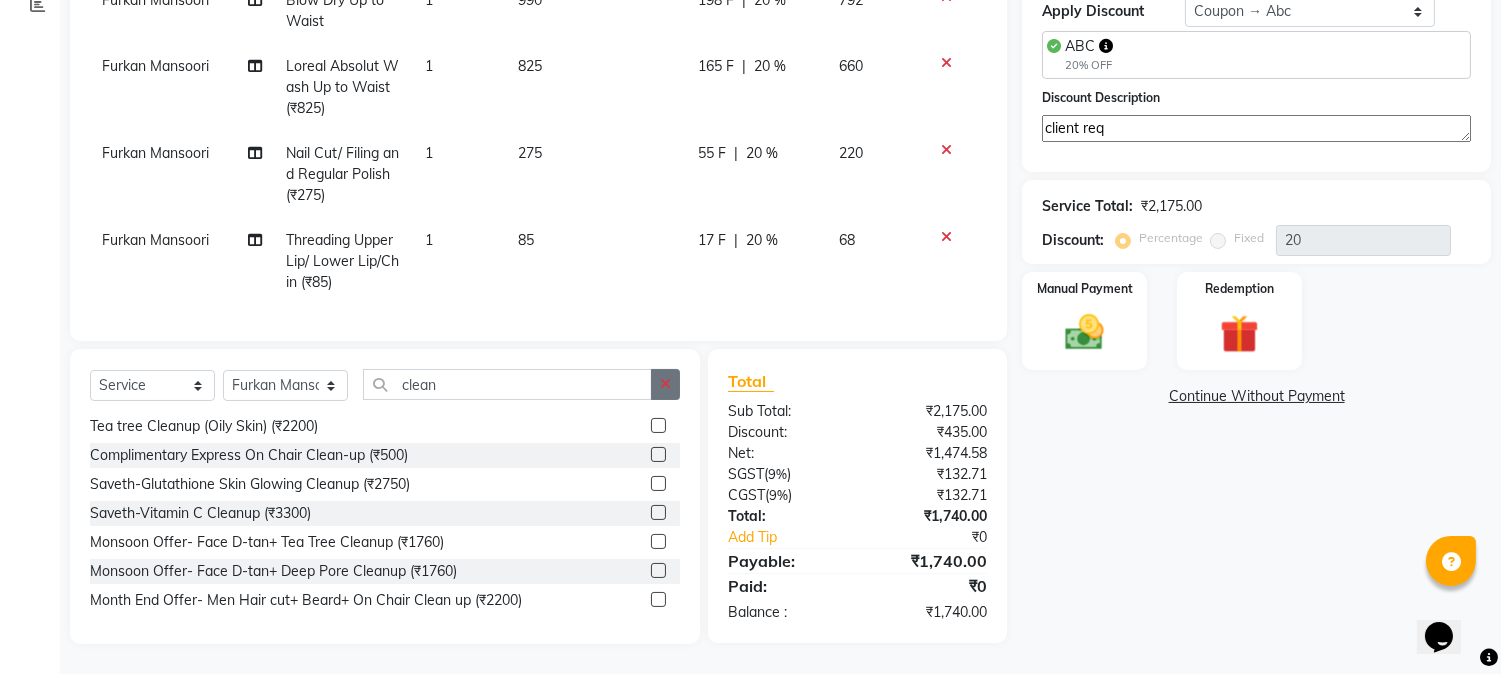 click 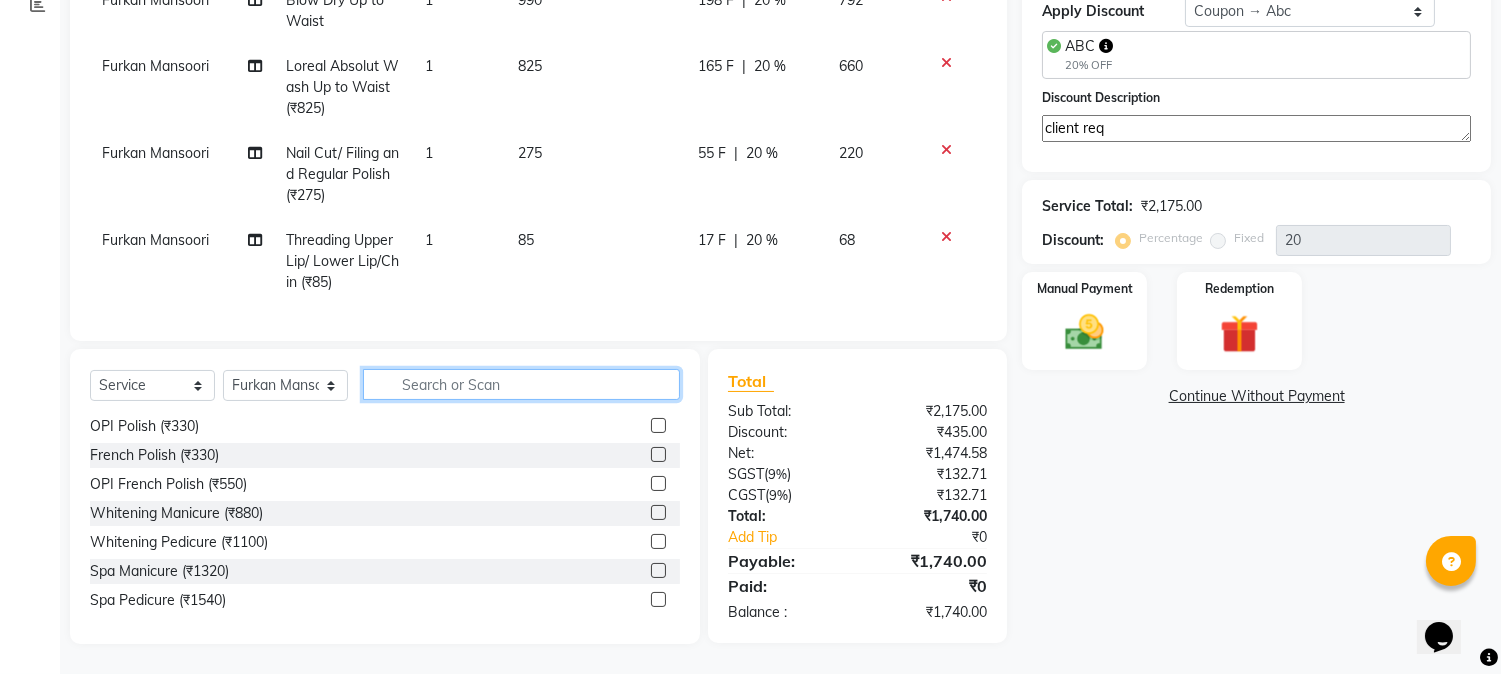 scroll, scrollTop: 367, scrollLeft: 0, axis: vertical 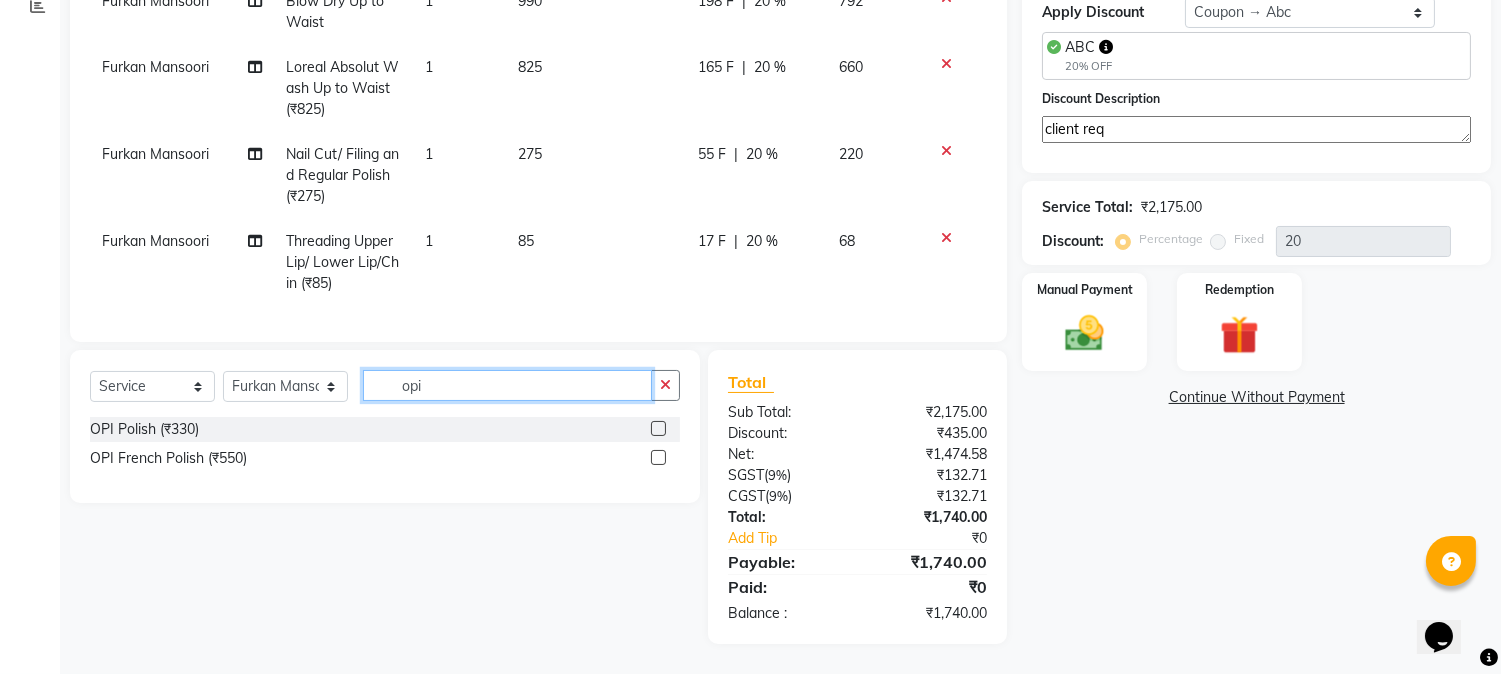 type on "opi" 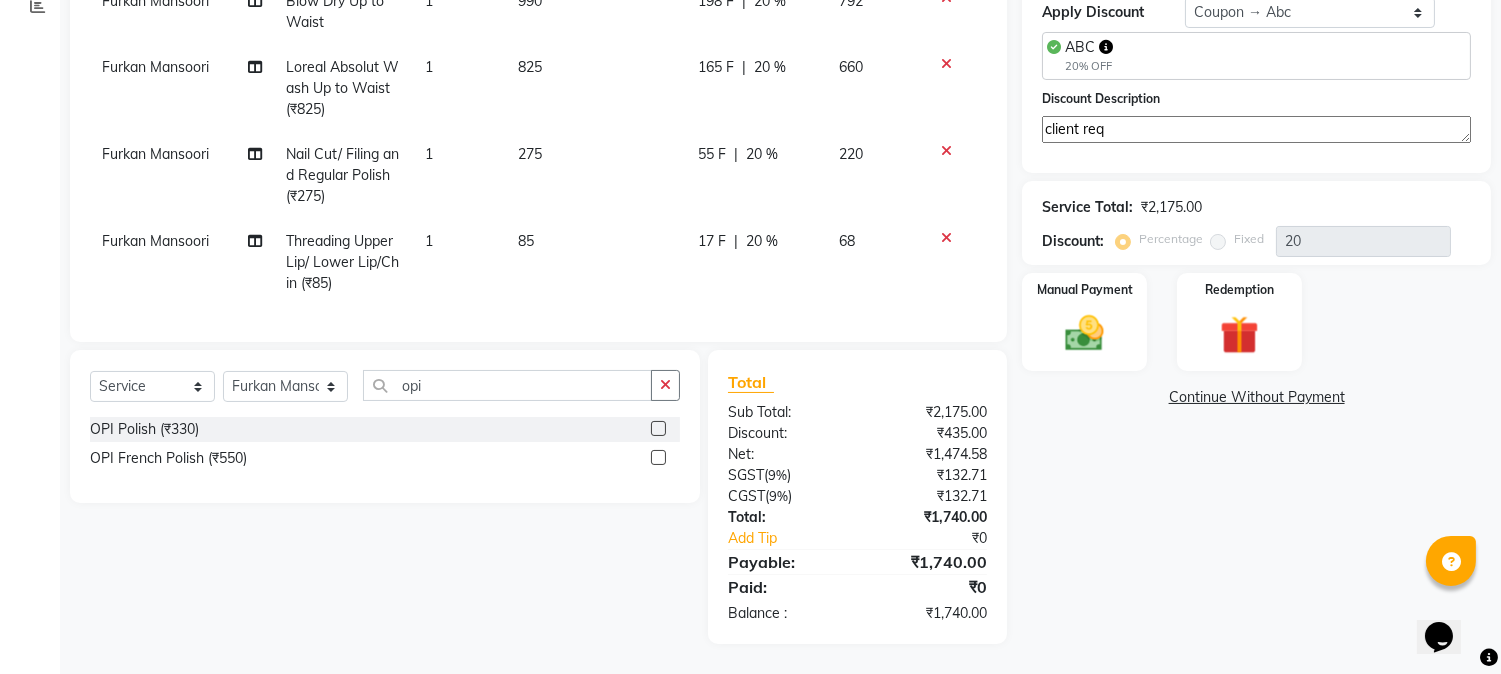 click 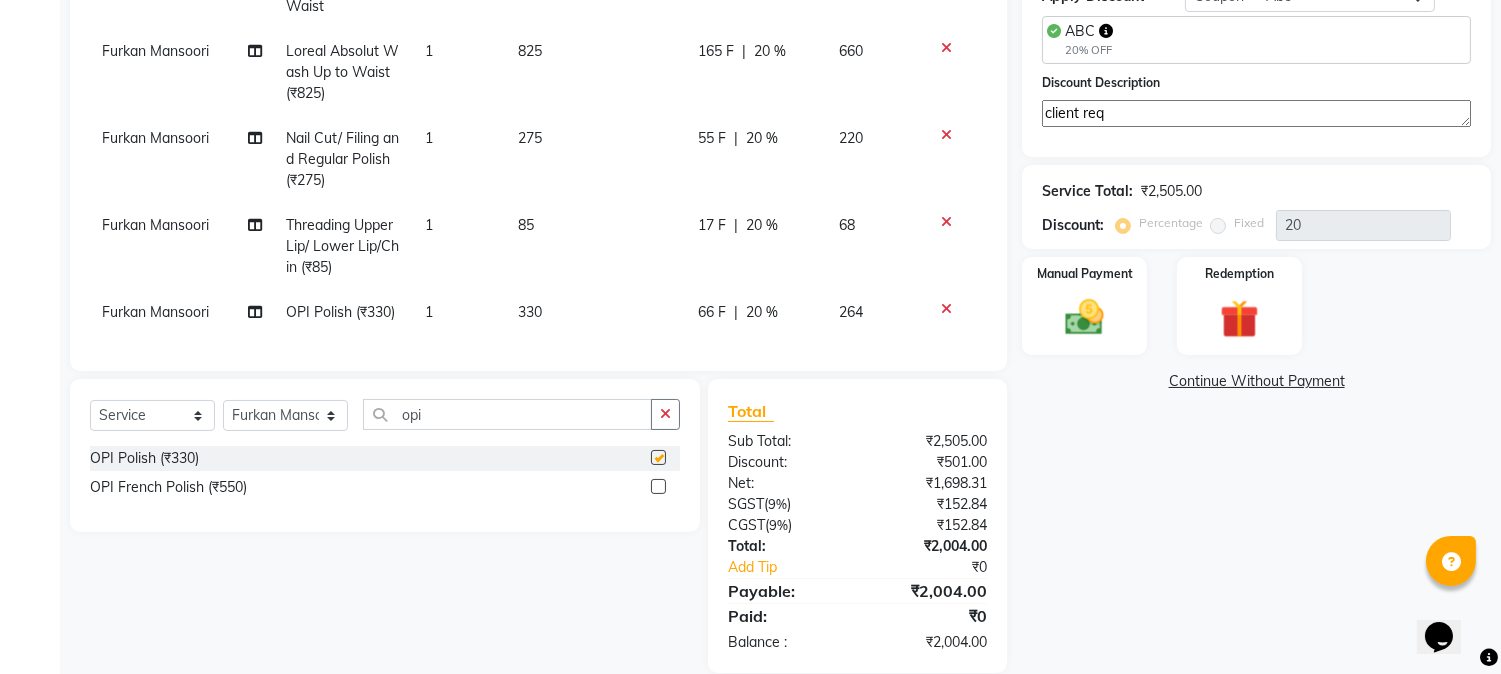 checkbox on "false" 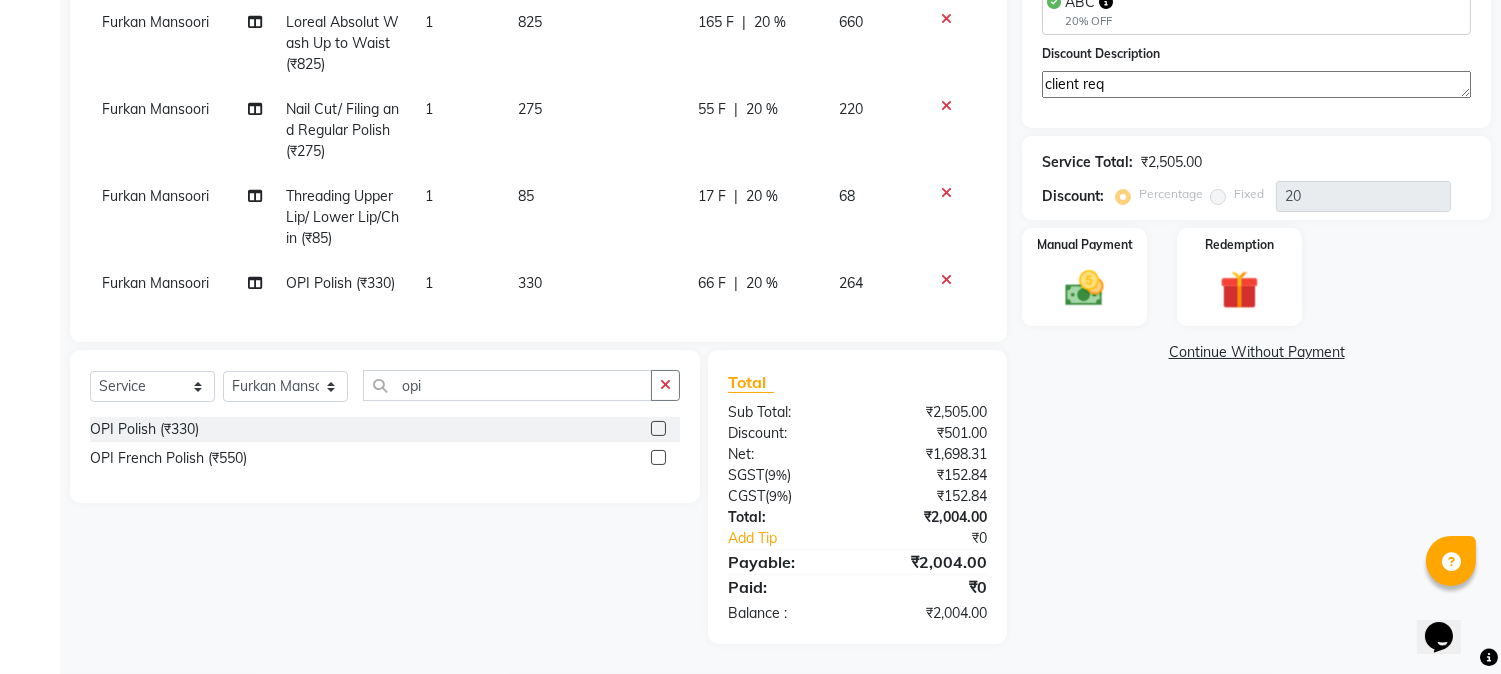 scroll, scrollTop: 0, scrollLeft: 0, axis: both 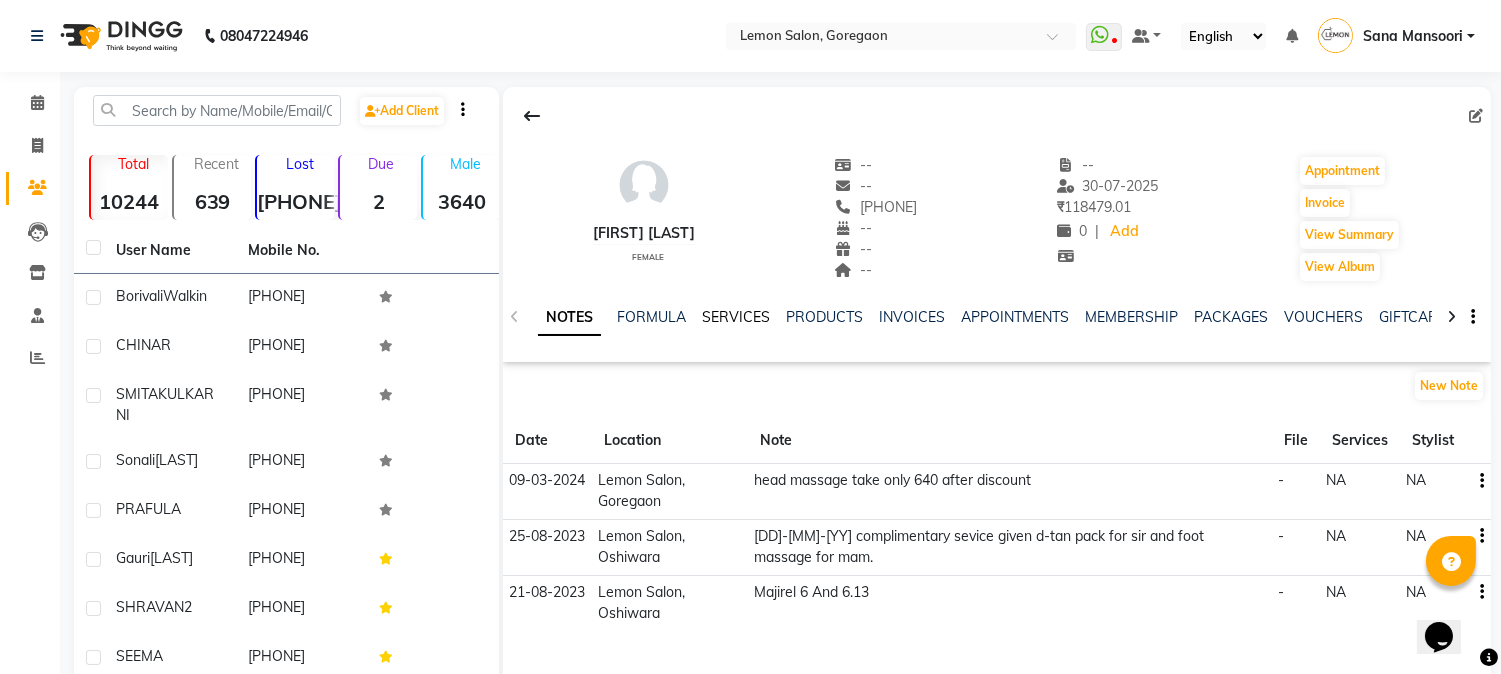 click on "SERVICES" 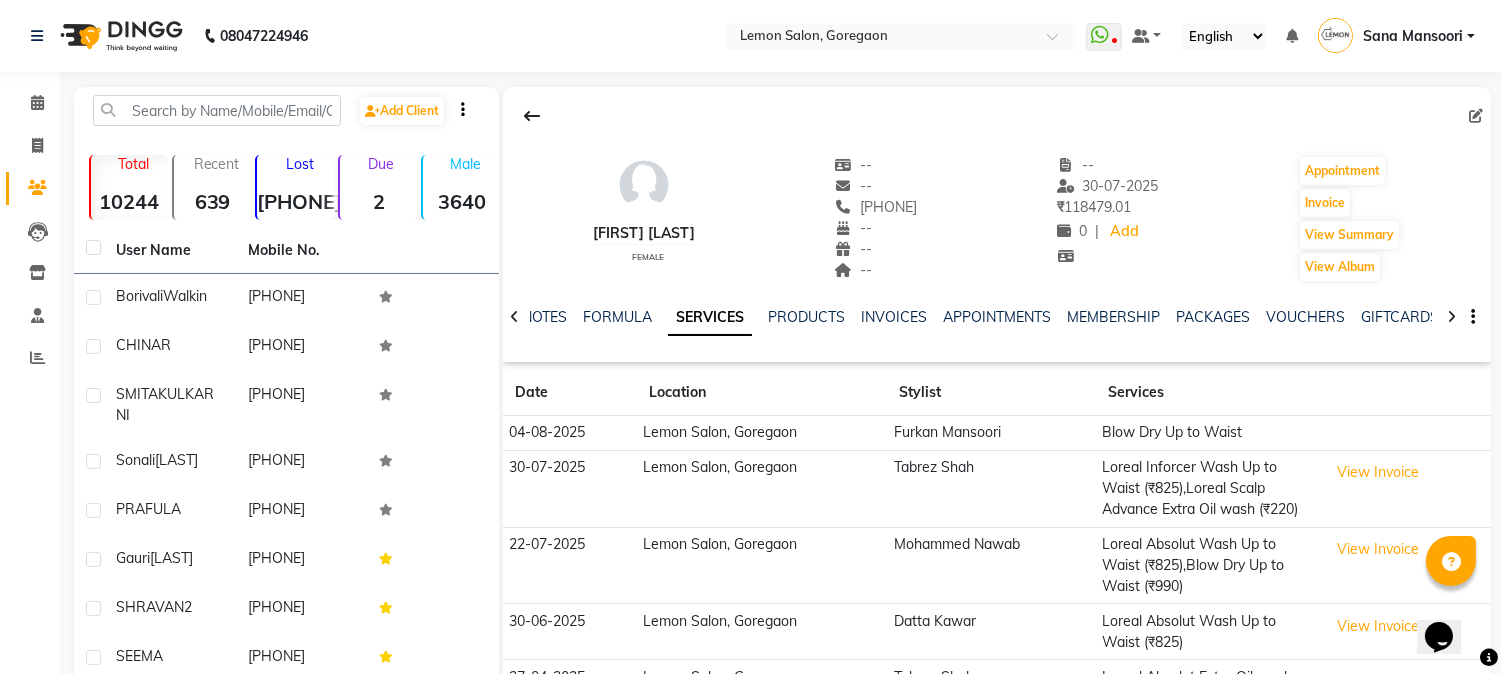 scroll, scrollTop: 208, scrollLeft: 0, axis: vertical 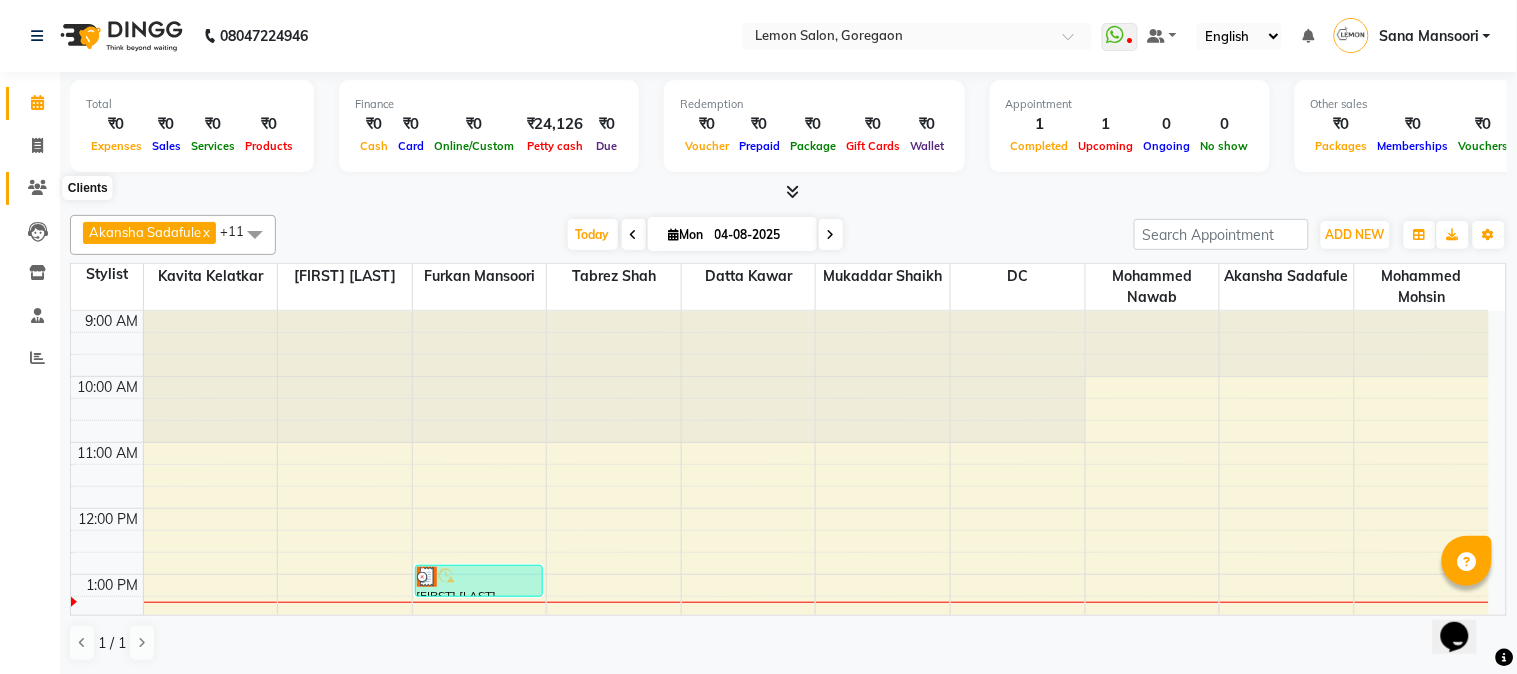 click 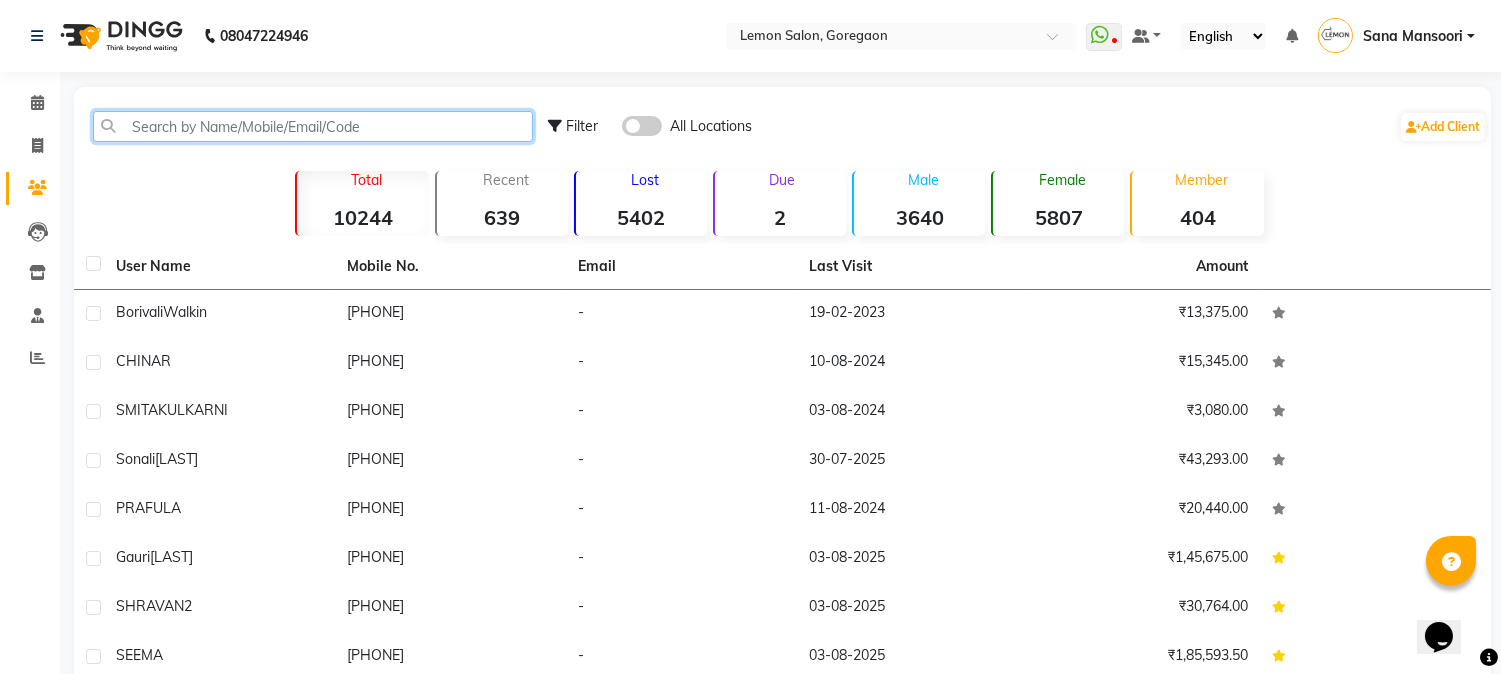 click 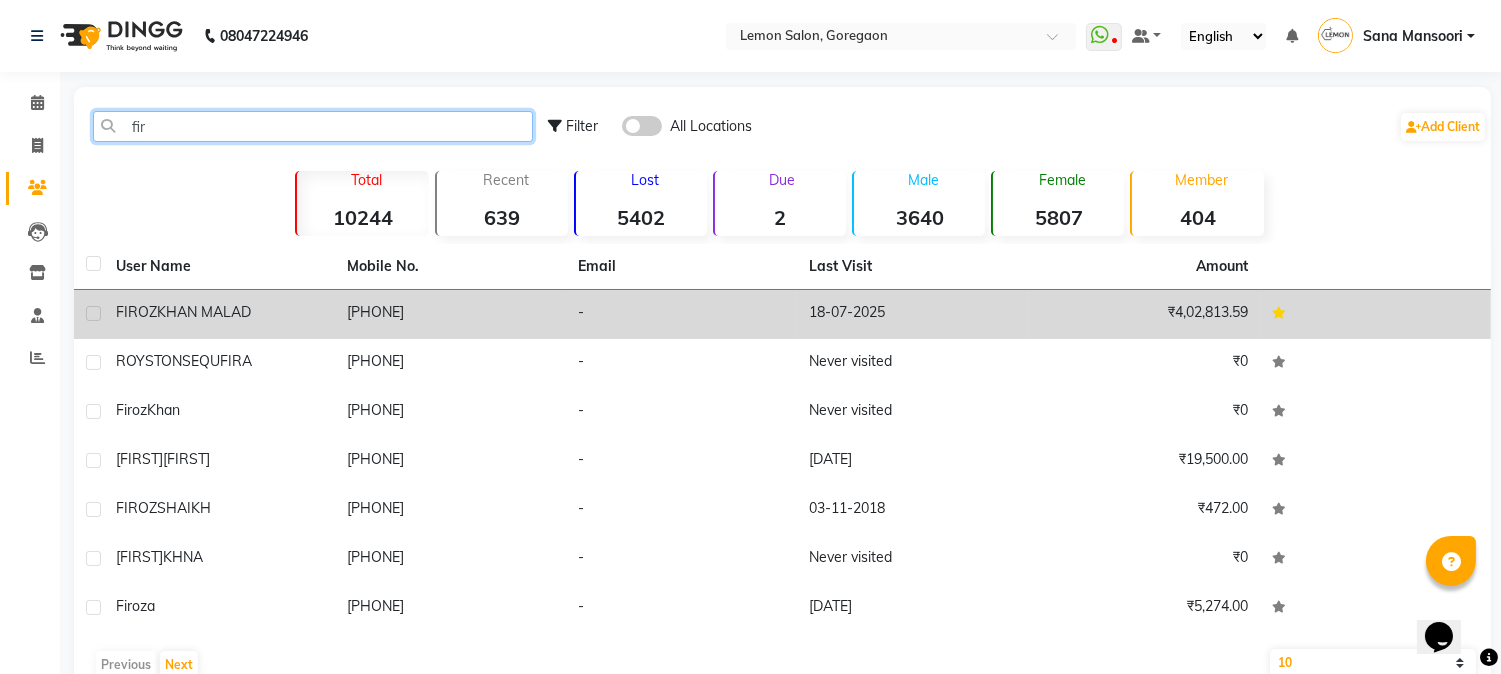 type on "fir" 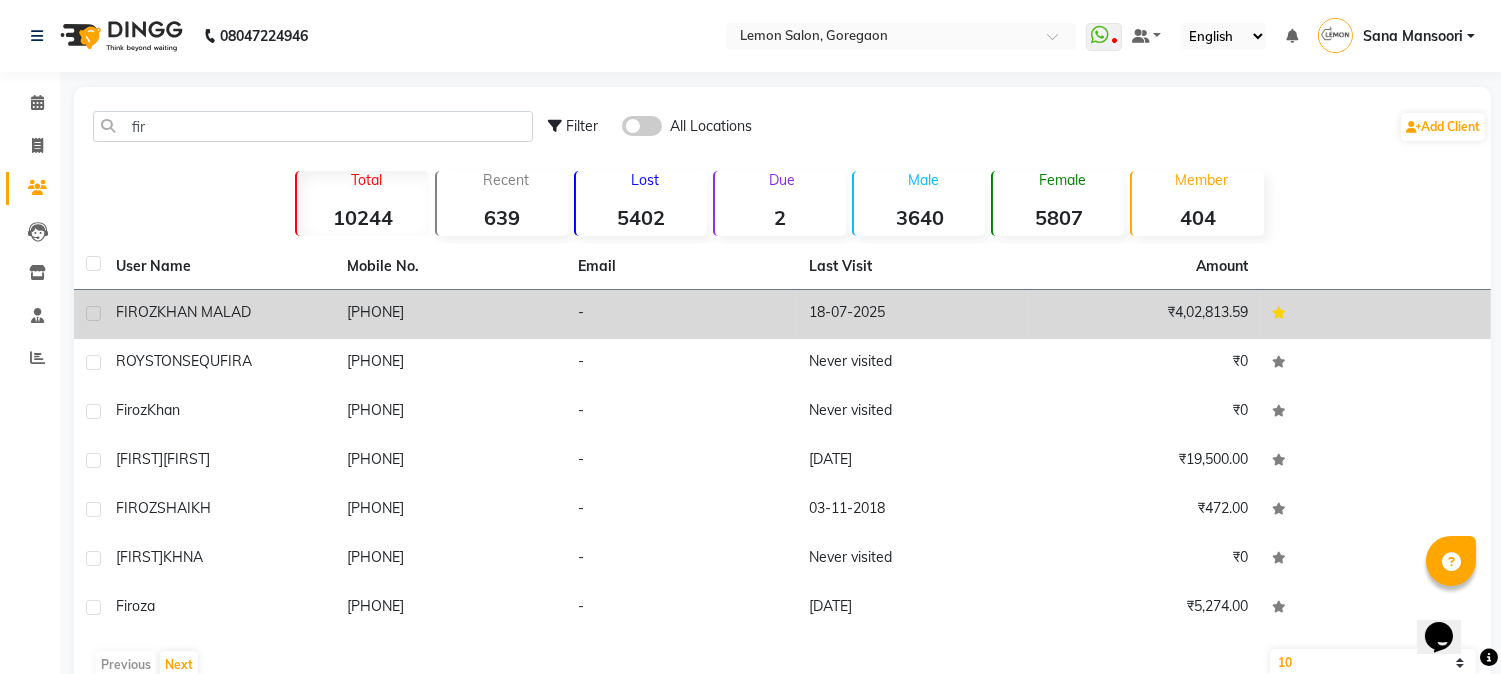 click on "[PHONE]" 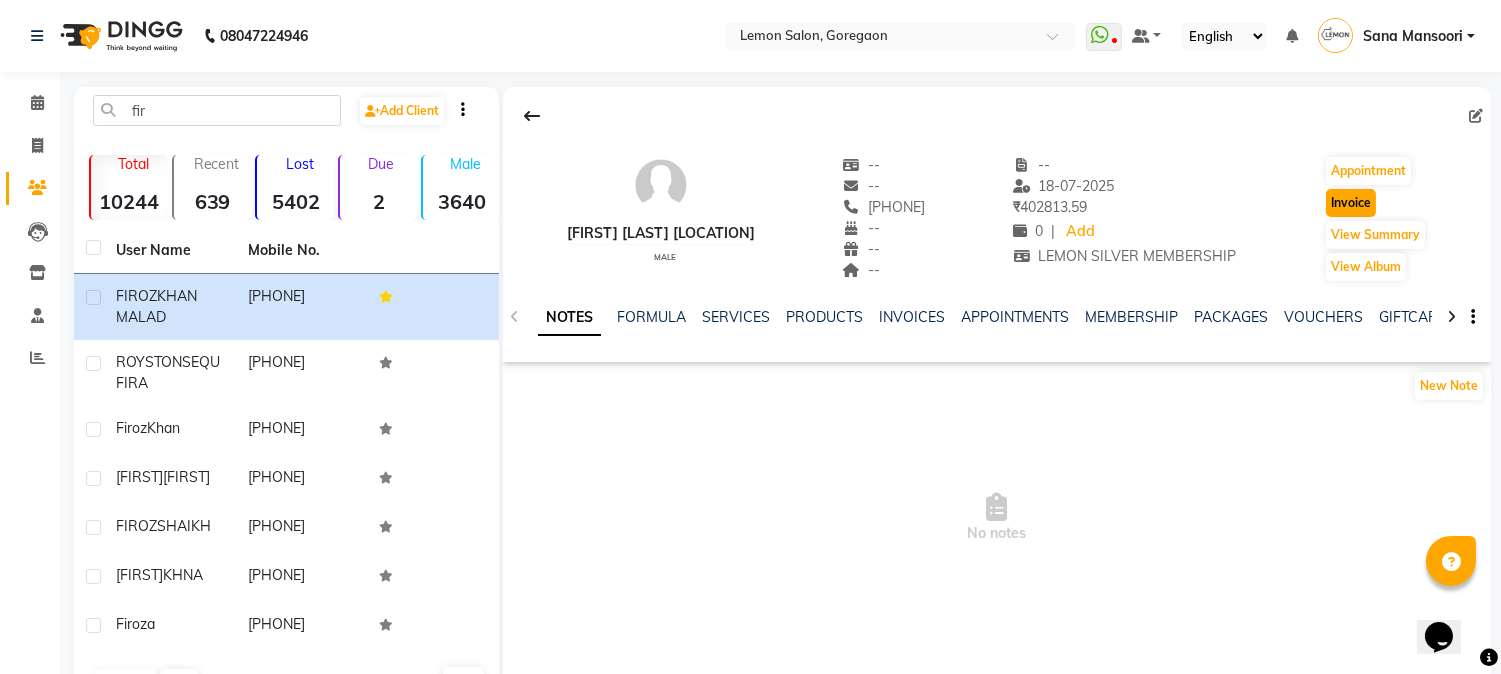 click on "Invoice" 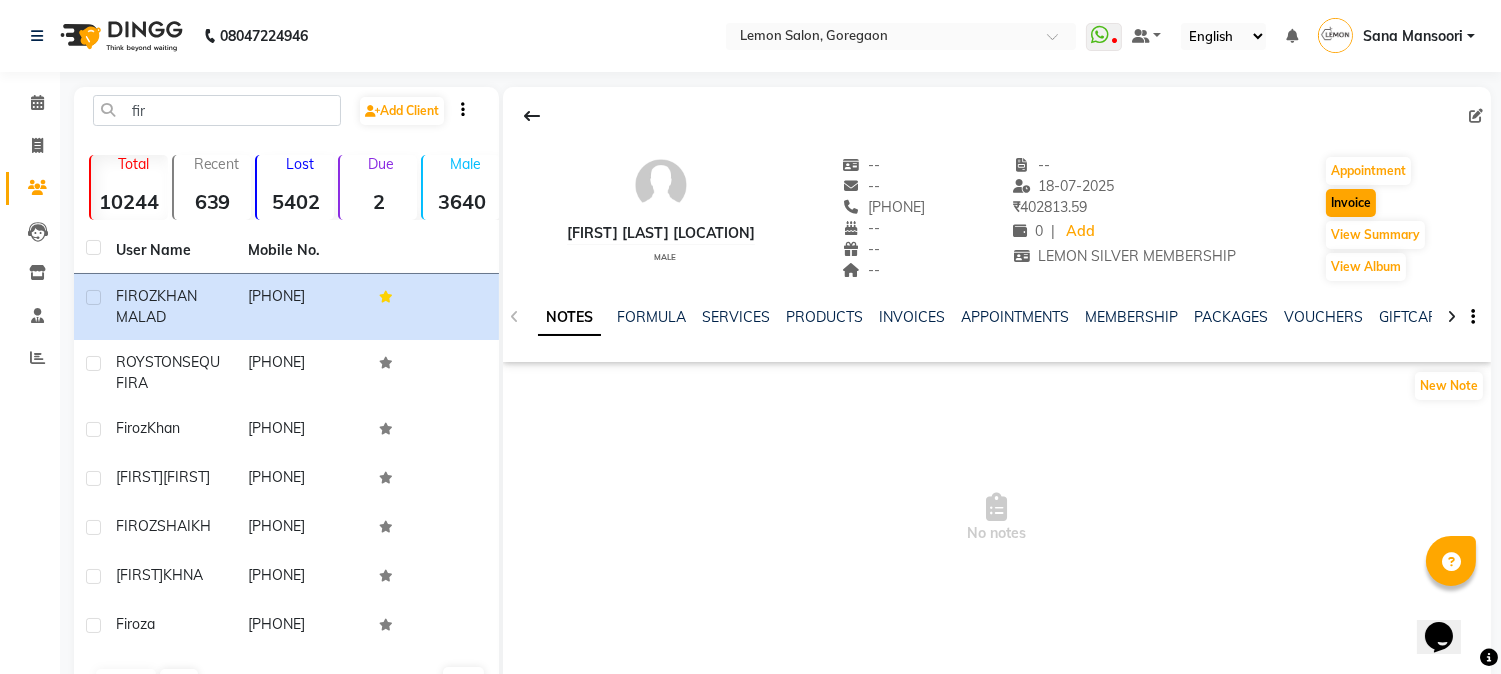 select on "565" 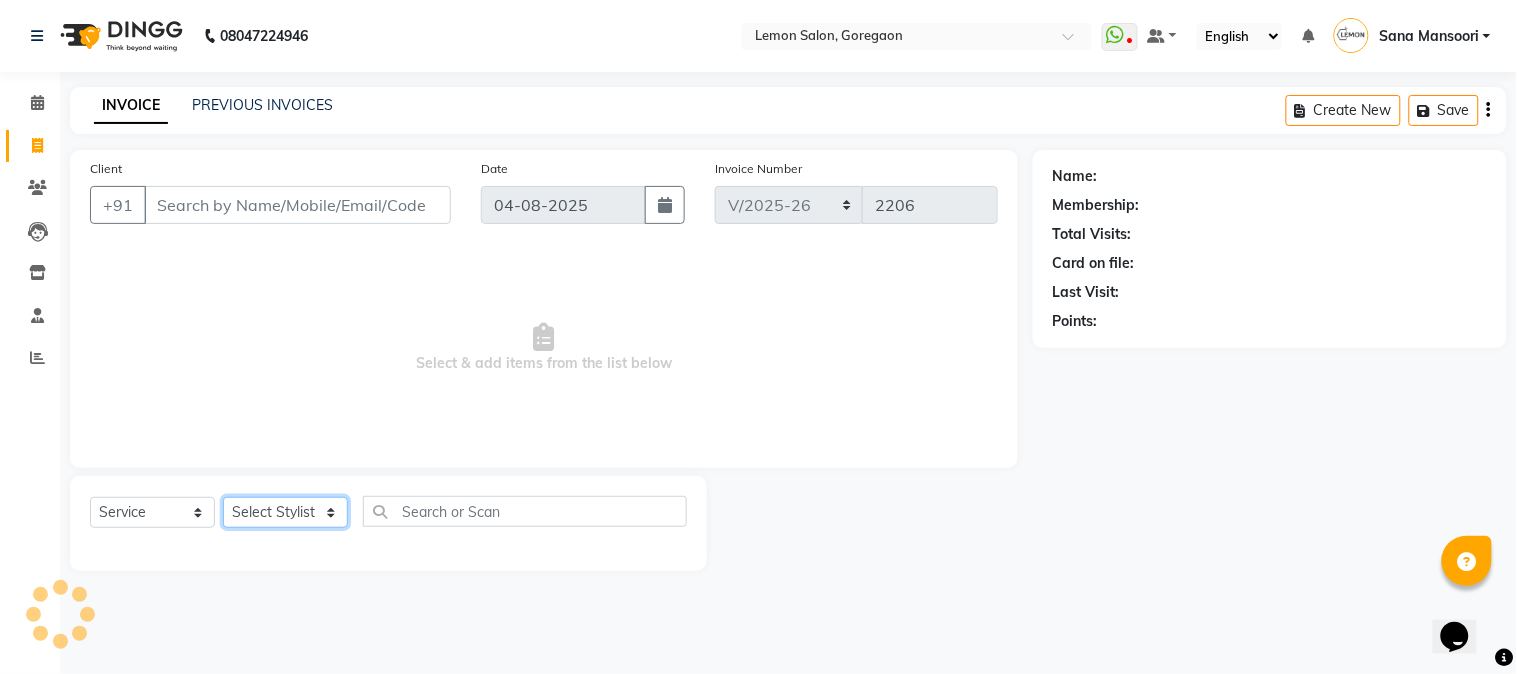 click on "Select Stylist" 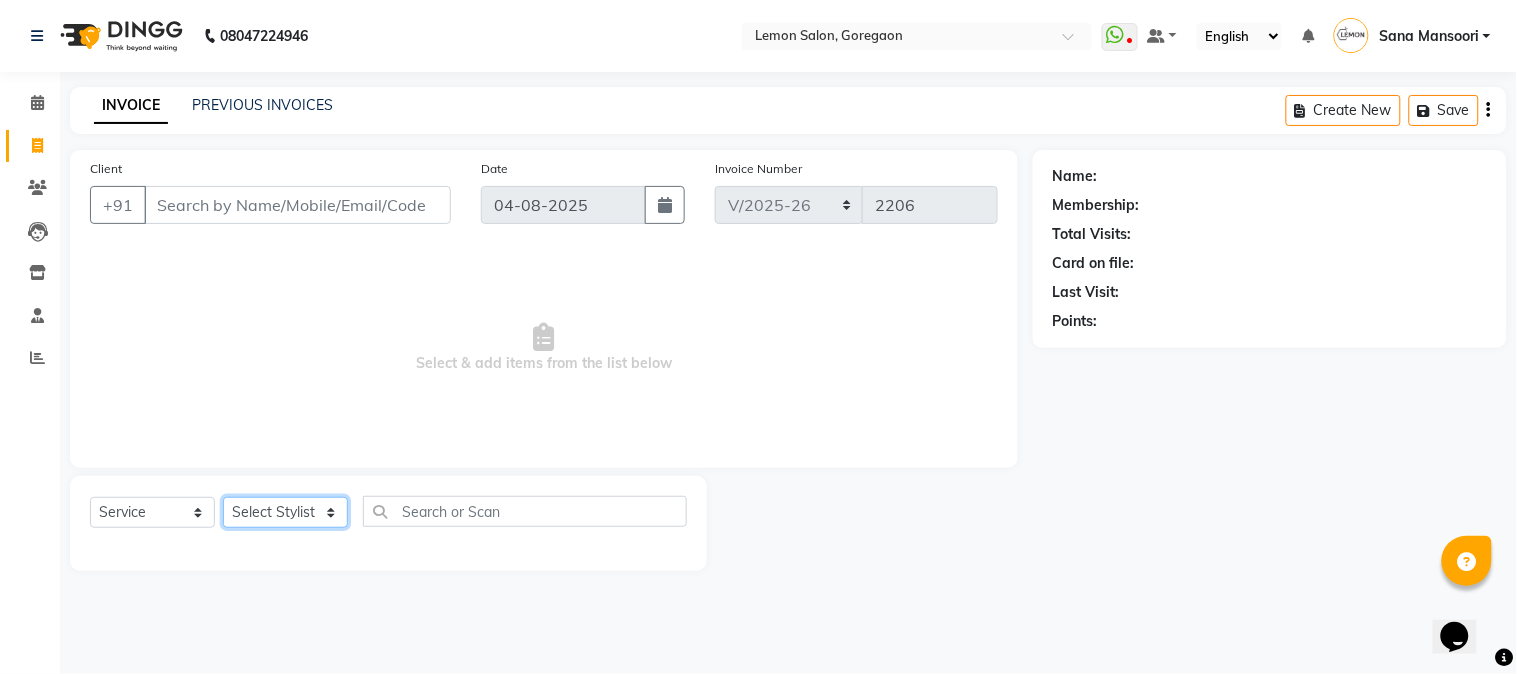 type on "[PHONE]" 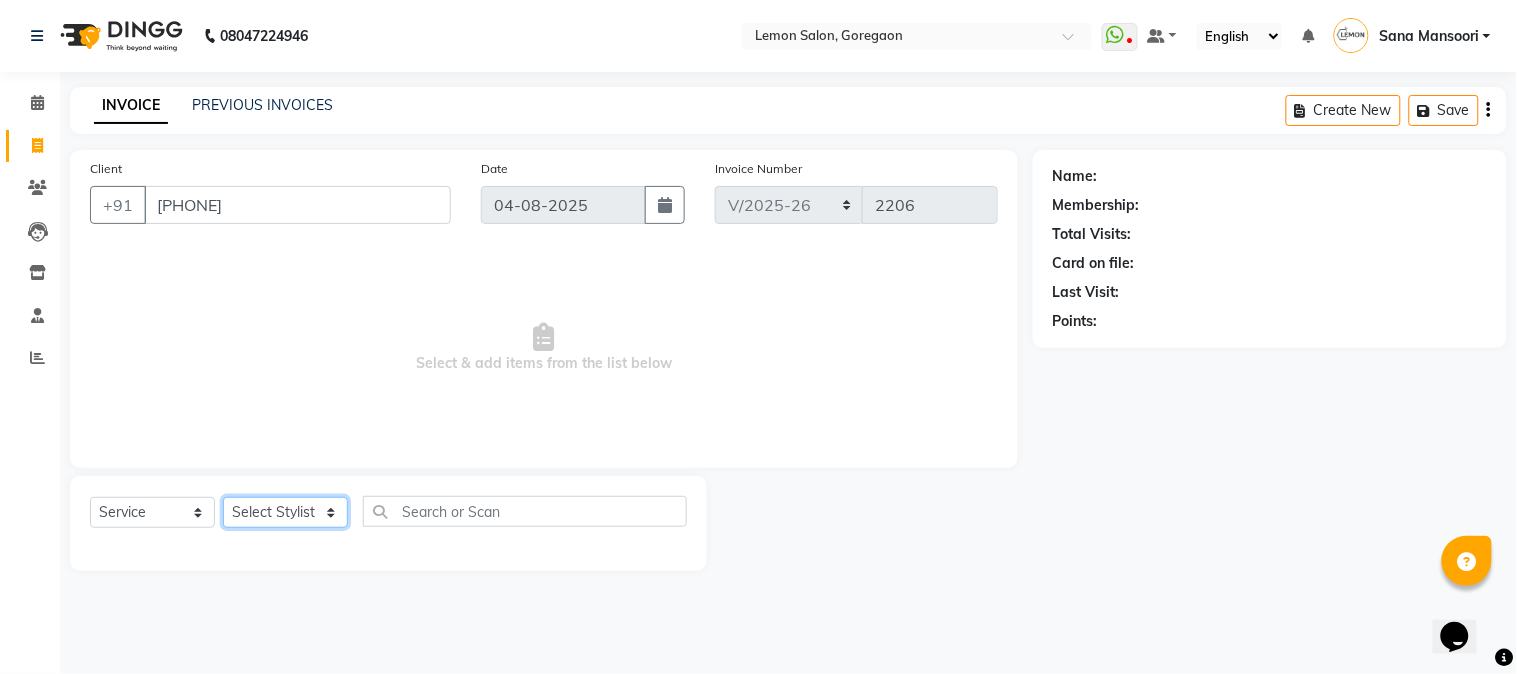 select on "1: Object" 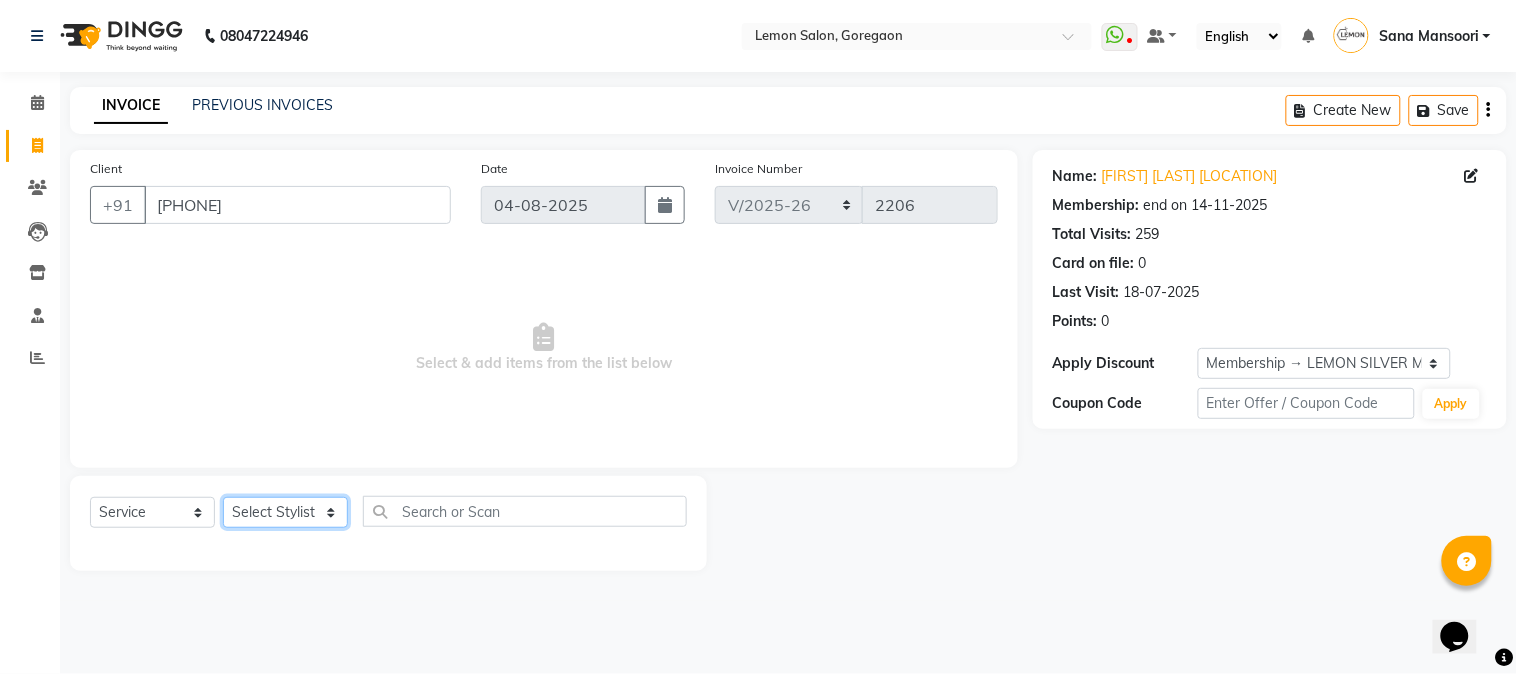 select on "7629" 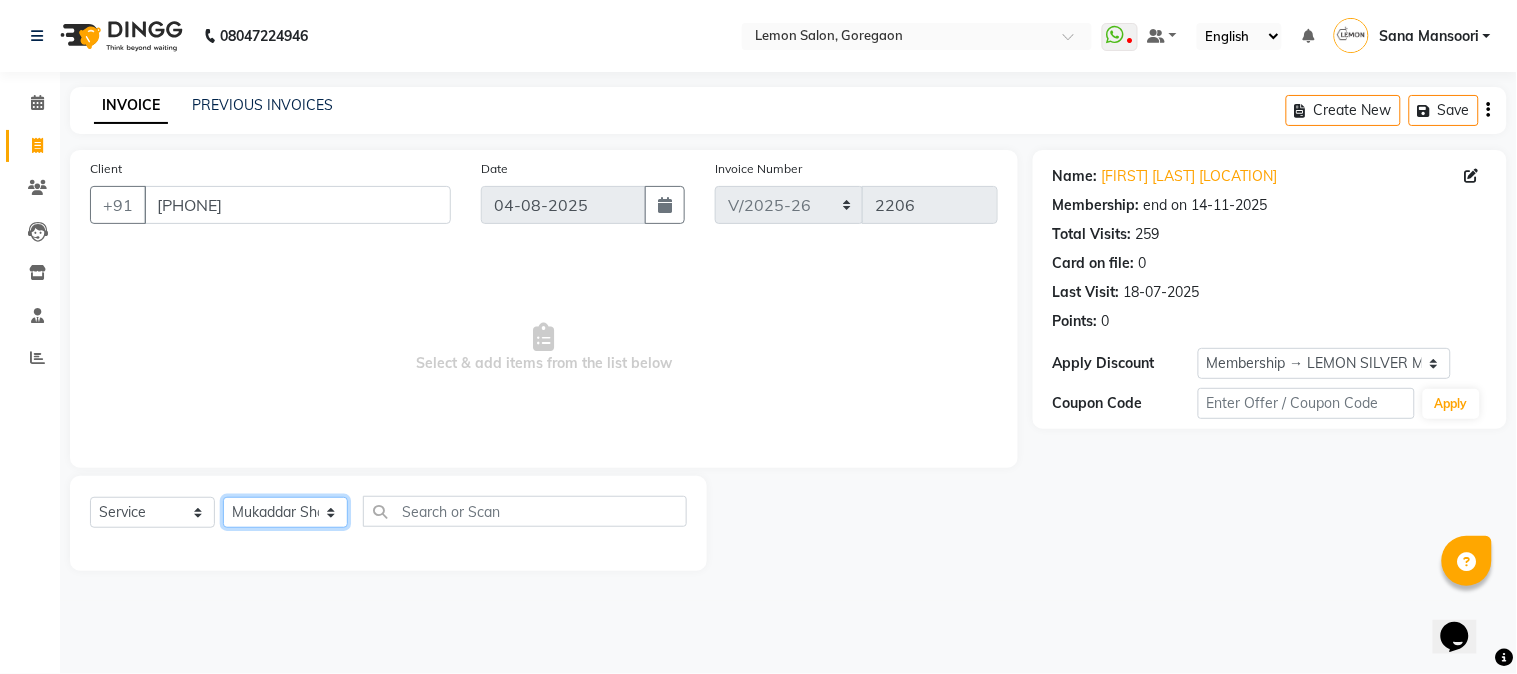 click on "Select Stylist Akansha Sadafule Asma Dshpande Datta Kawar DC Furkan Mansoori kavita Kelatkar  Manisha Mohammed Mohsin  Mohammed Nawab  Mukaddar Shaikh Sana Mansoori Sandhya Tabrez Shah  Urmila Pol" 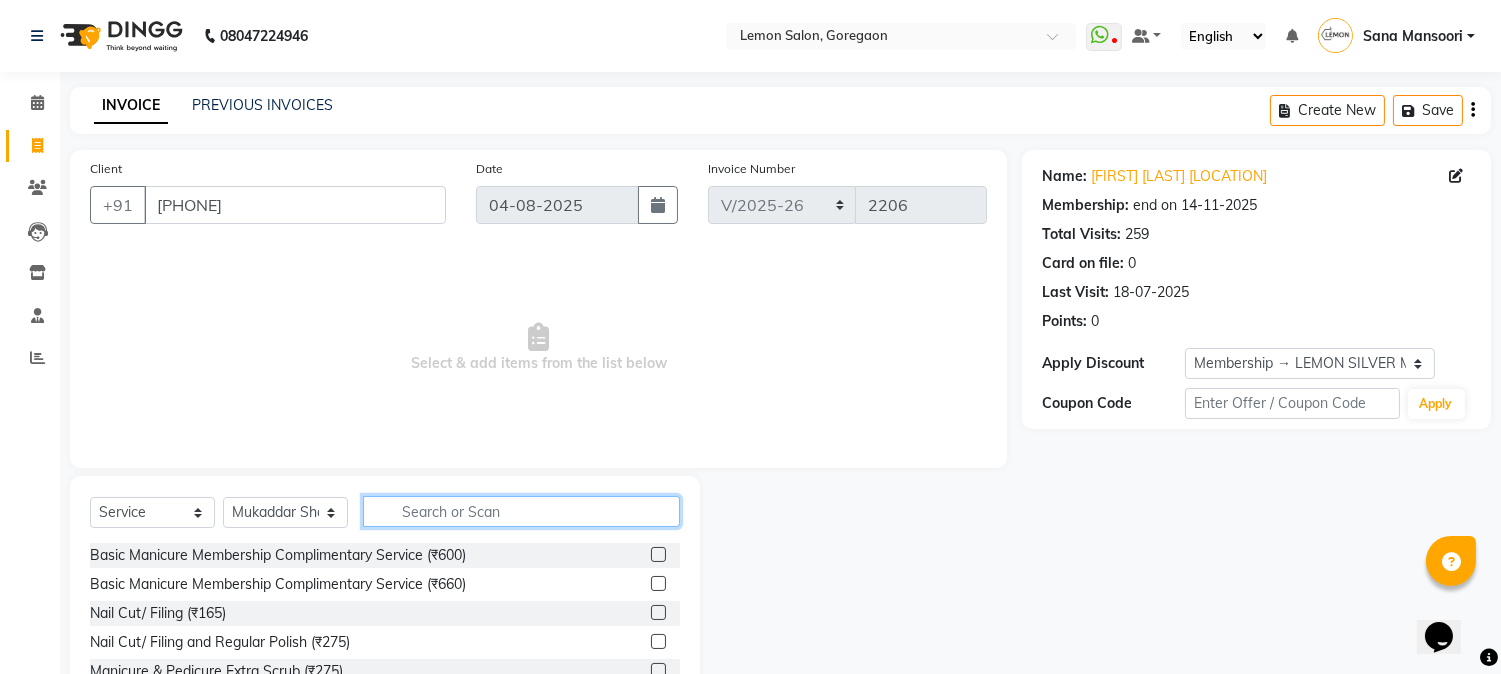 click 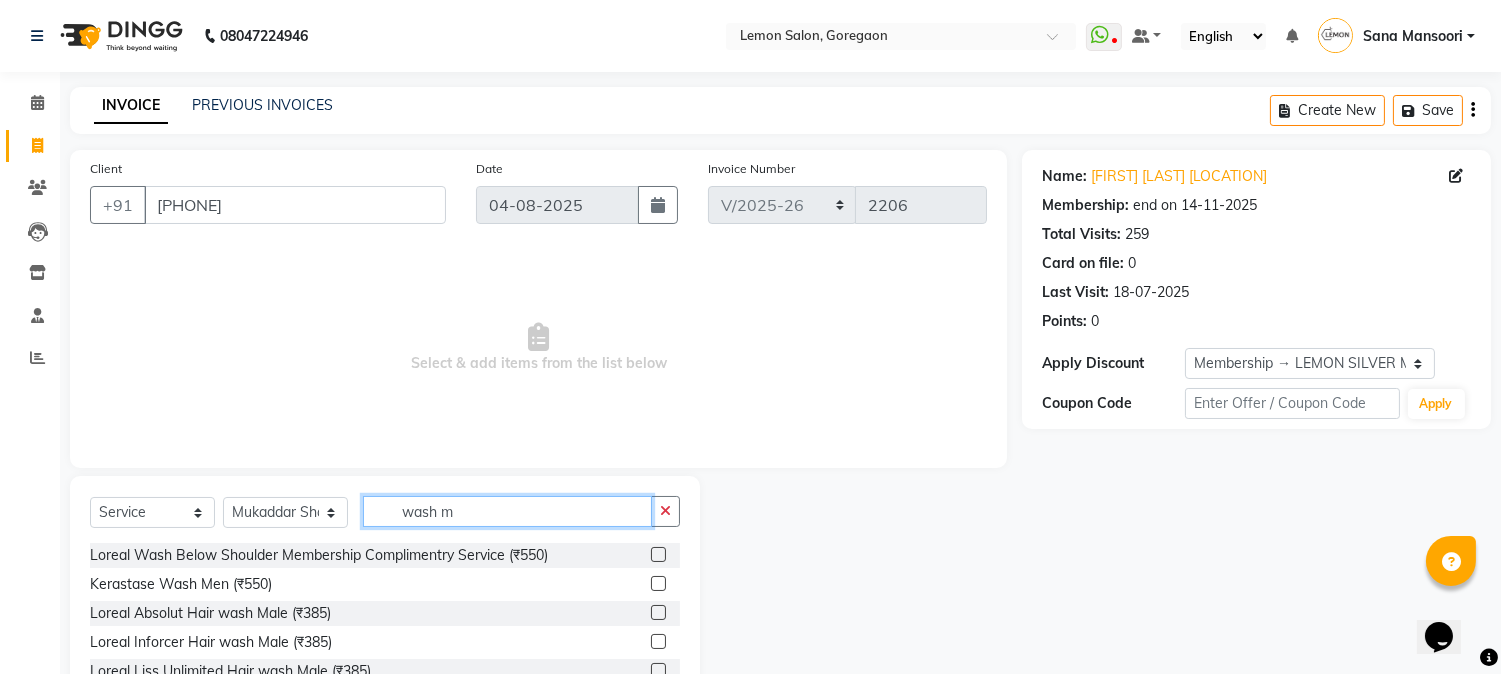 type on "wash m" 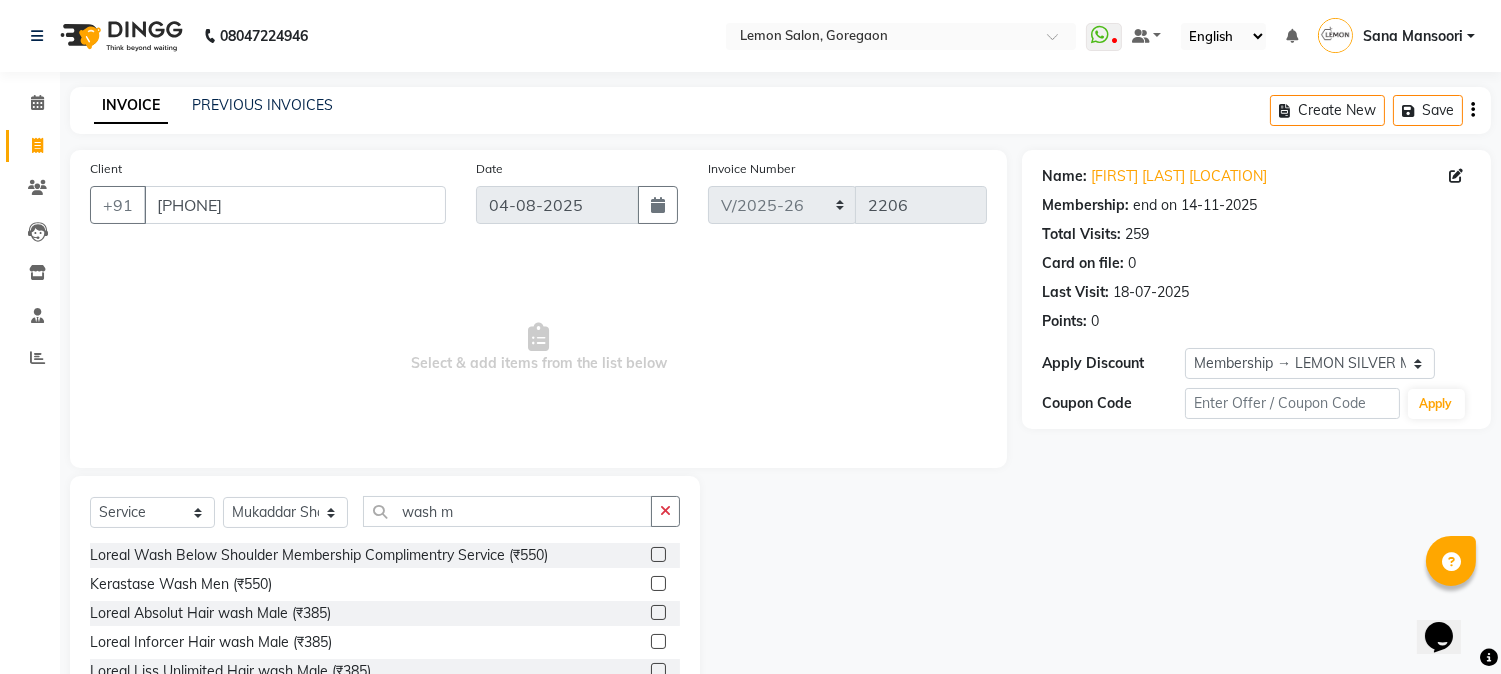 click 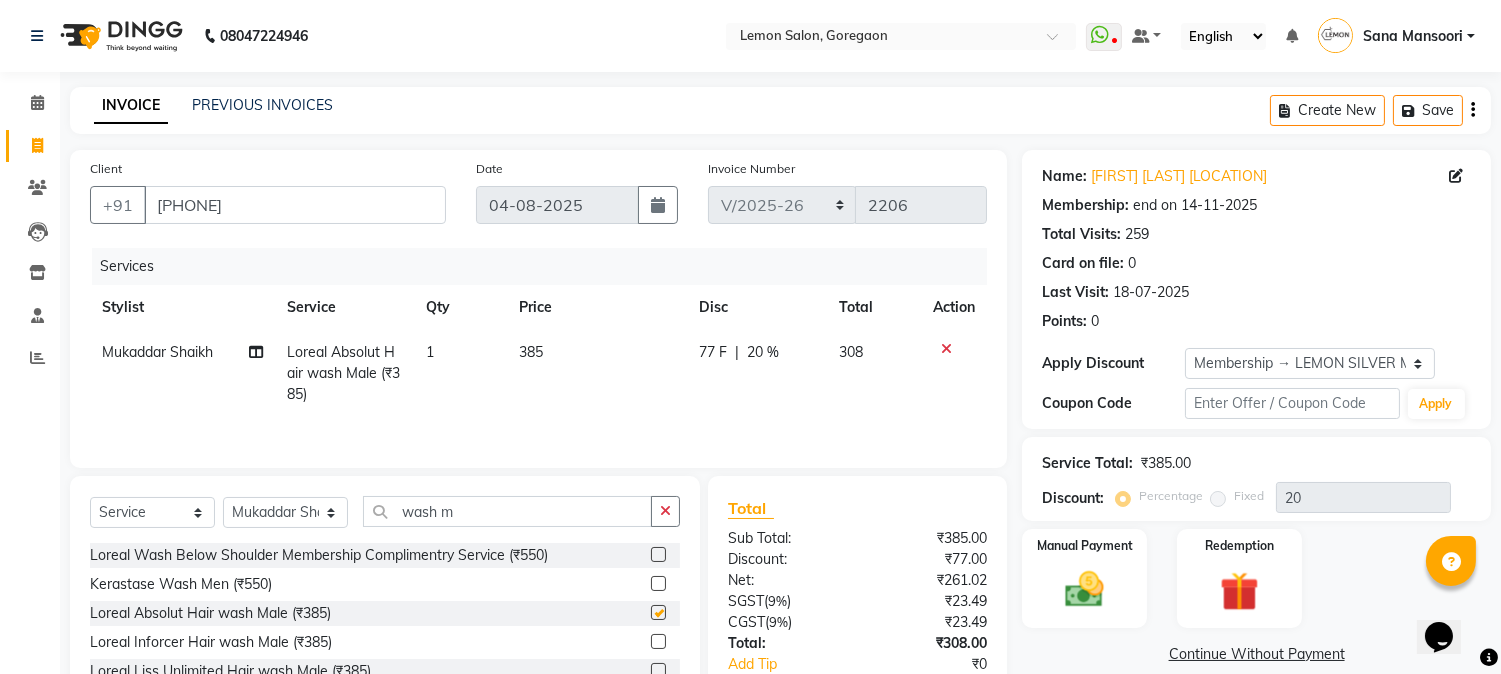 checkbox on "false" 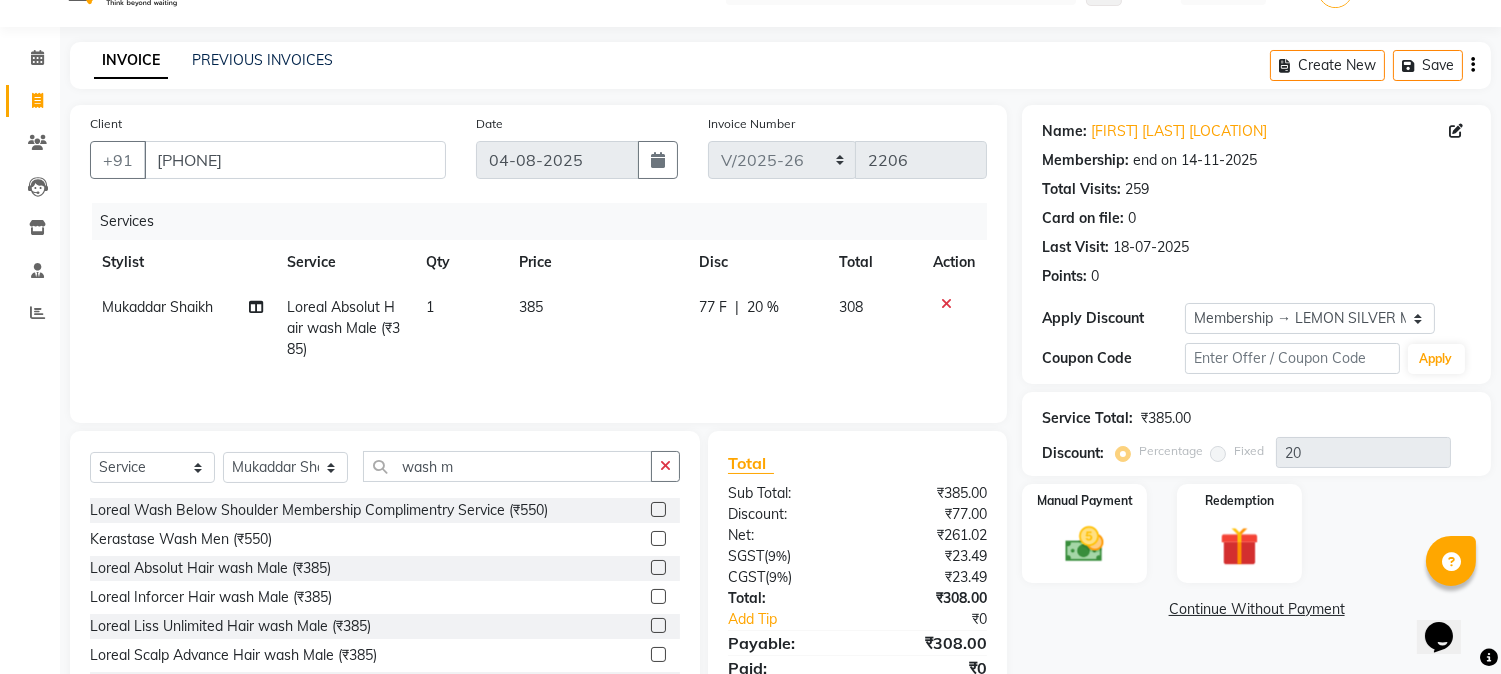 scroll, scrollTop: 0, scrollLeft: 0, axis: both 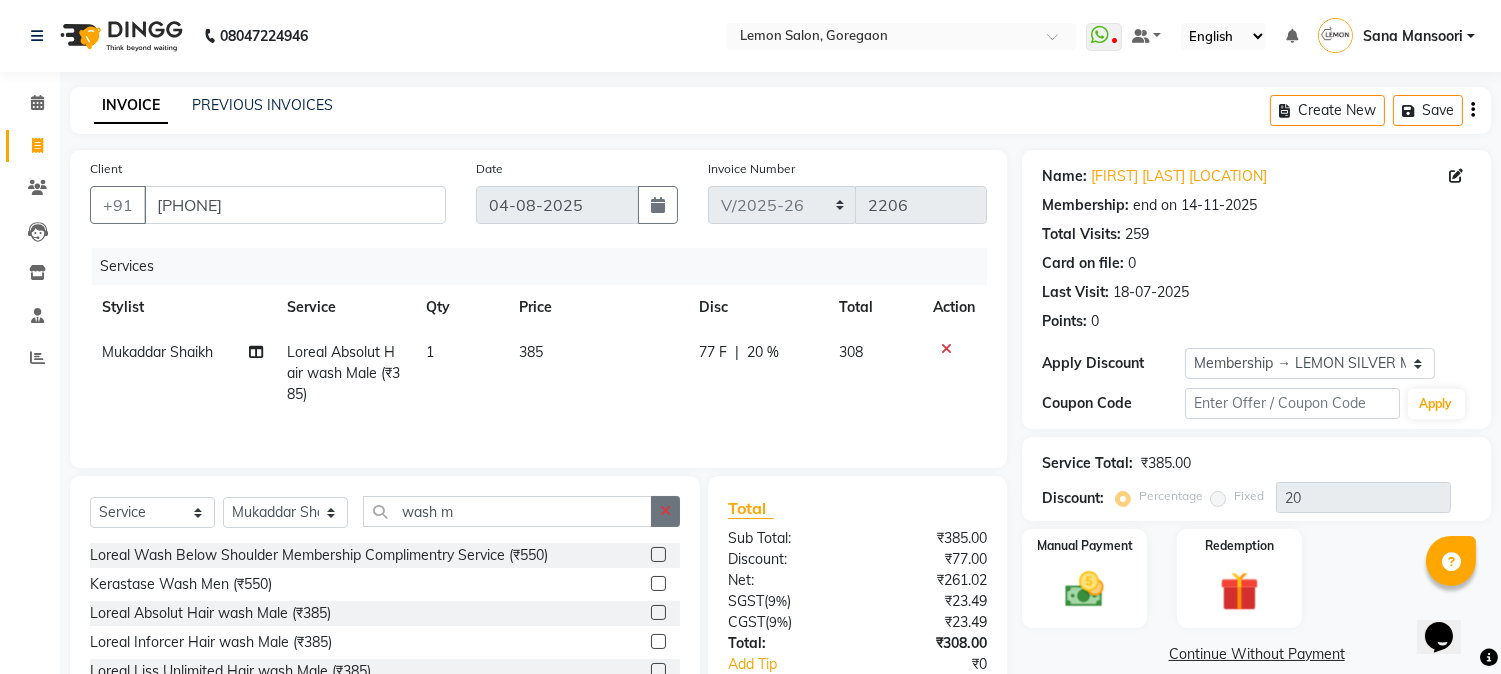 click 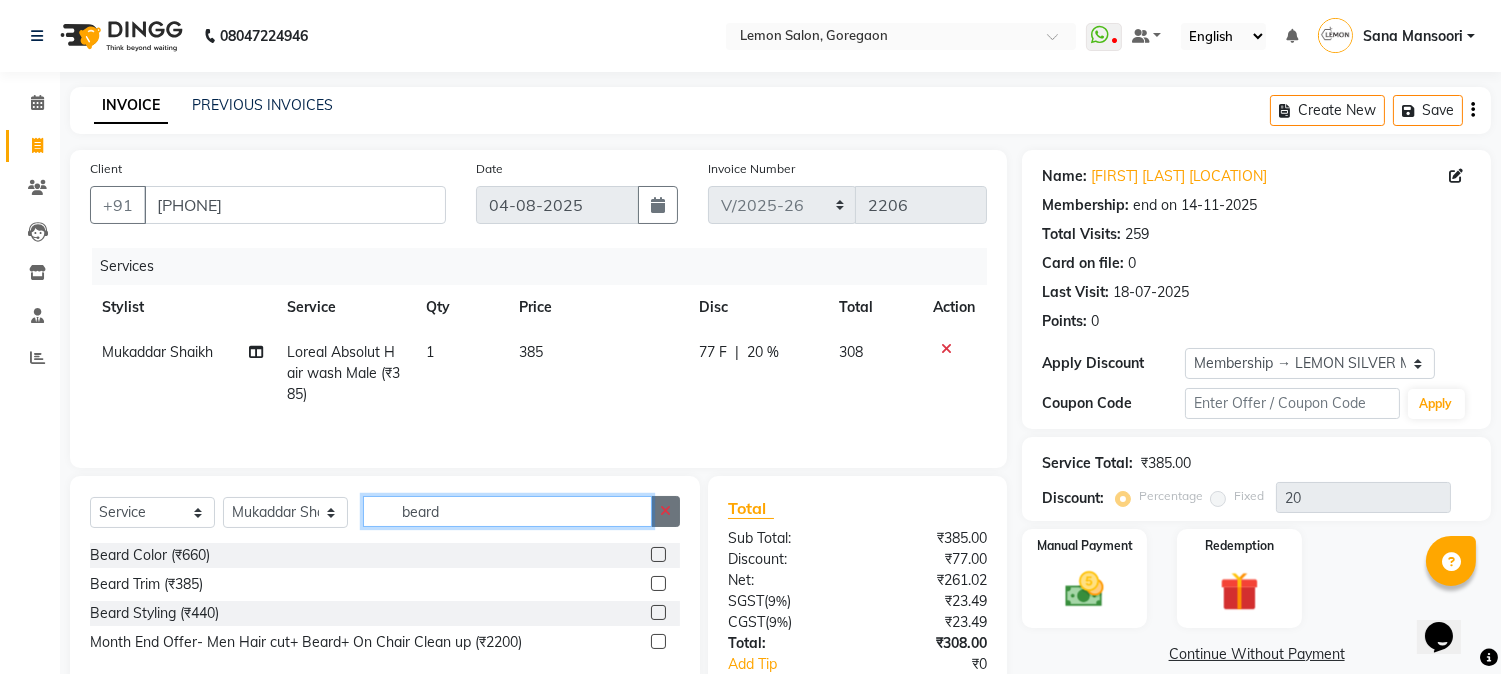 type on "beard" 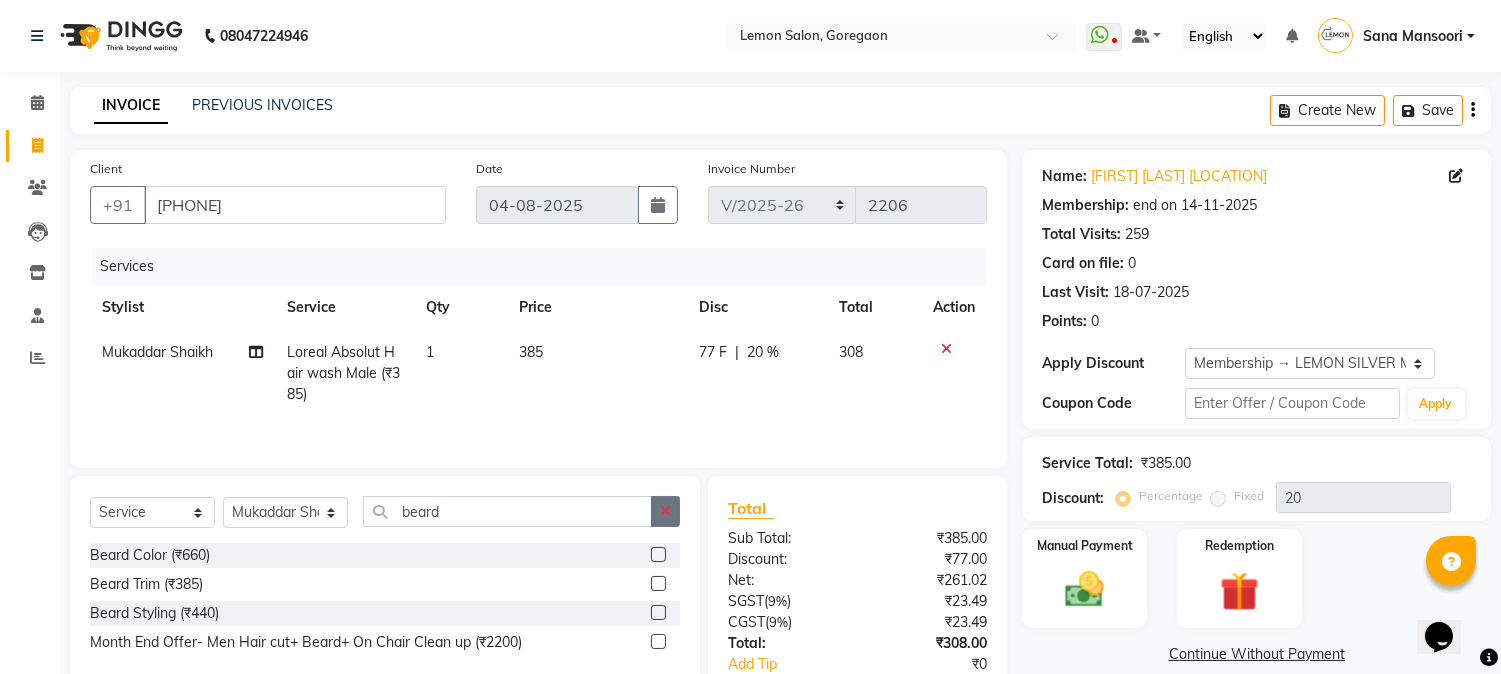 click 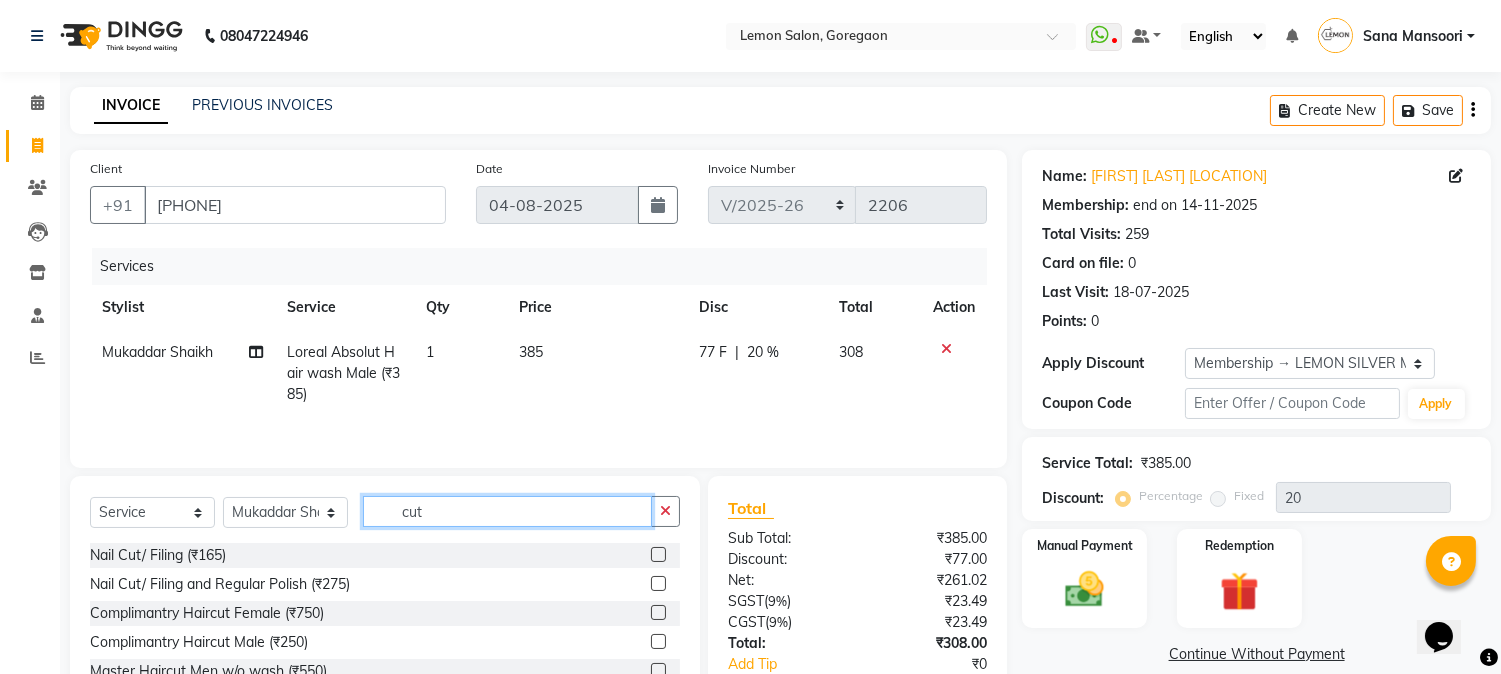 scroll, scrollTop: 128, scrollLeft: 0, axis: vertical 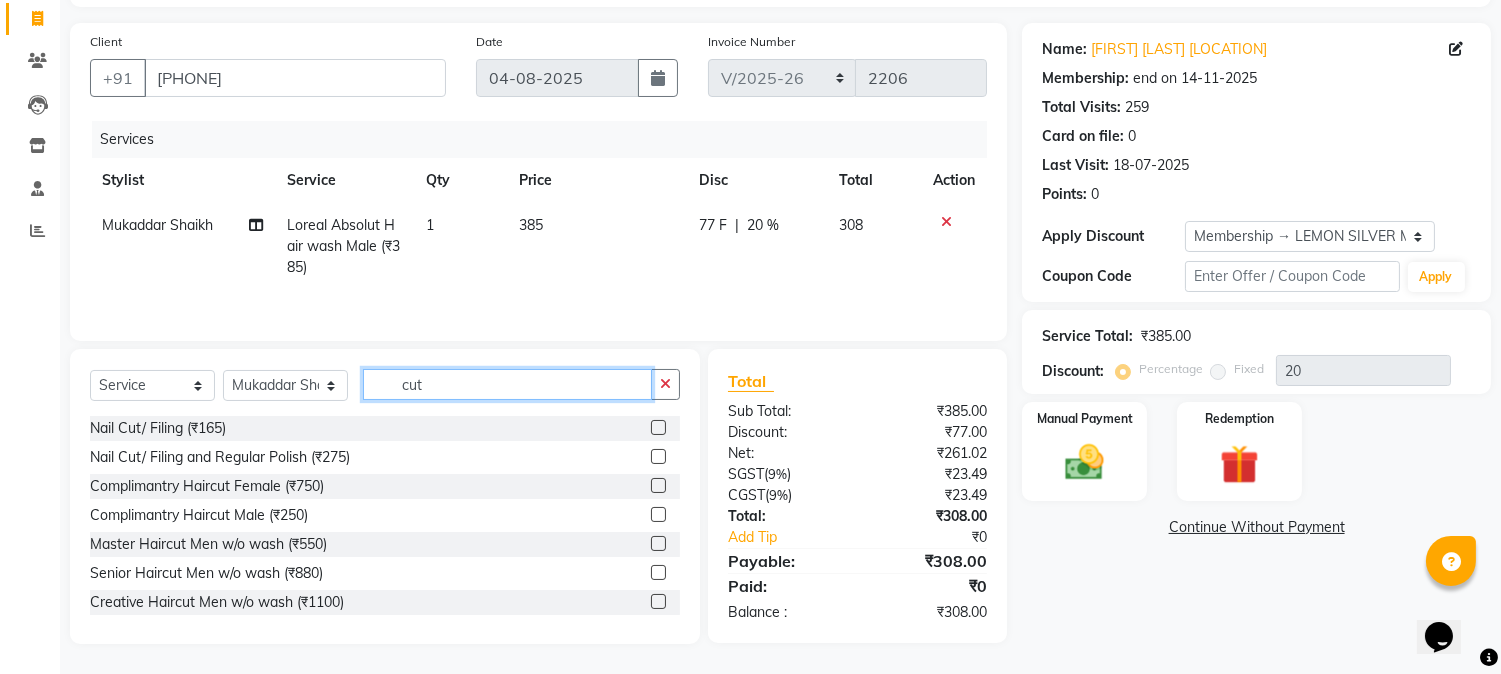 type on "cut" 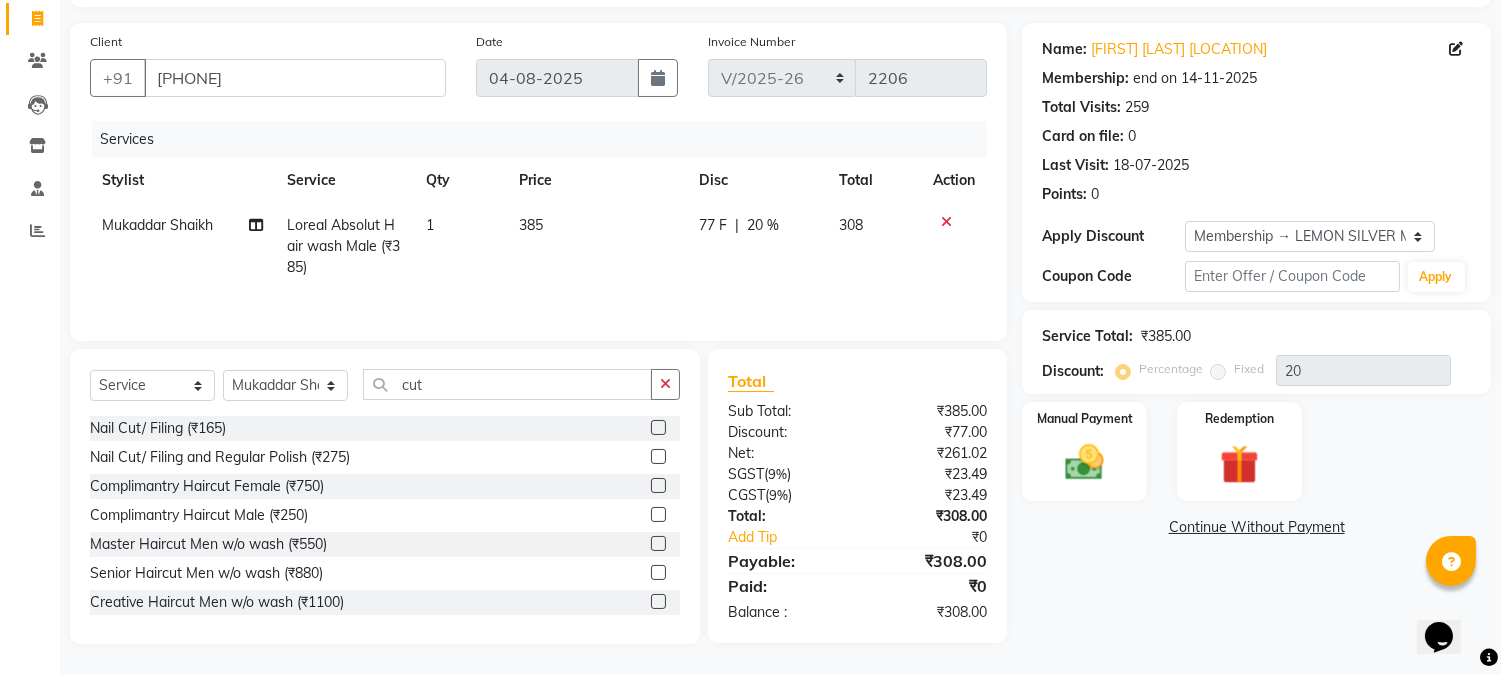 click 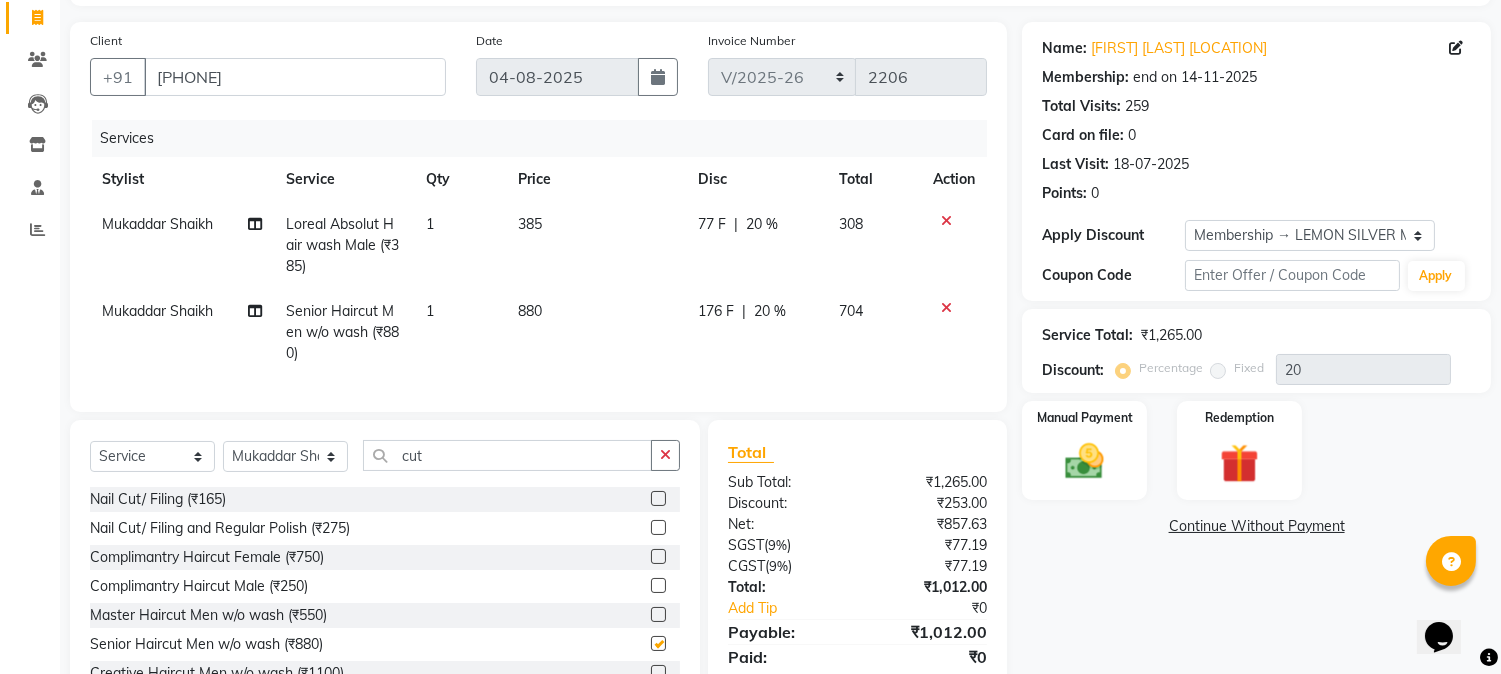 checkbox on "false" 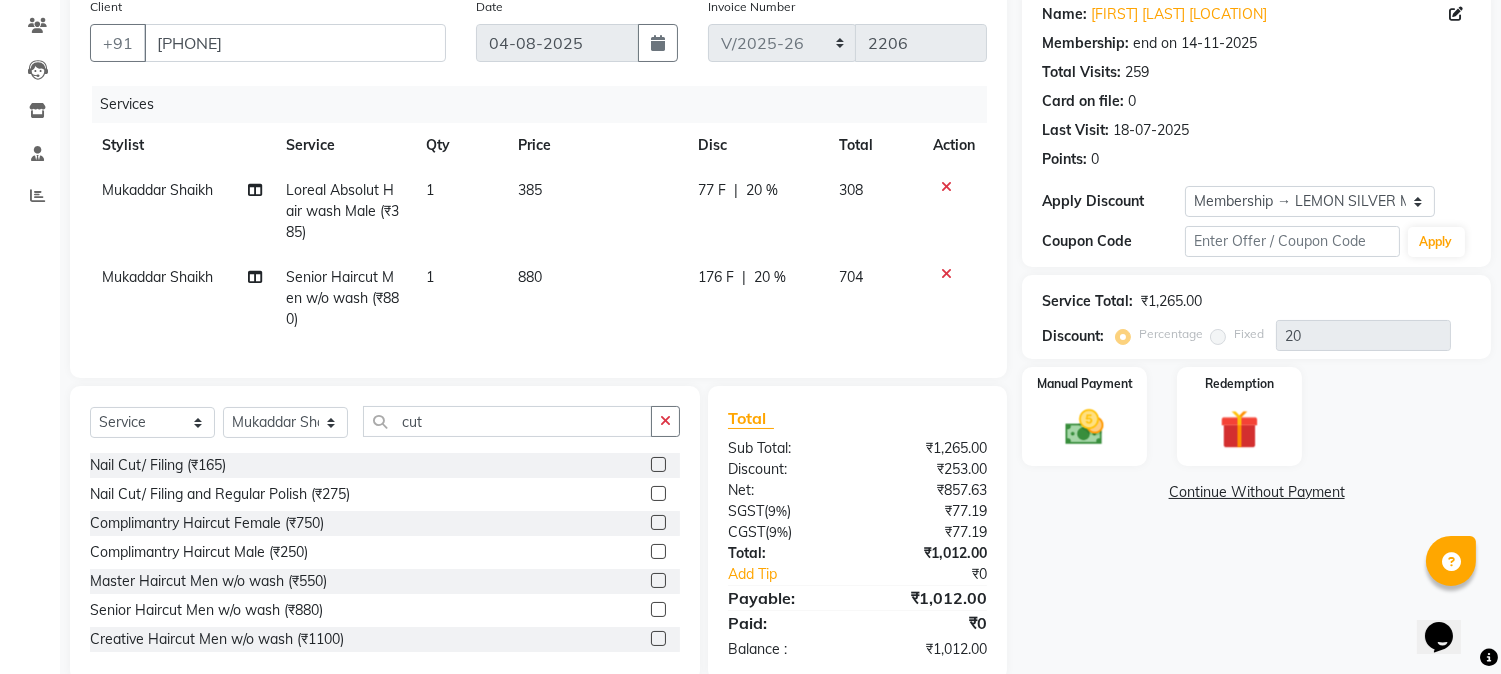 scroll, scrollTop: 215, scrollLeft: 0, axis: vertical 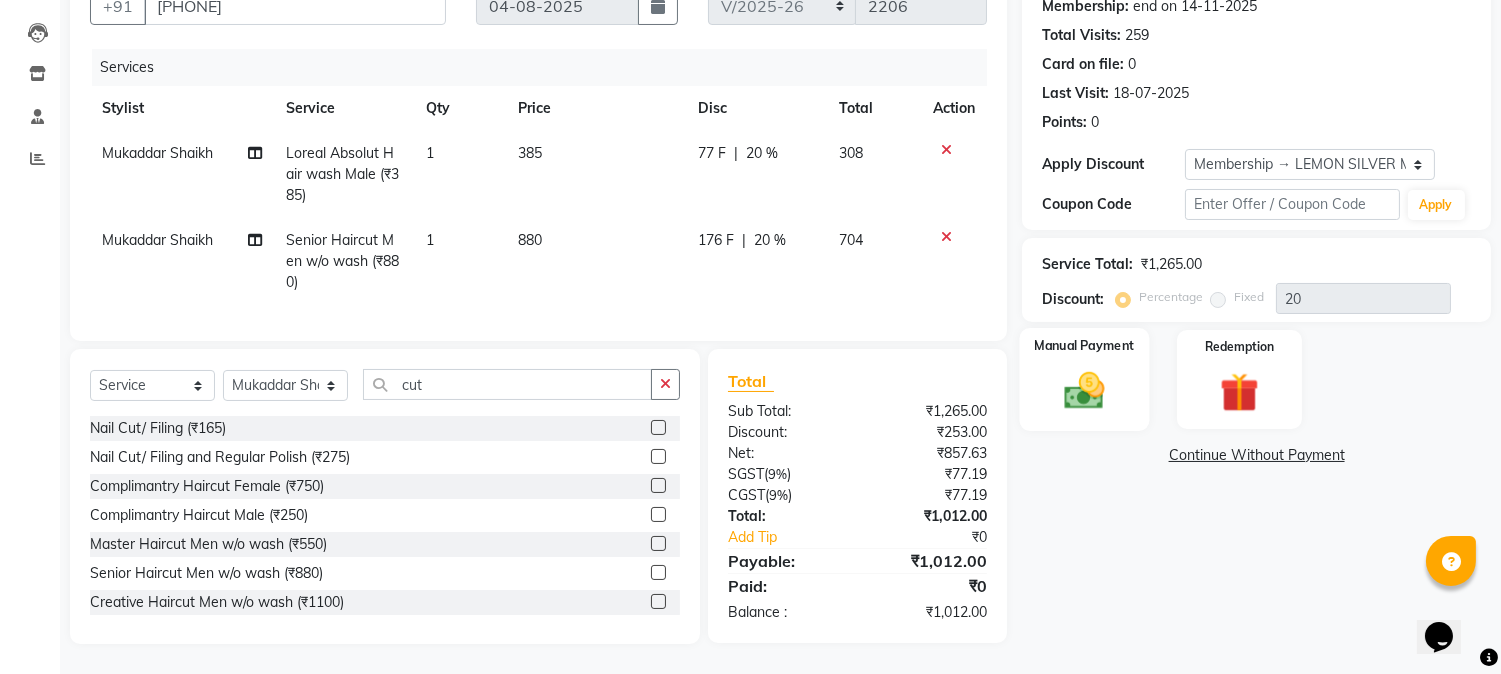 click 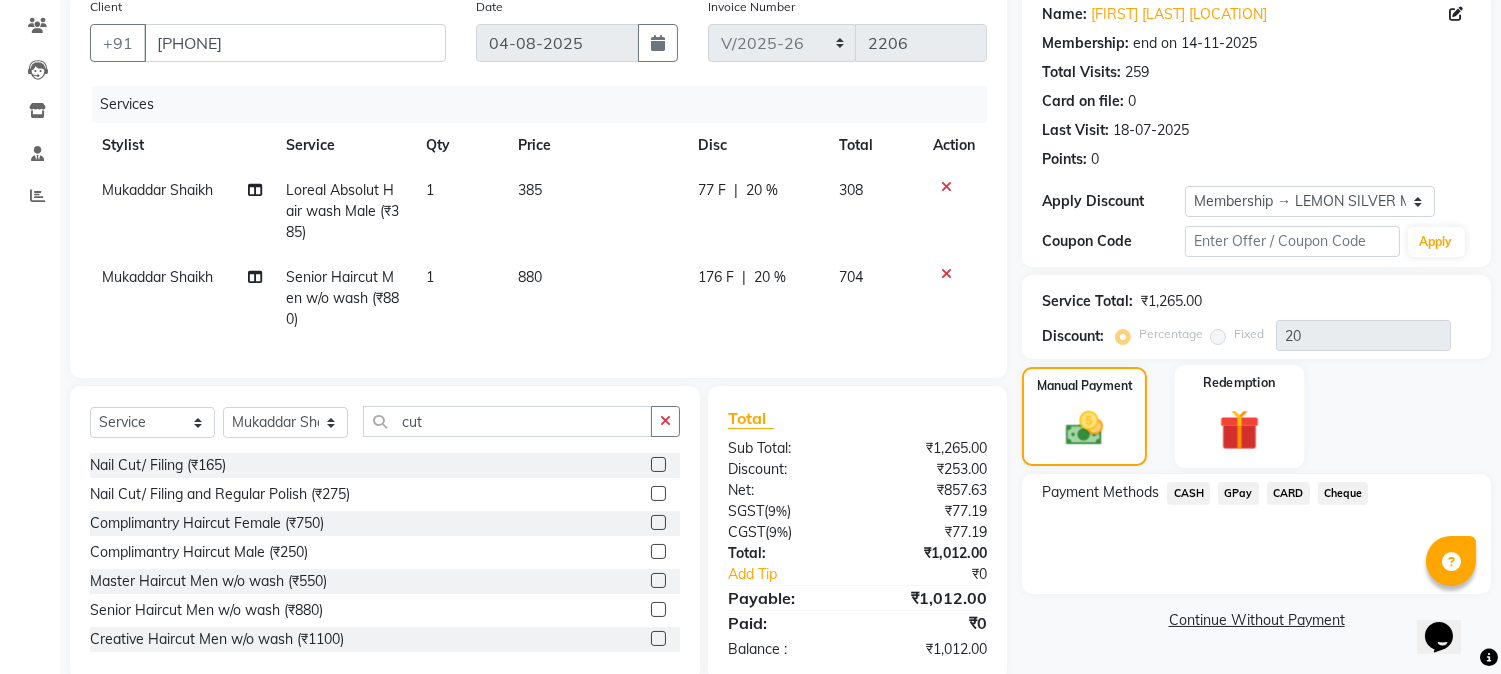 scroll, scrollTop: 215, scrollLeft: 0, axis: vertical 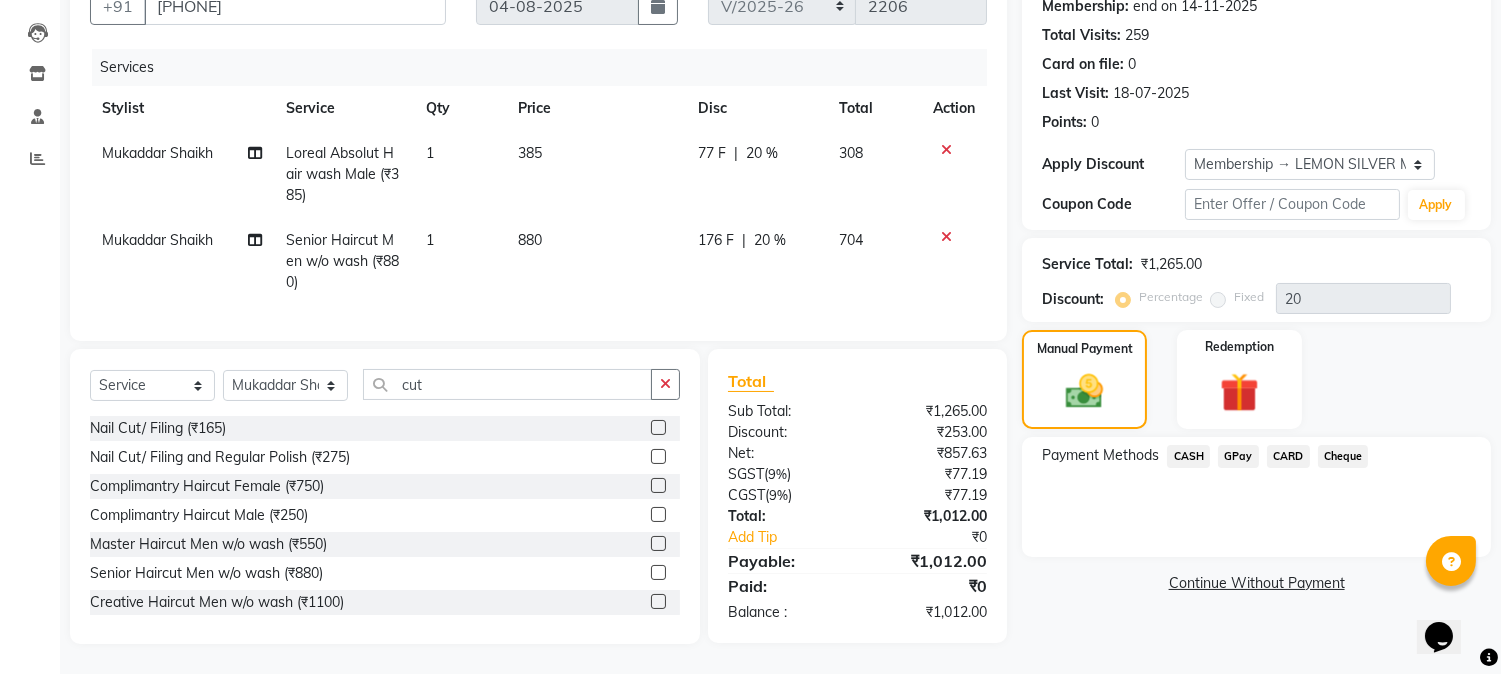 click on "CASH" 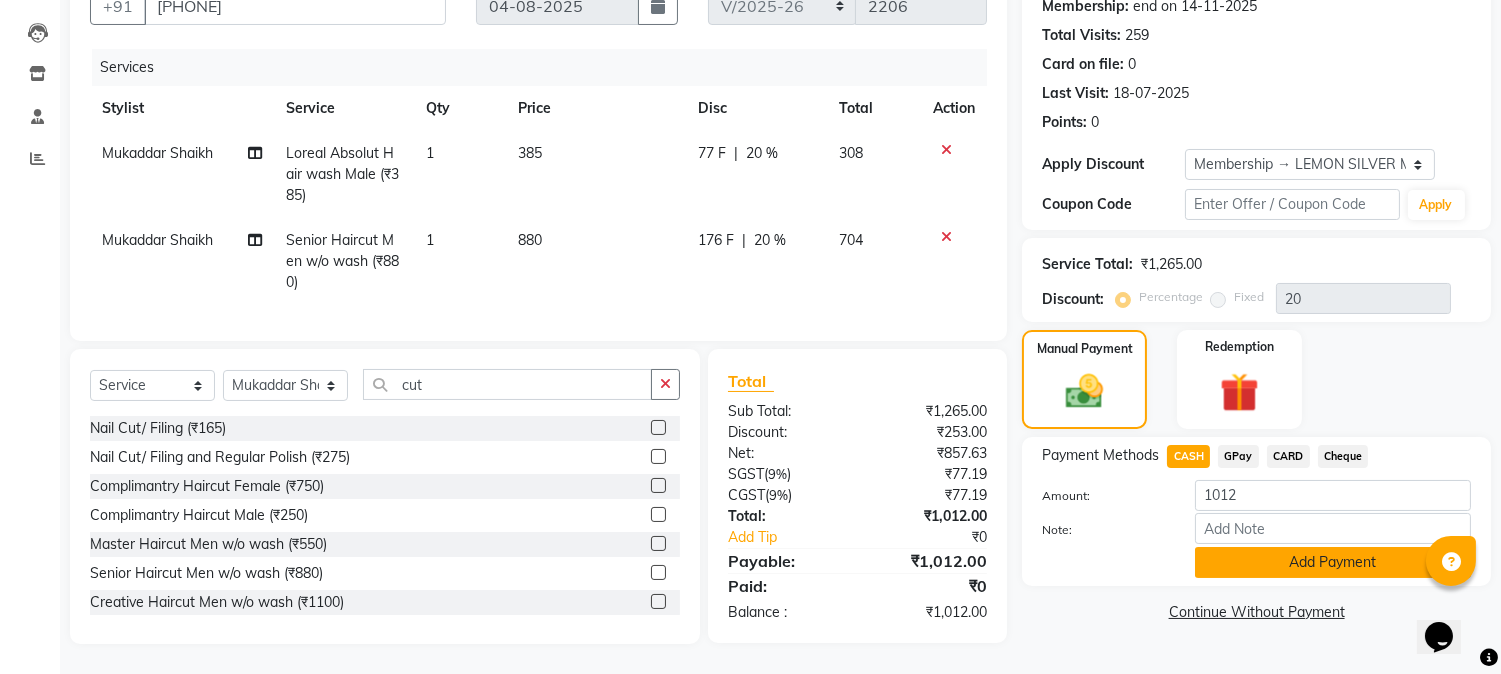 click on "Add Payment" 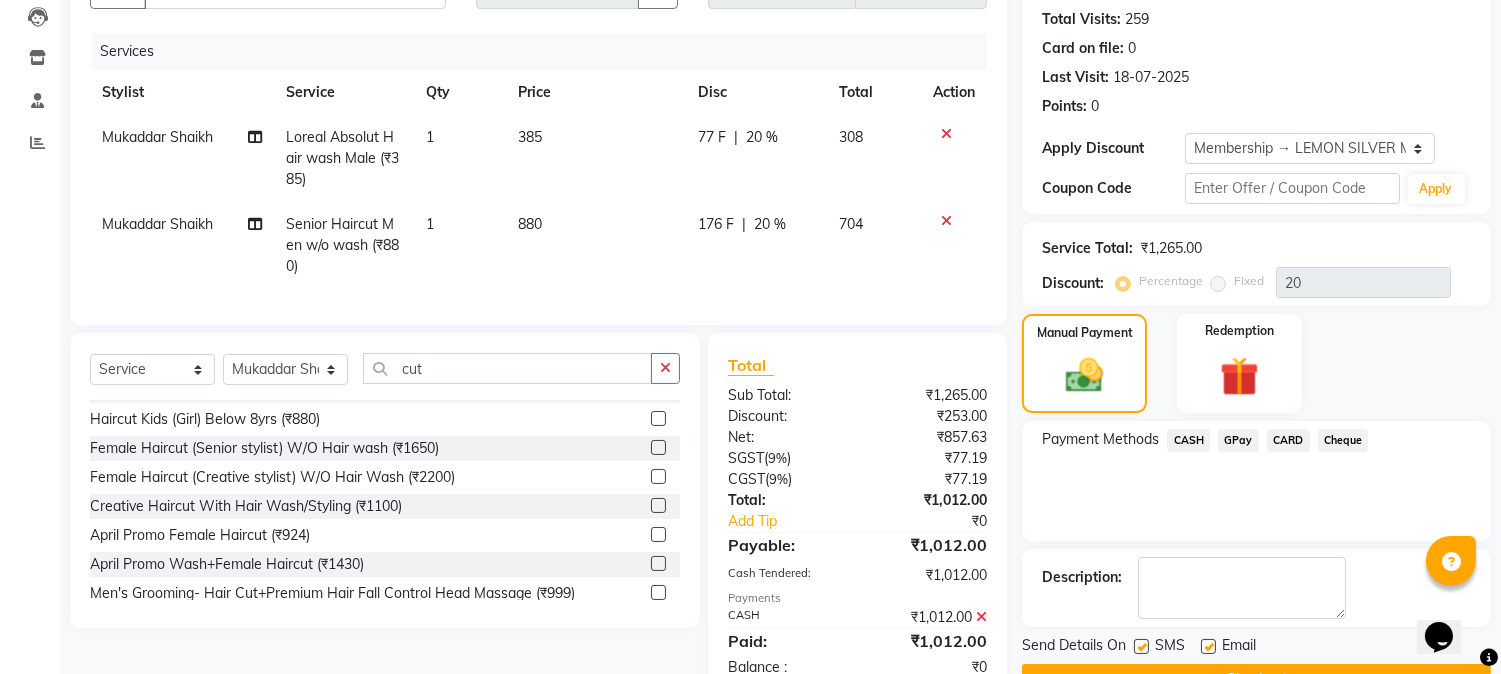 scroll, scrollTop: 378, scrollLeft: 0, axis: vertical 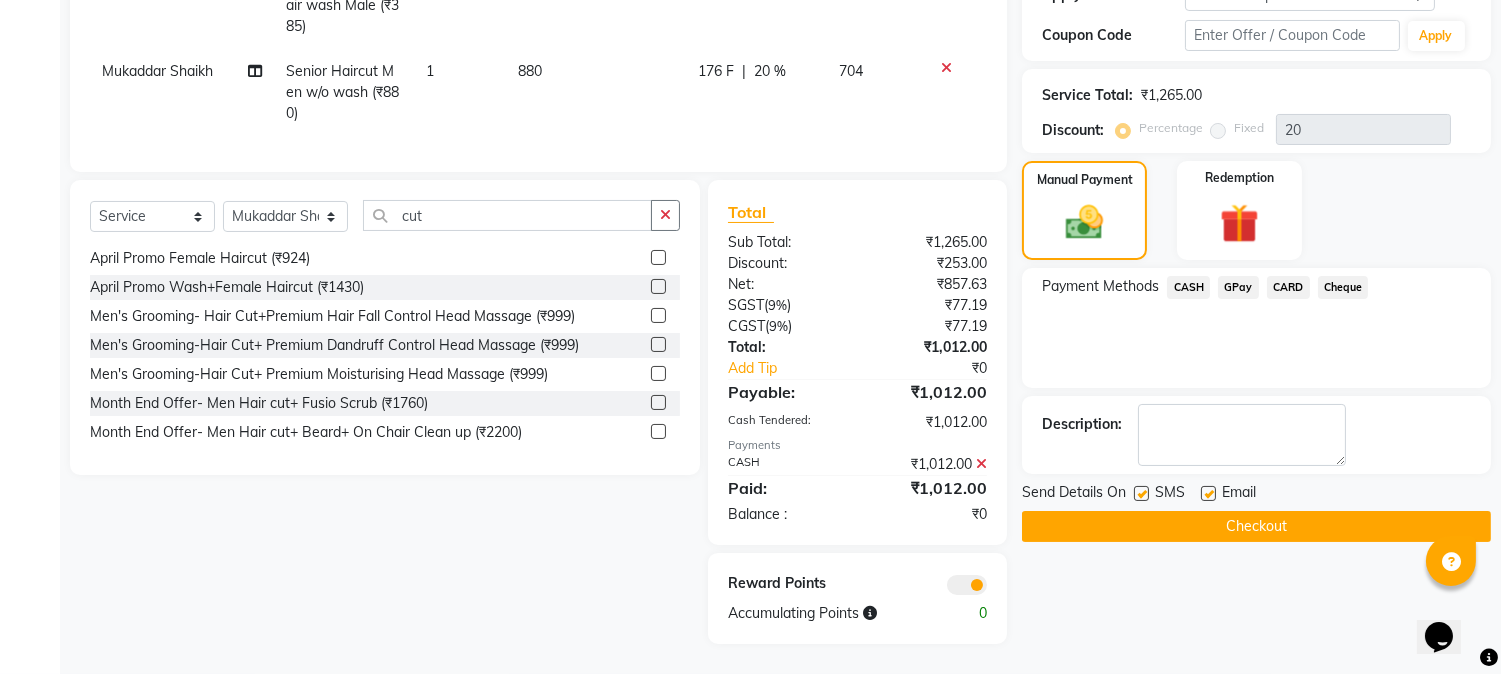 click 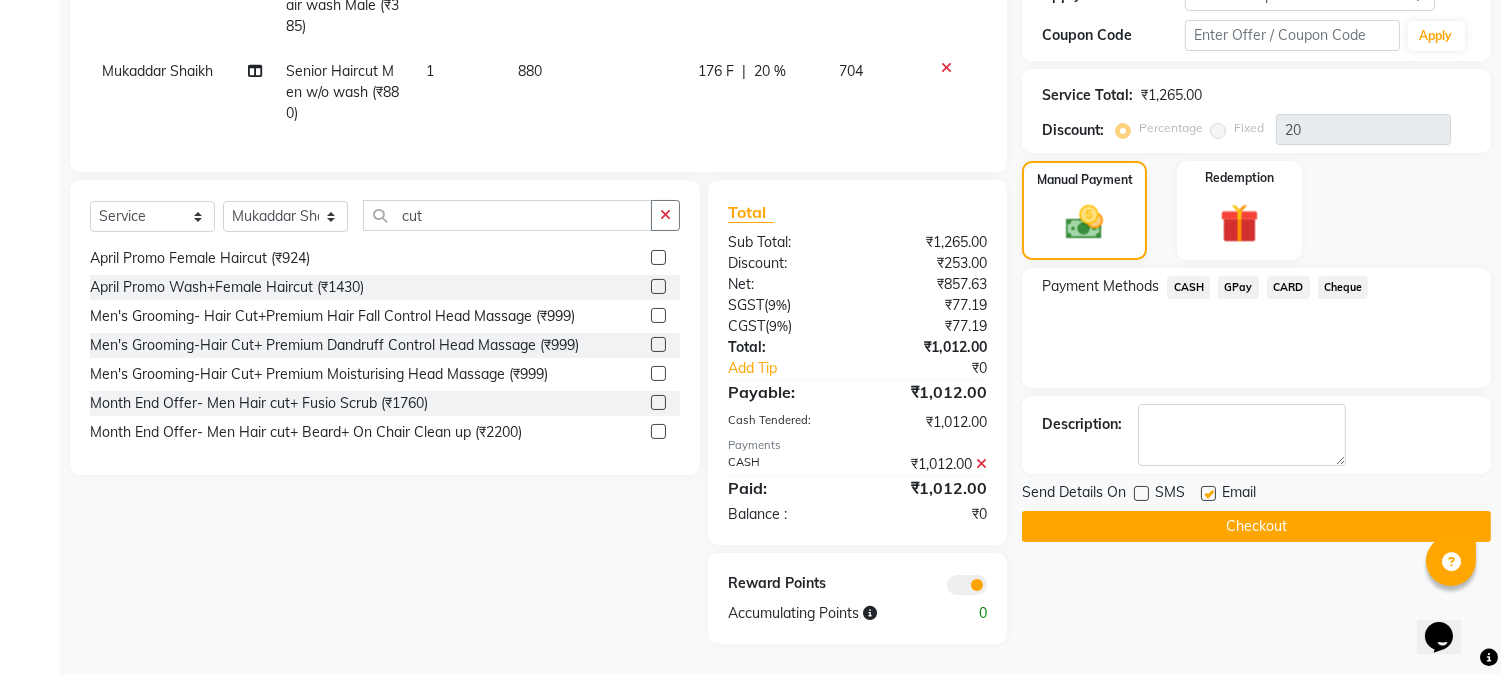 click 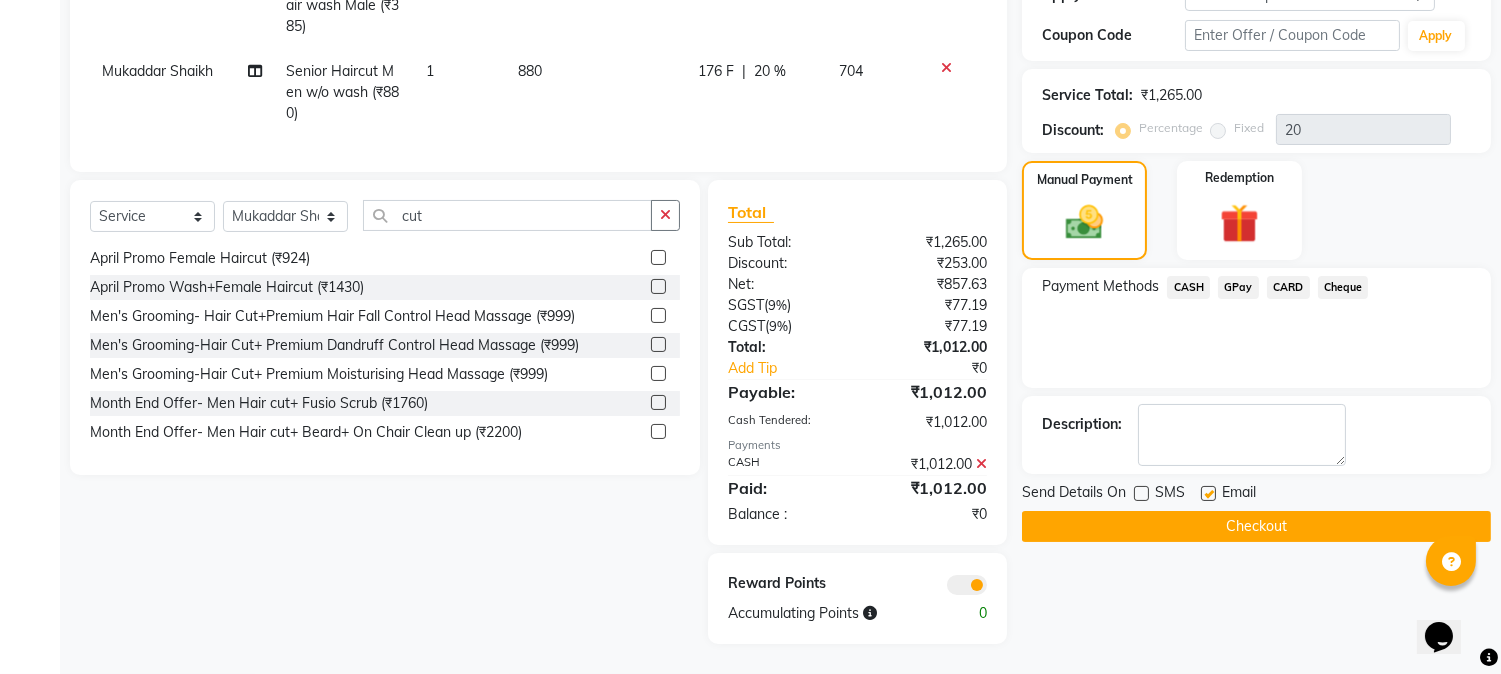 click 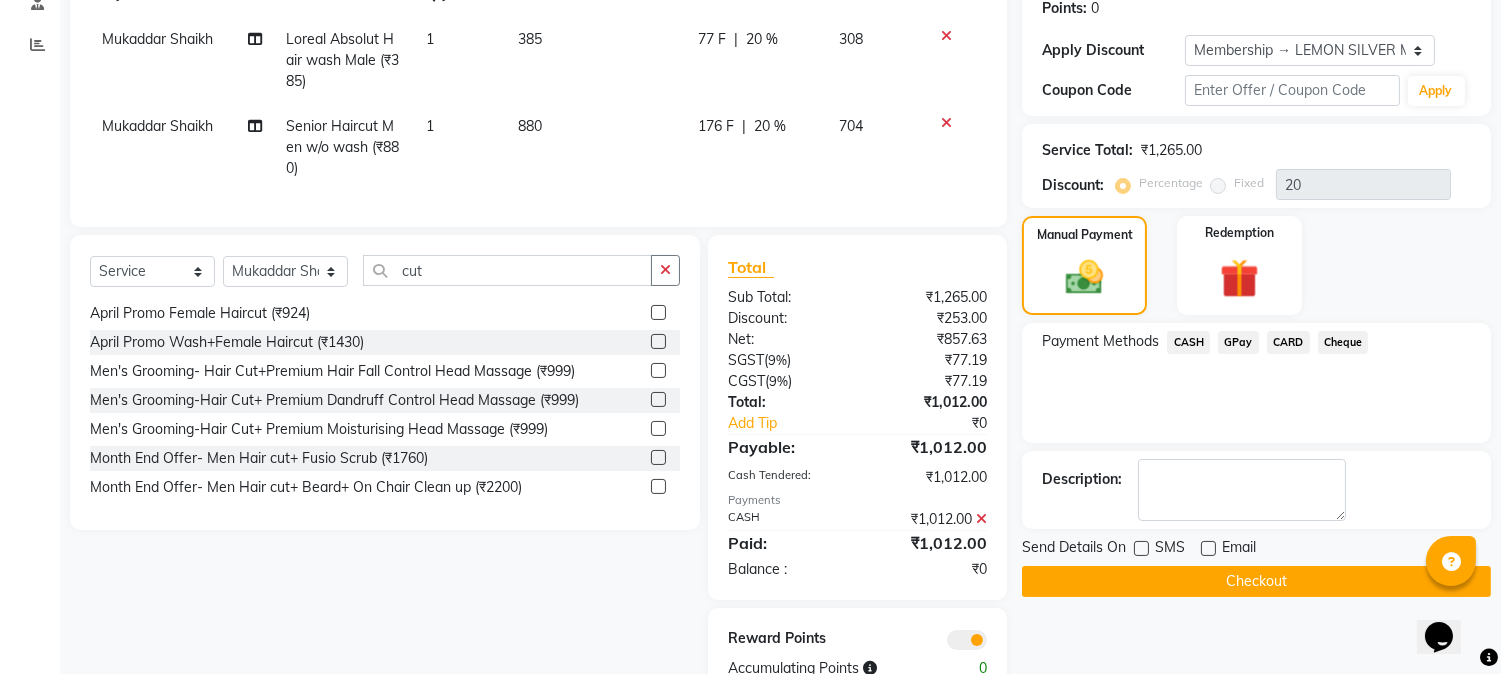 scroll, scrollTop: 384, scrollLeft: 0, axis: vertical 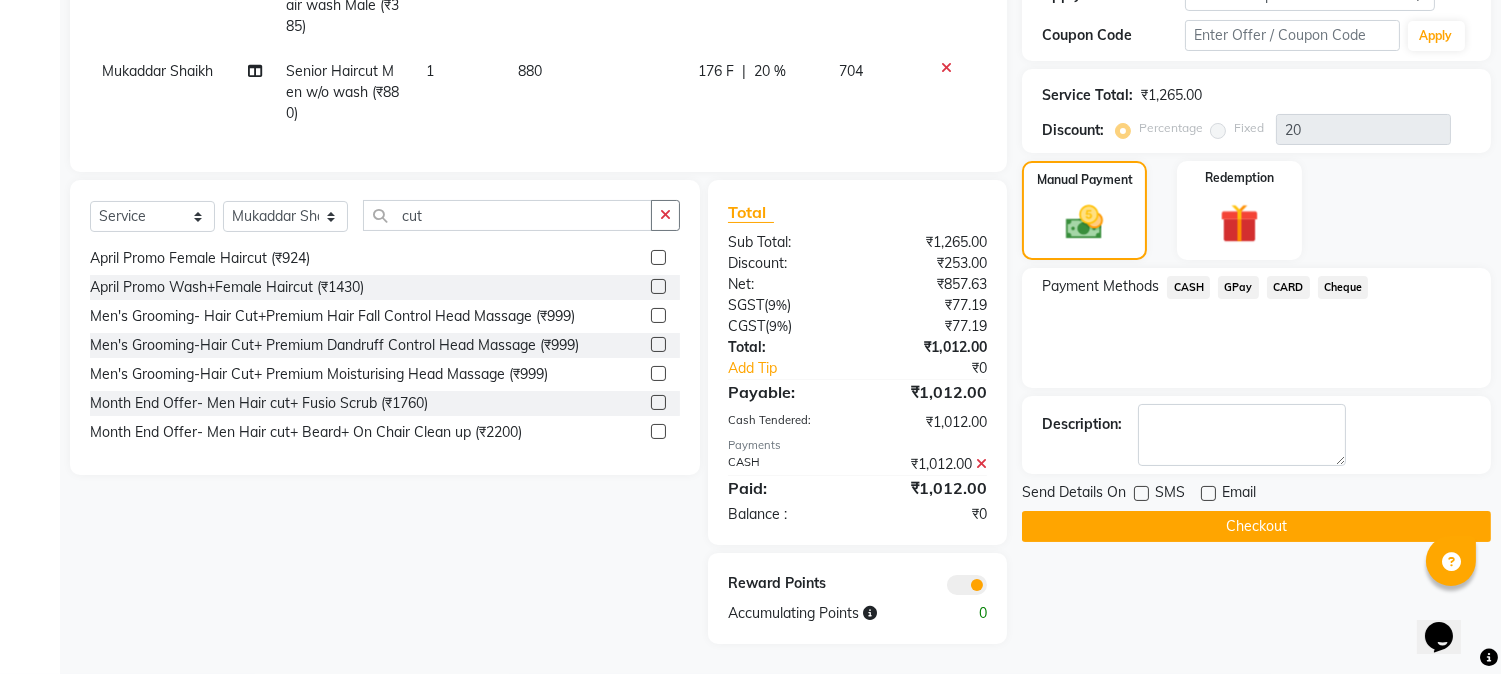 click 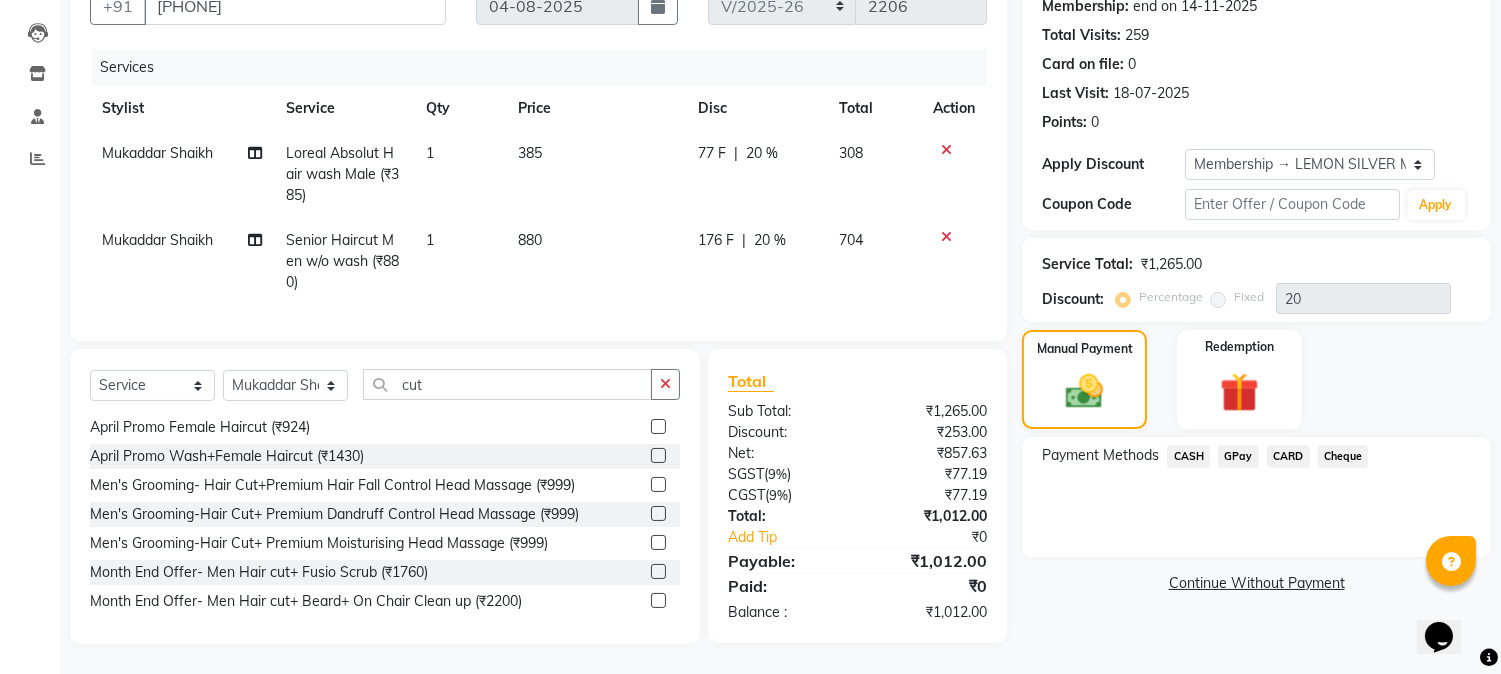 click on "CASH" 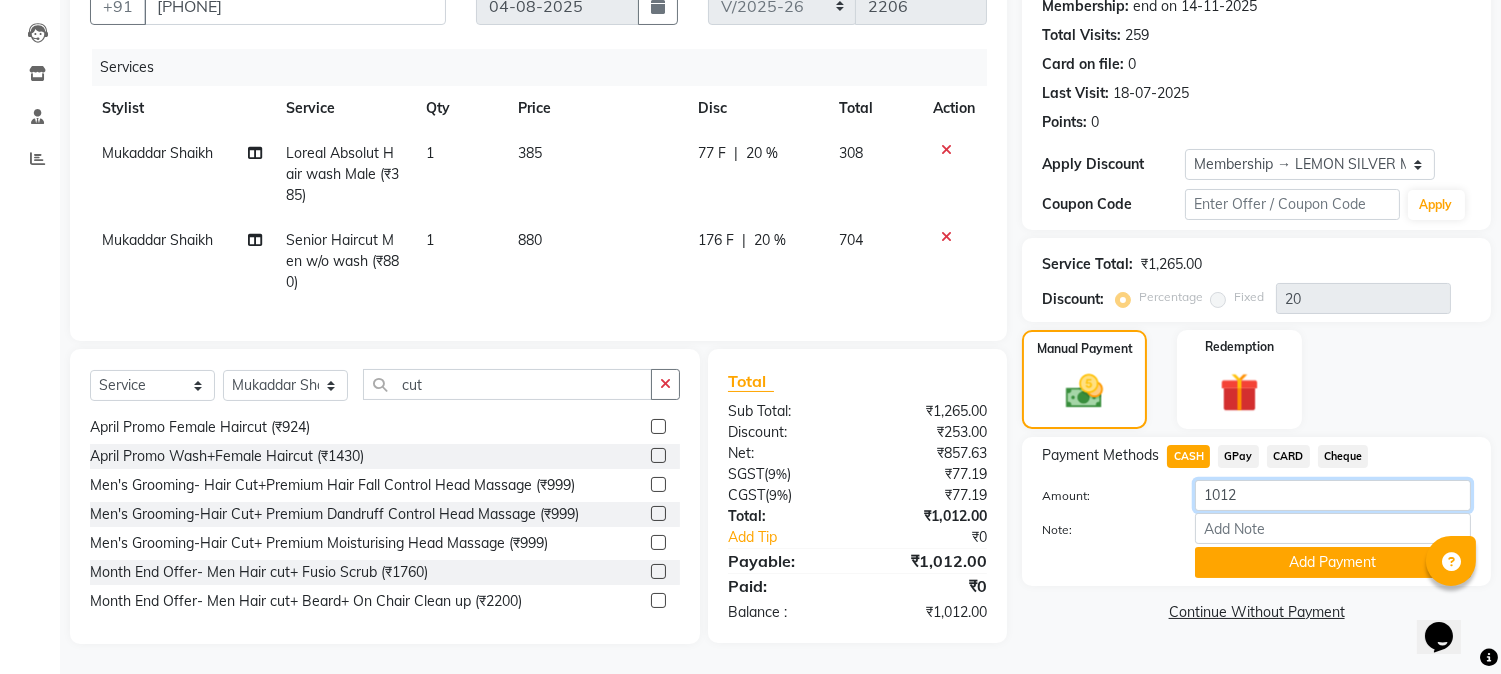 click on "1012" 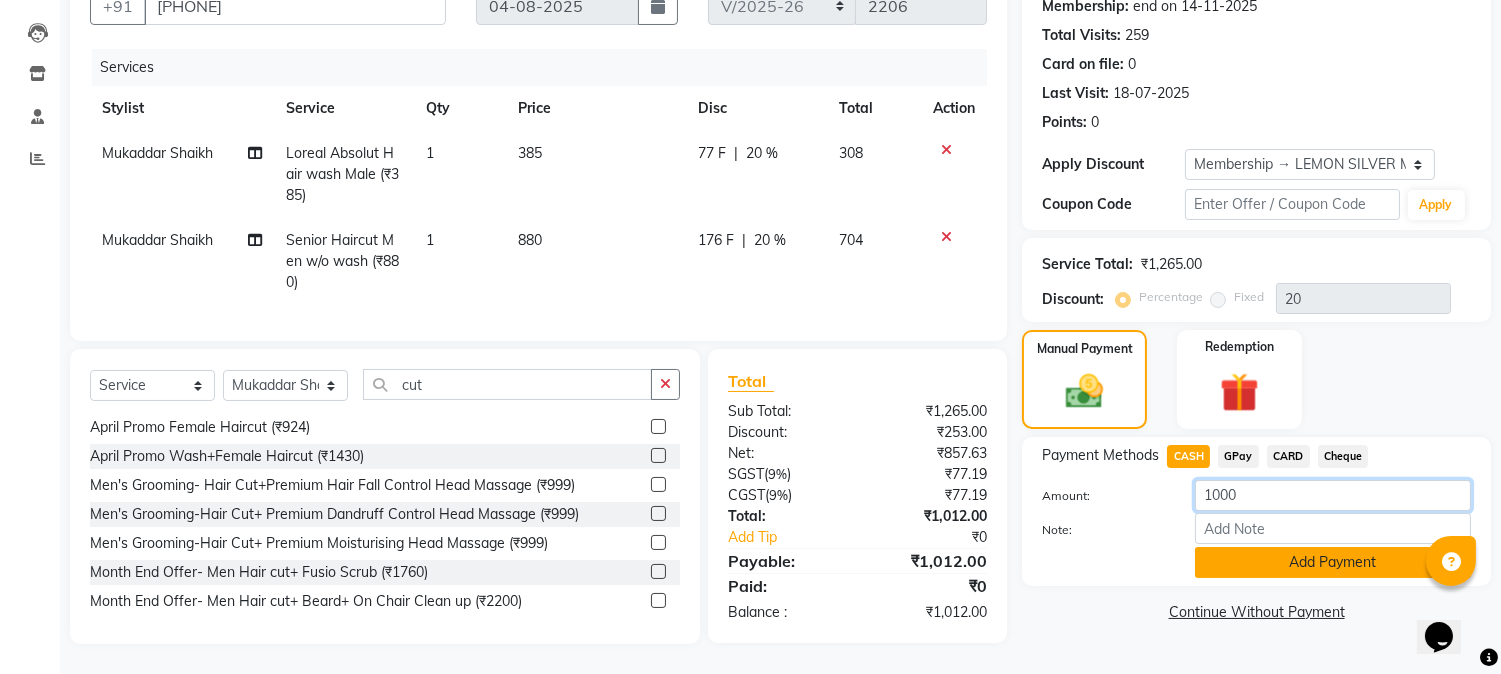 type on "1000" 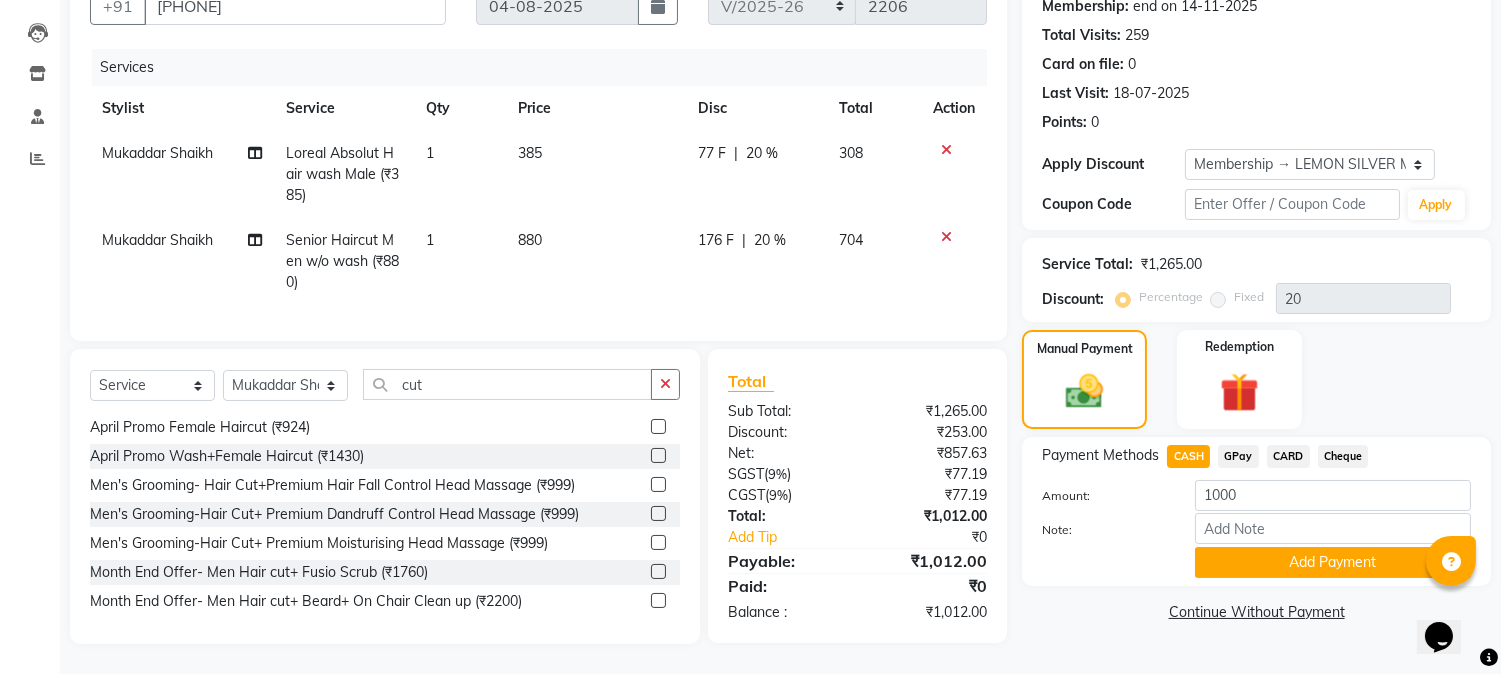 click on "Add Payment" 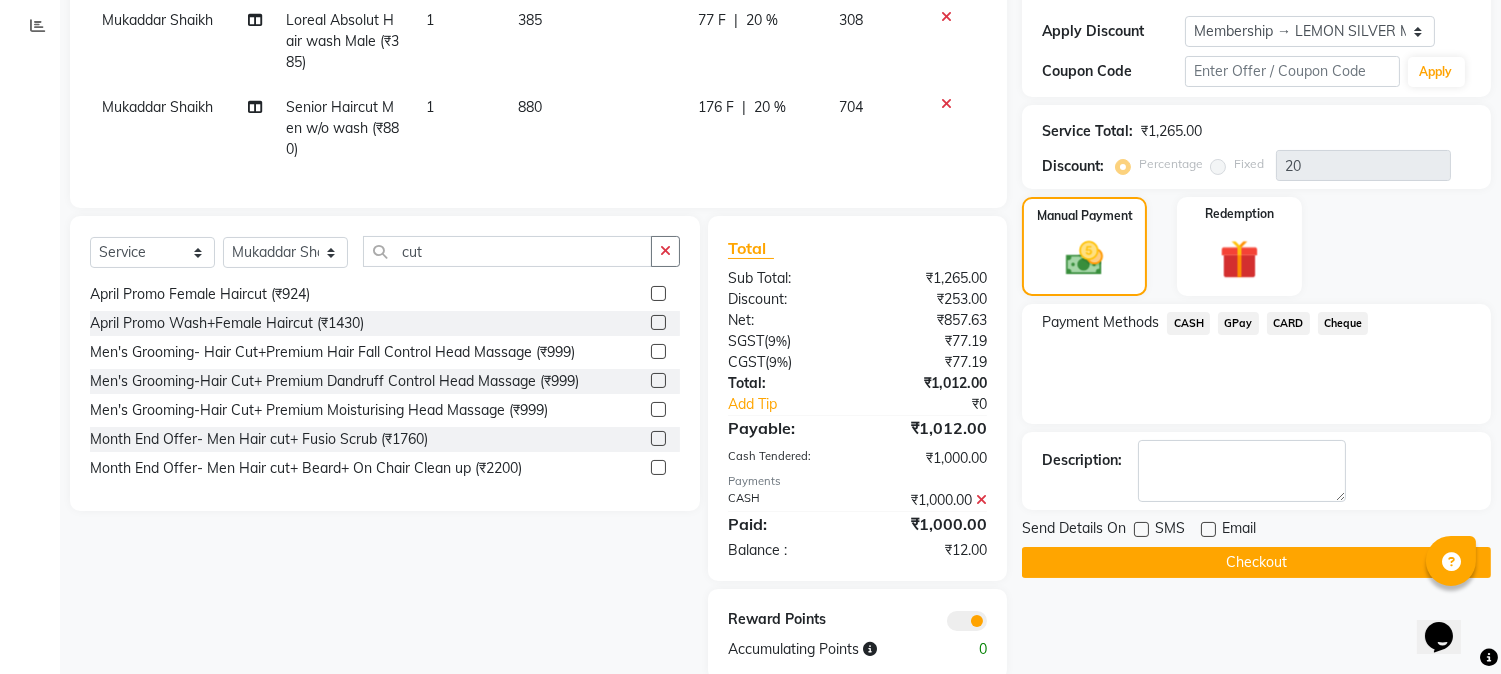 scroll, scrollTop: 384, scrollLeft: 0, axis: vertical 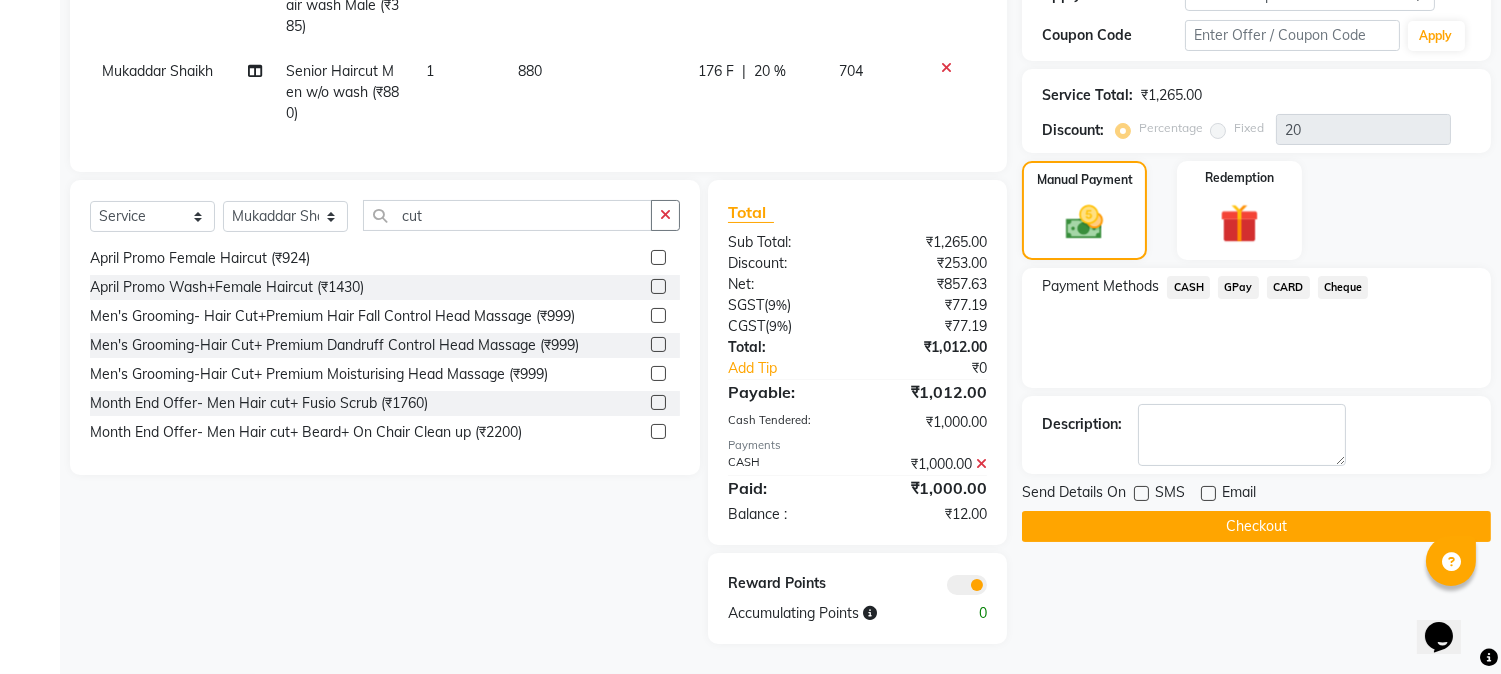 click on "Checkout" 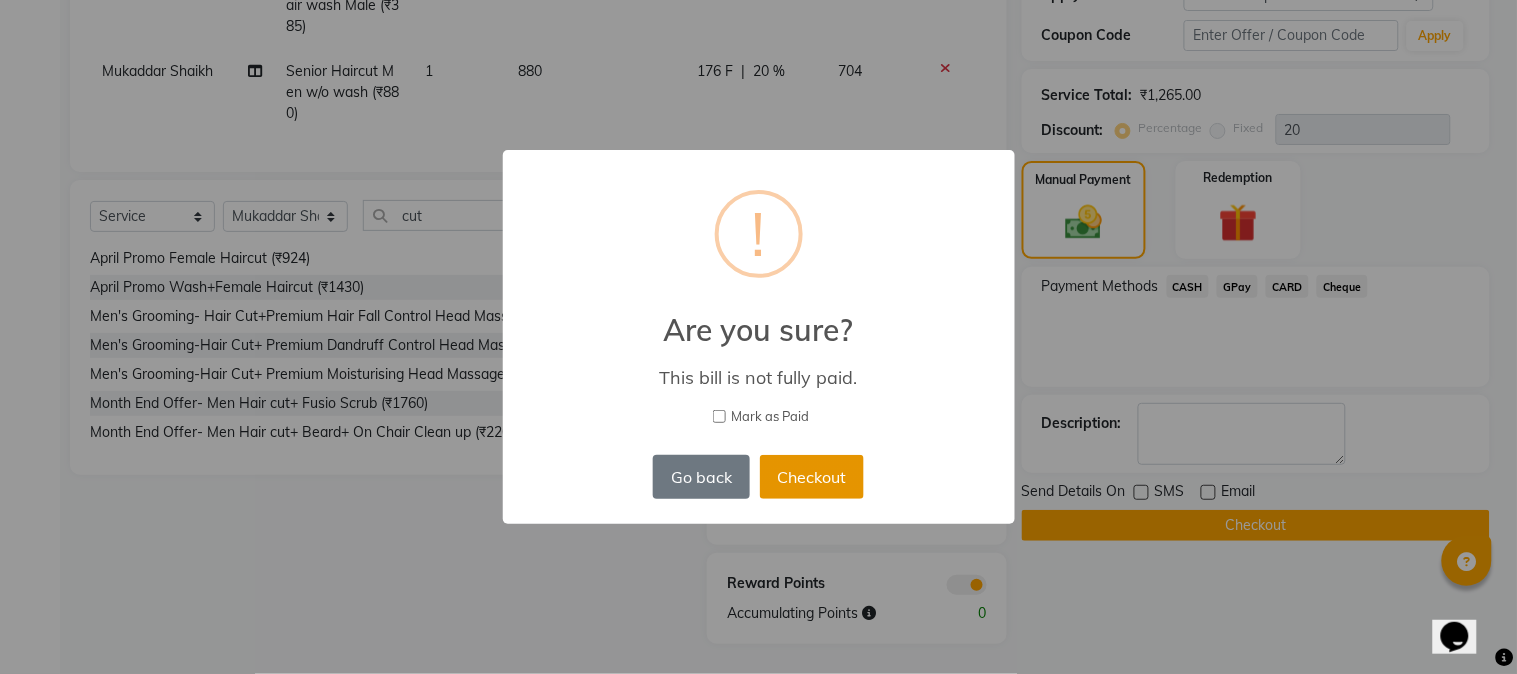 click on "Checkout" at bounding box center (812, 477) 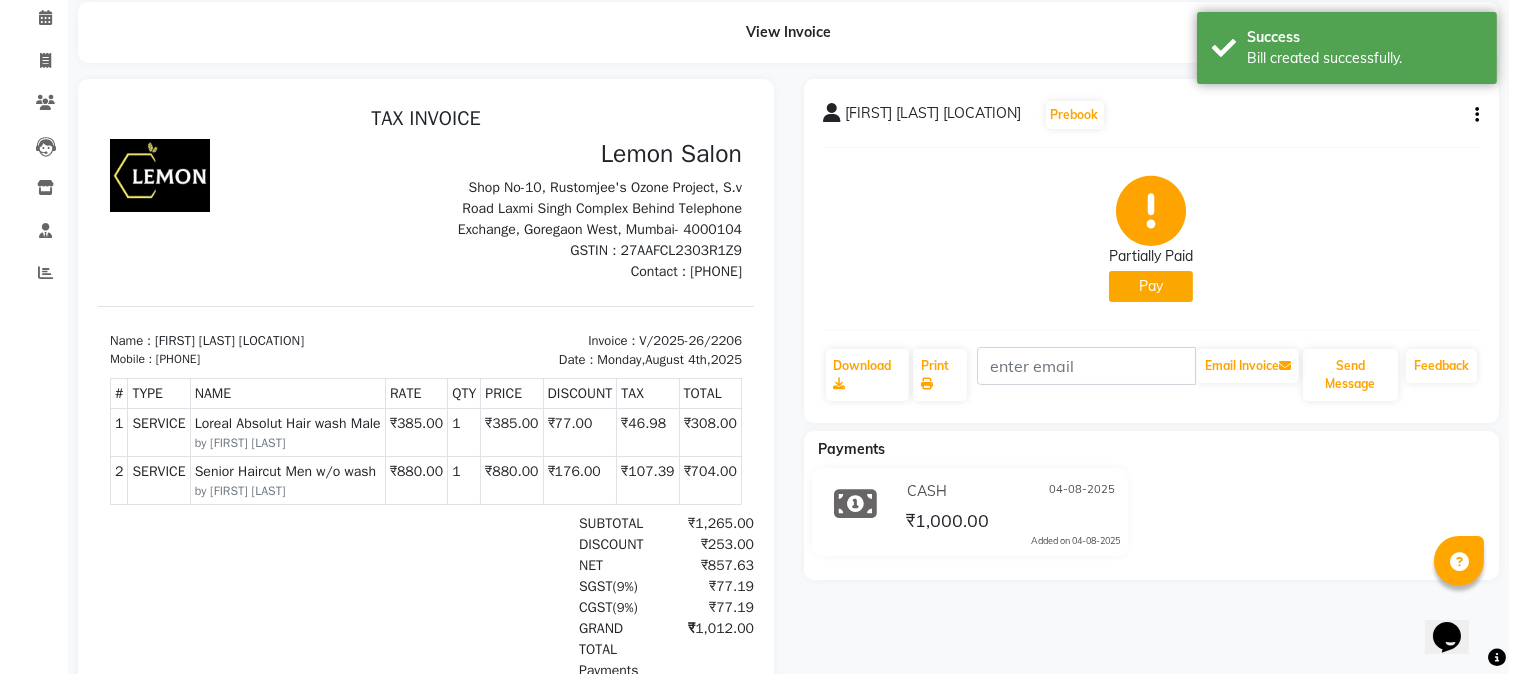 scroll, scrollTop: 0, scrollLeft: 0, axis: both 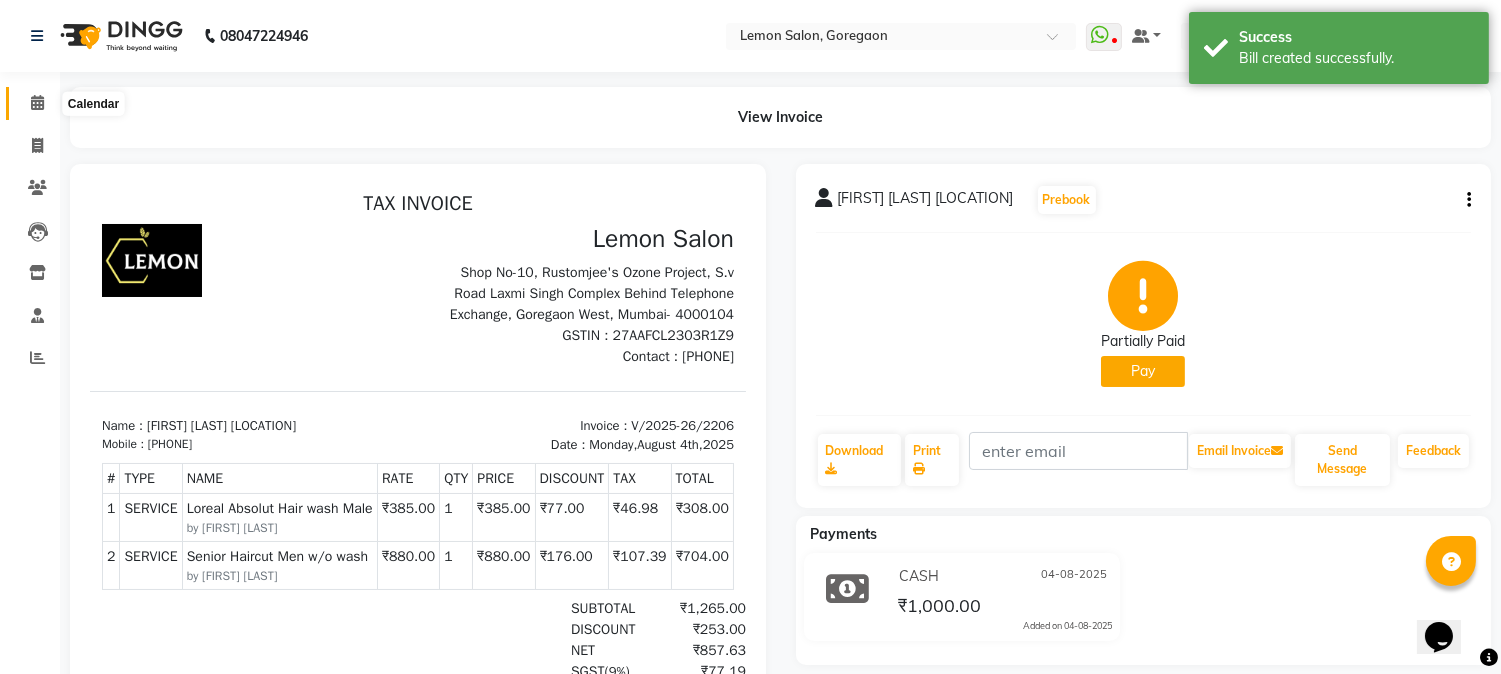 click 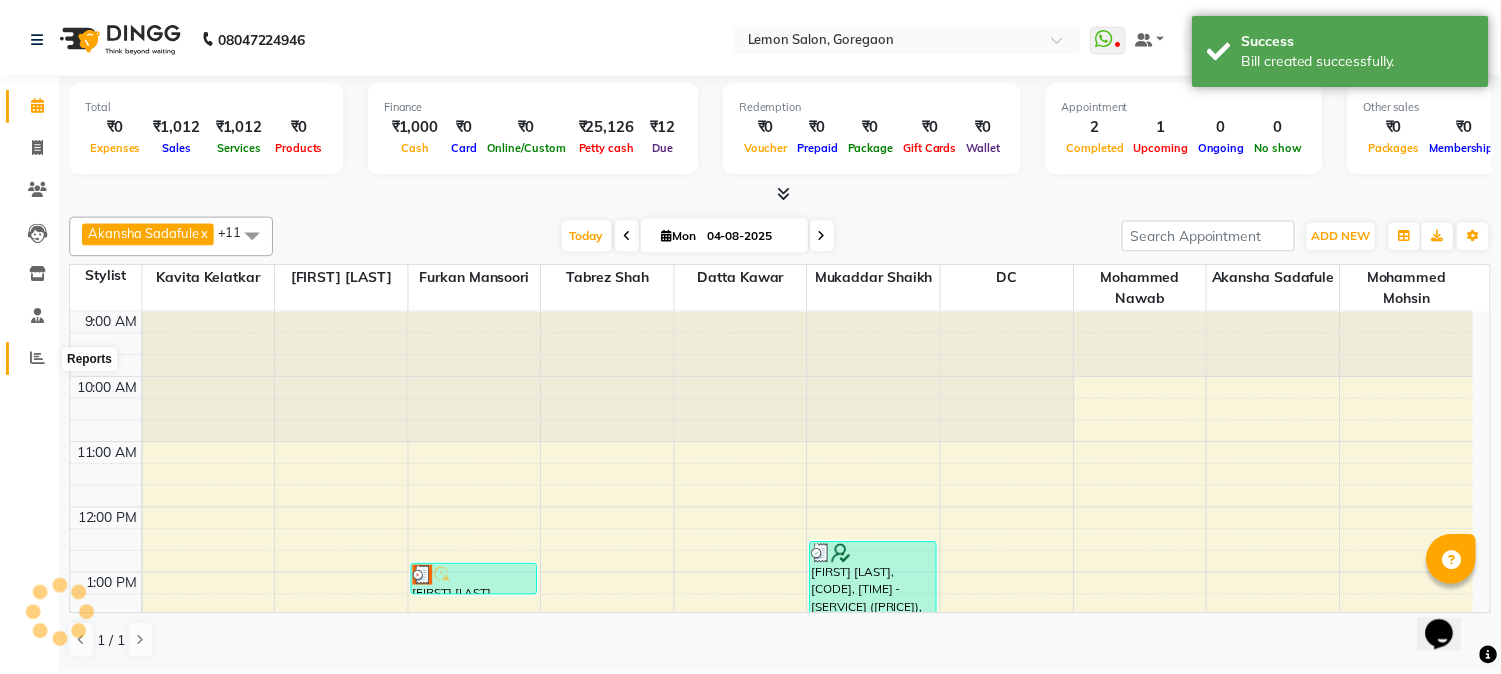 scroll, scrollTop: 0, scrollLeft: 0, axis: both 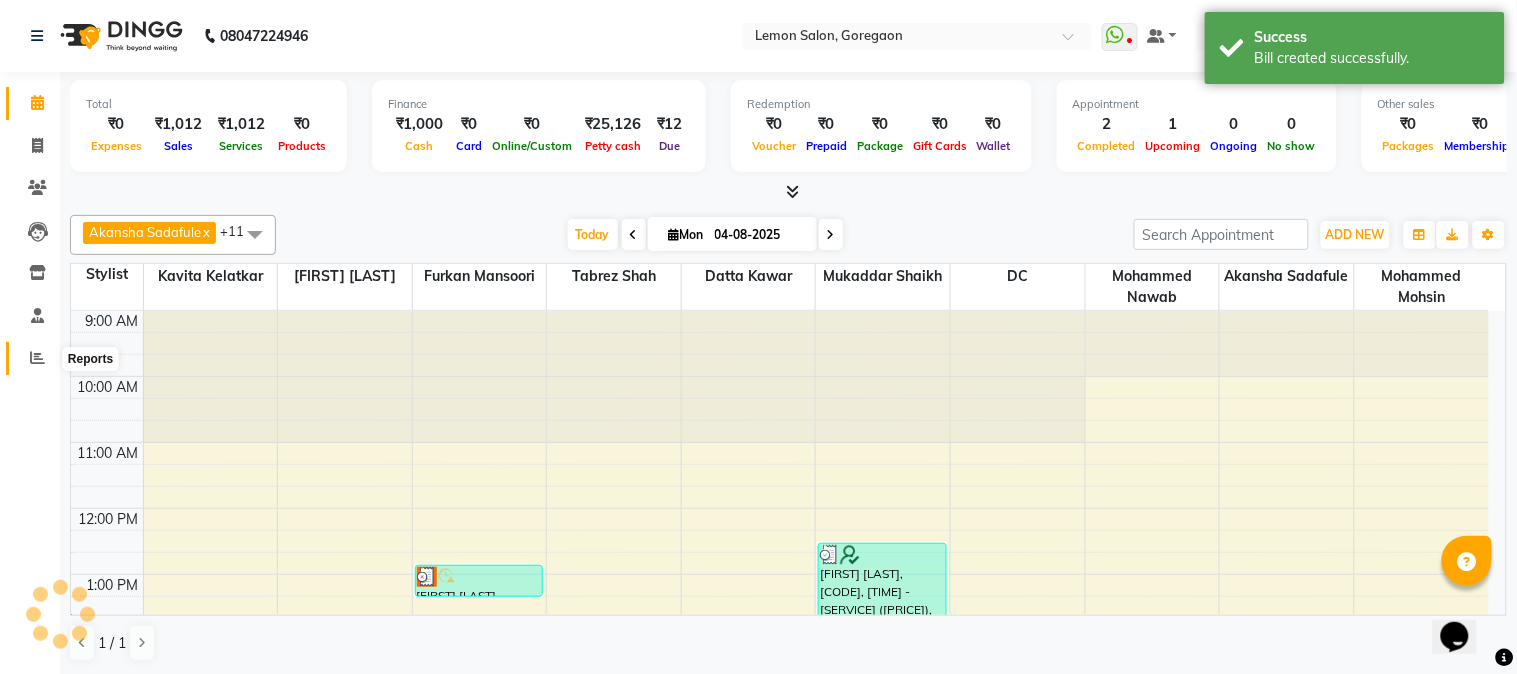 click 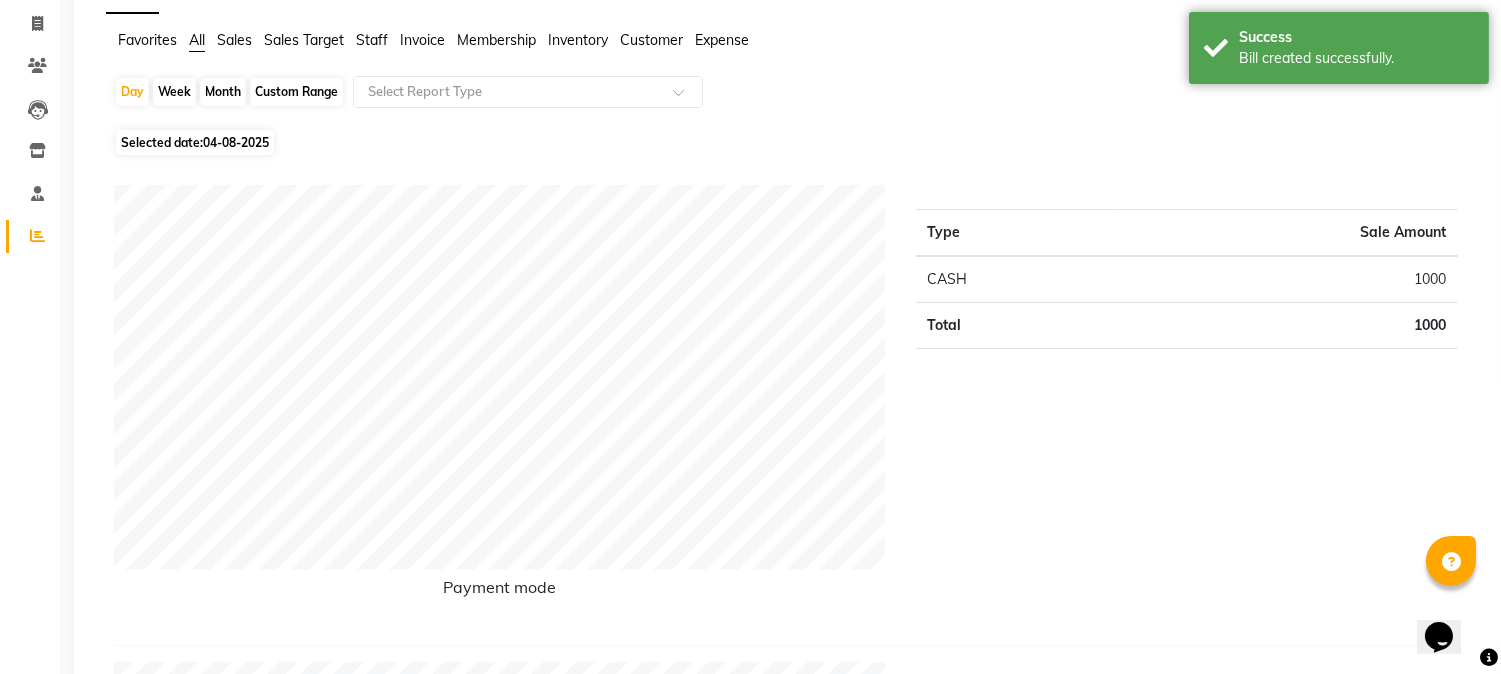 scroll, scrollTop: 0, scrollLeft: 0, axis: both 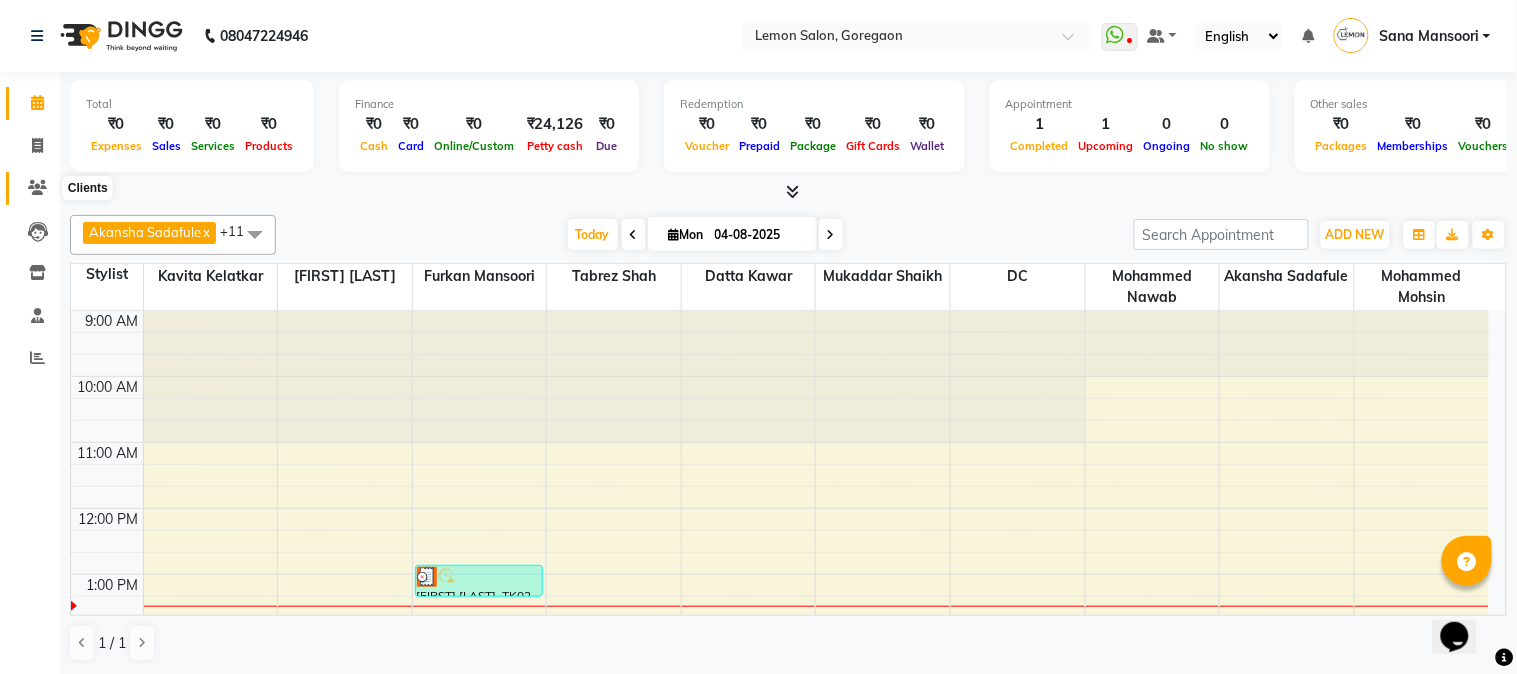 click 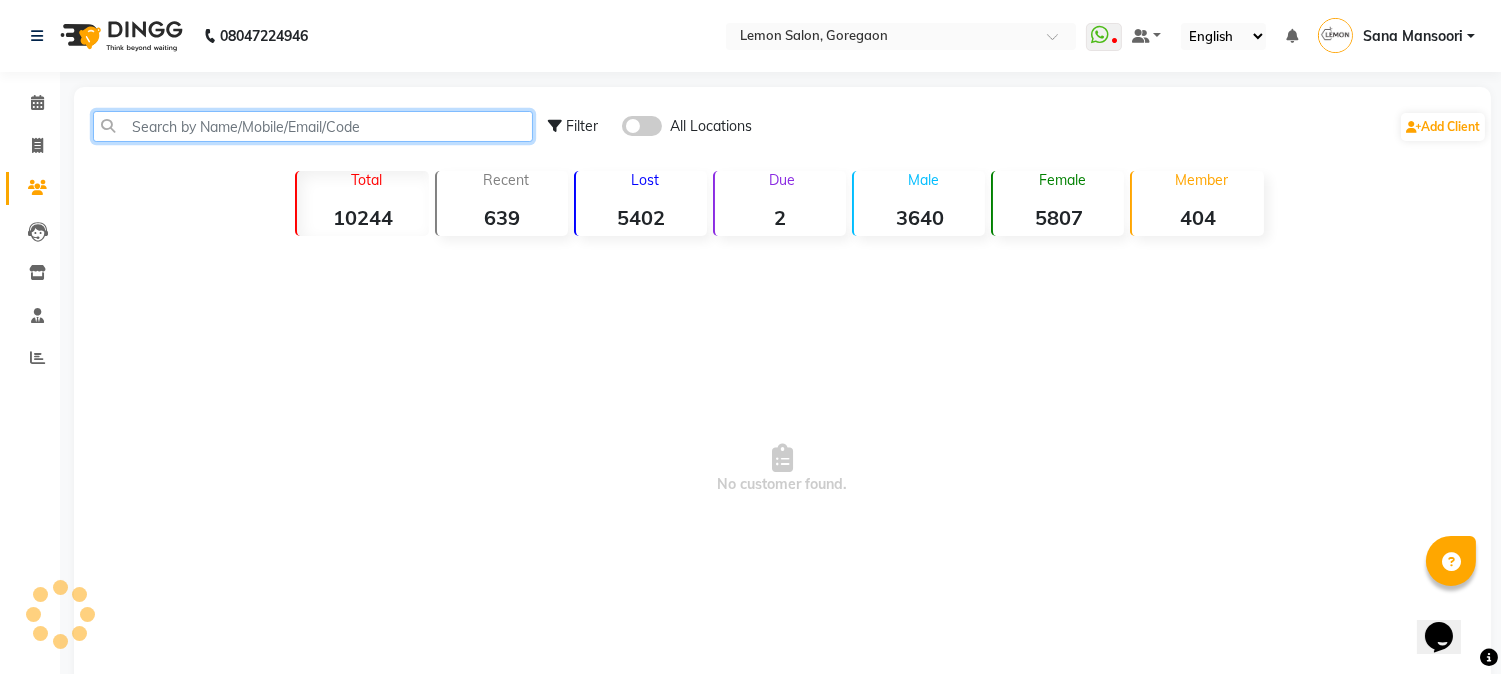 click 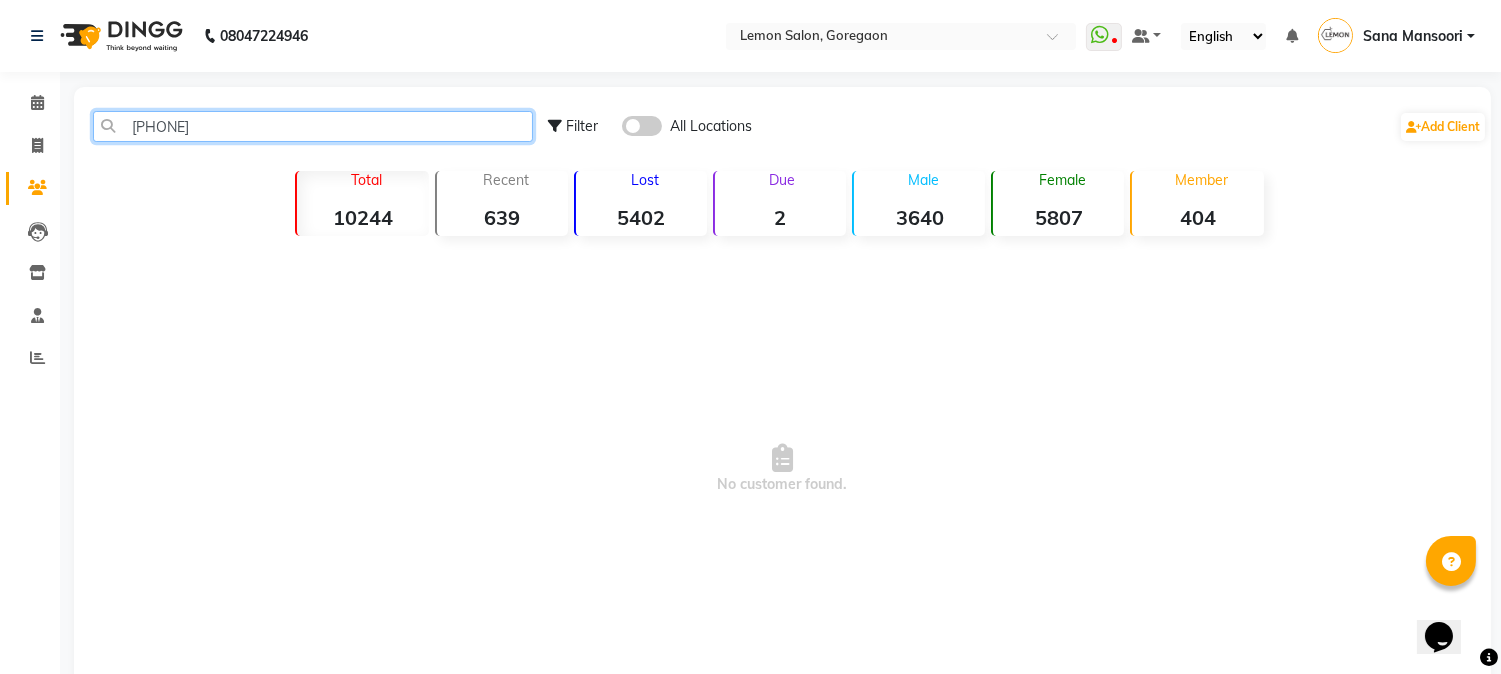 type on "8879599359" 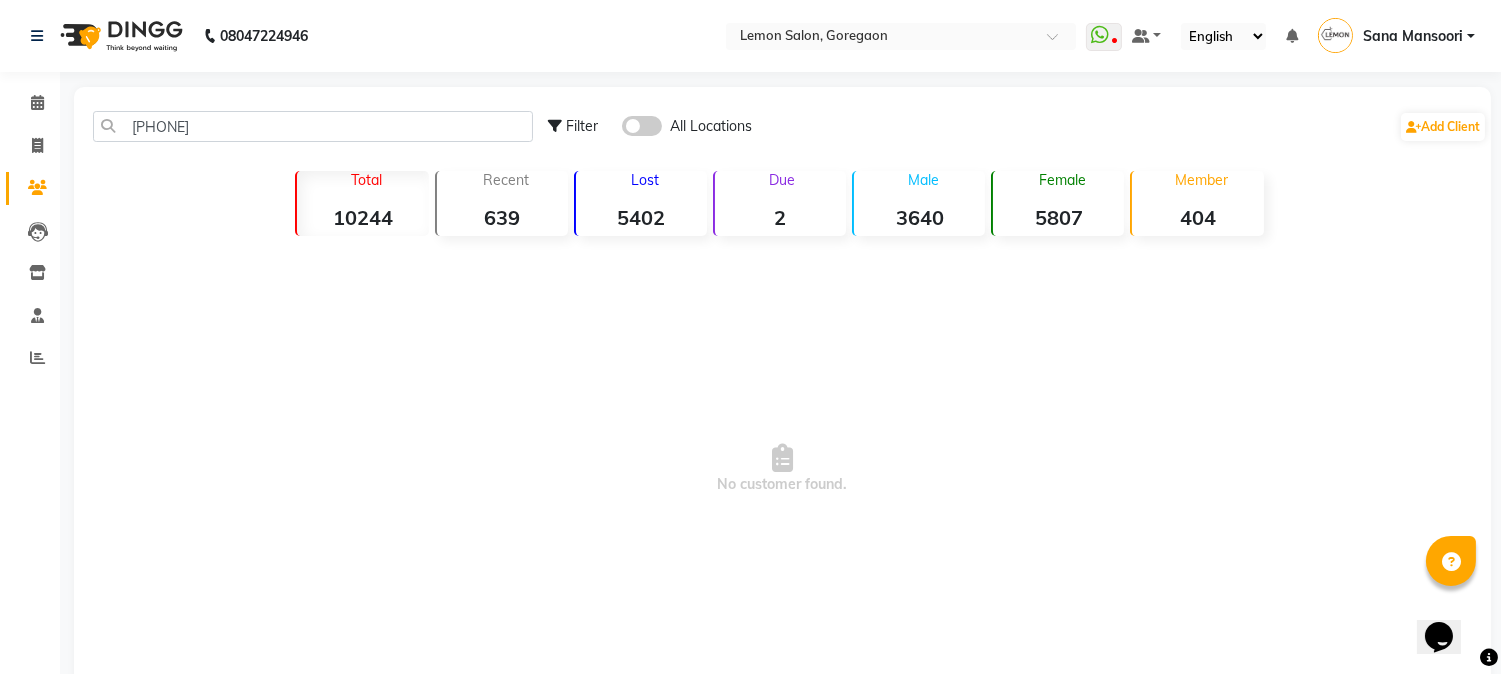 click 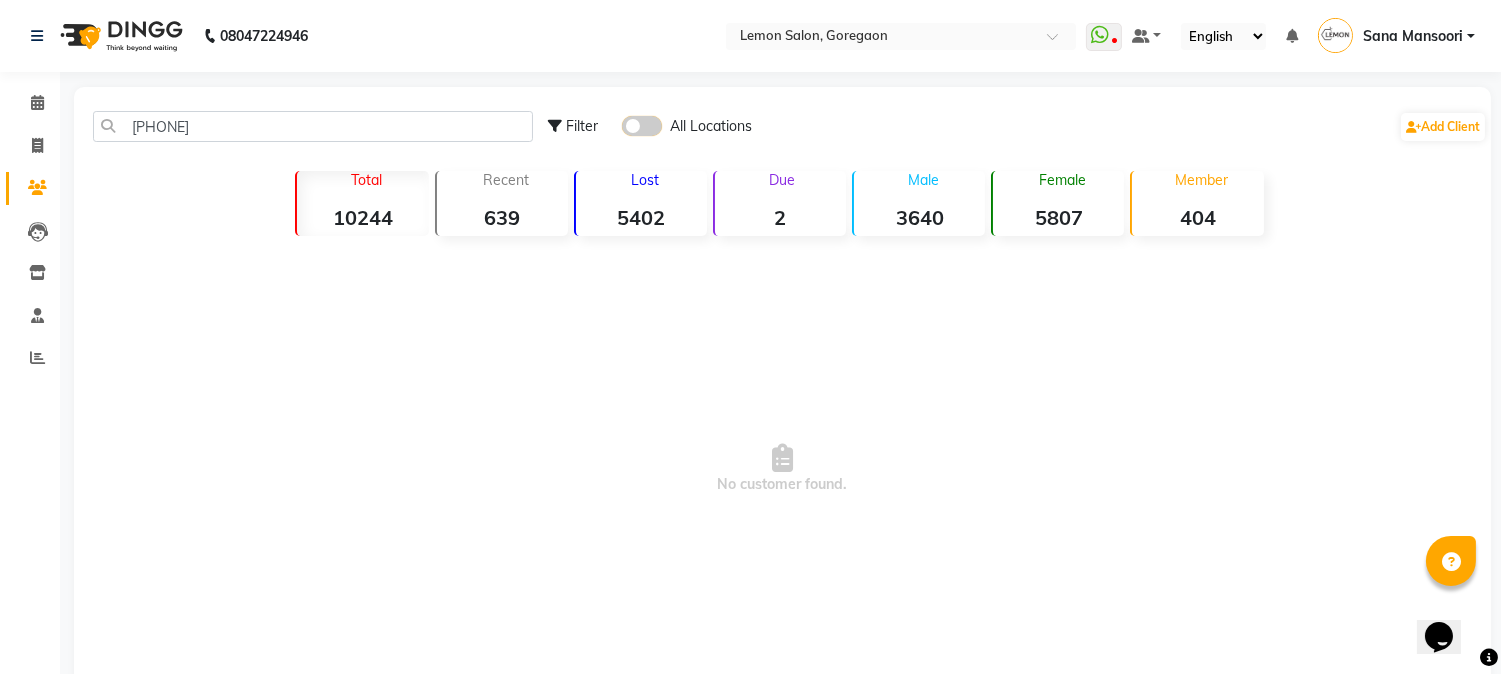 click 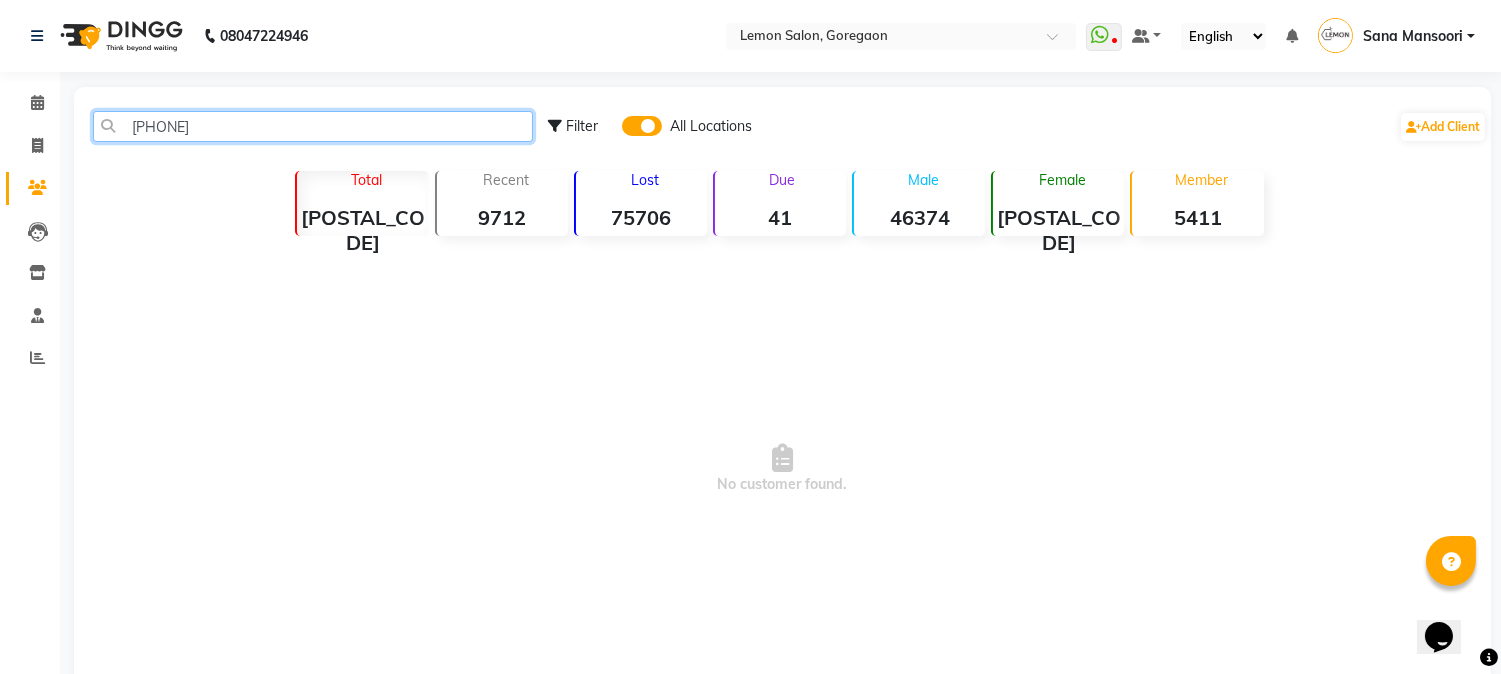 click on "8879599359" 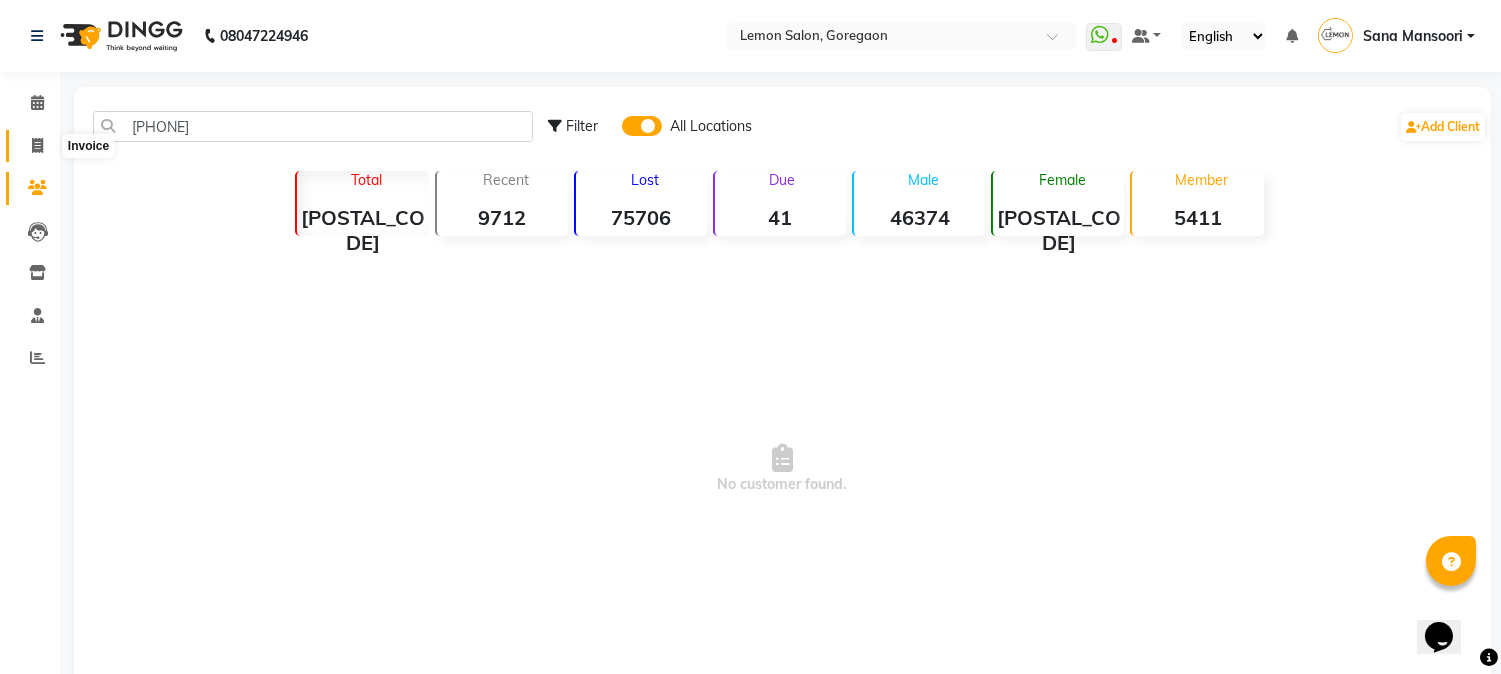 click 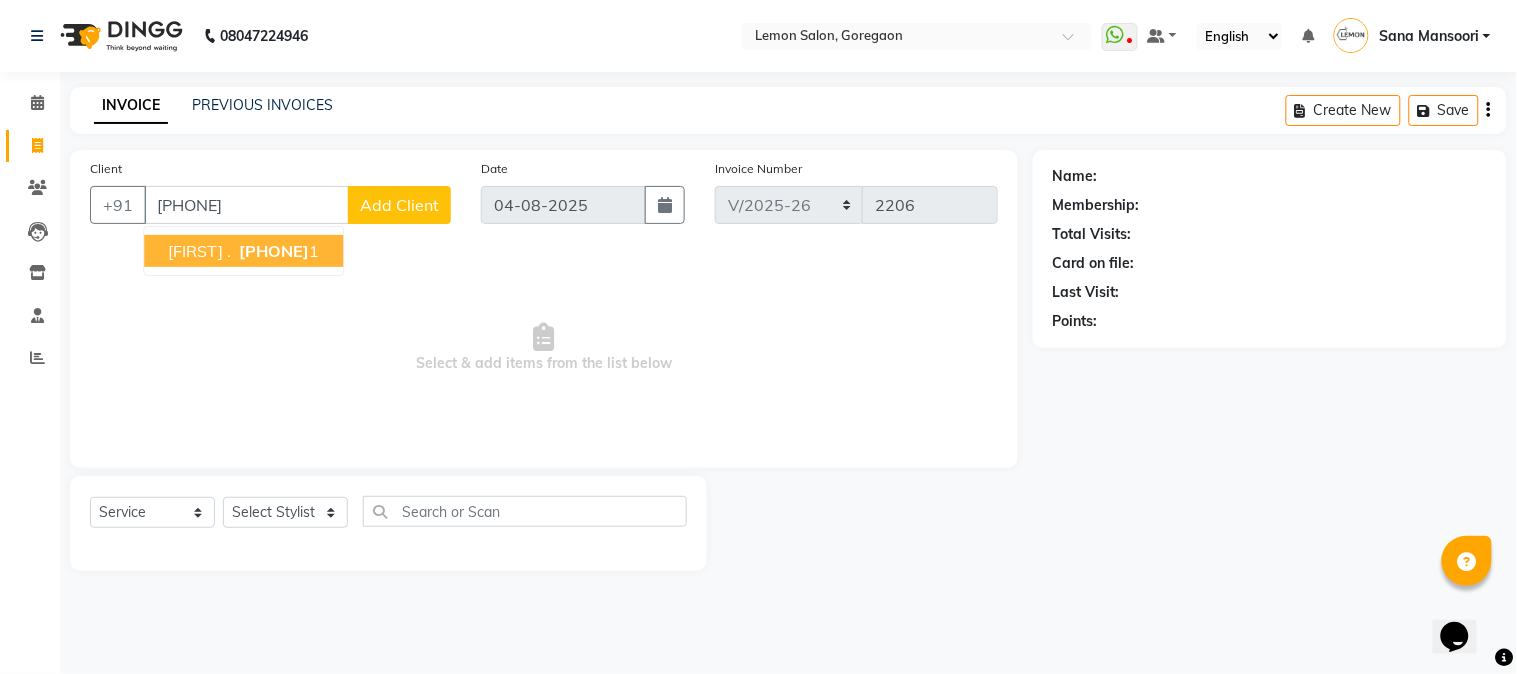 drag, startPoint x: 278, startPoint y: 198, endPoint x: 205, endPoint y: 210, distance: 73.97973 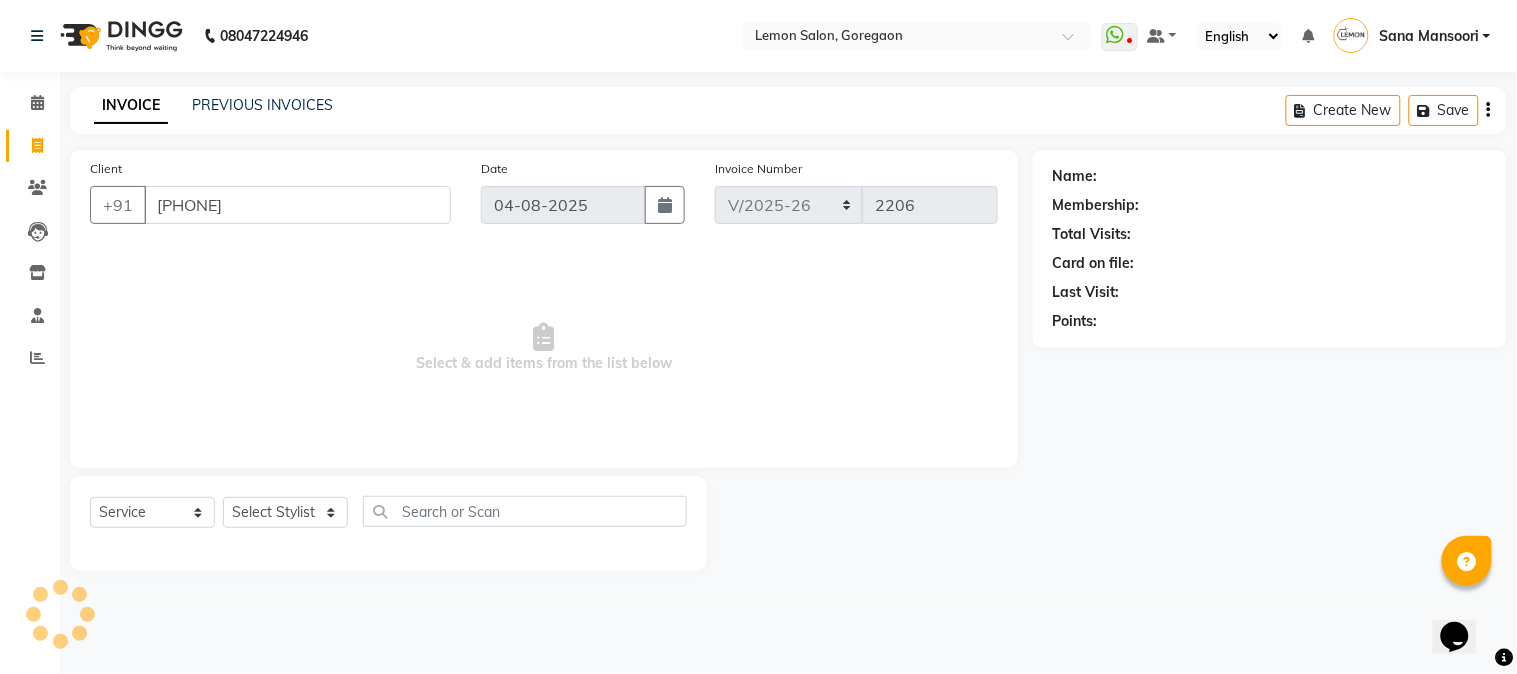 type on "8879599351" 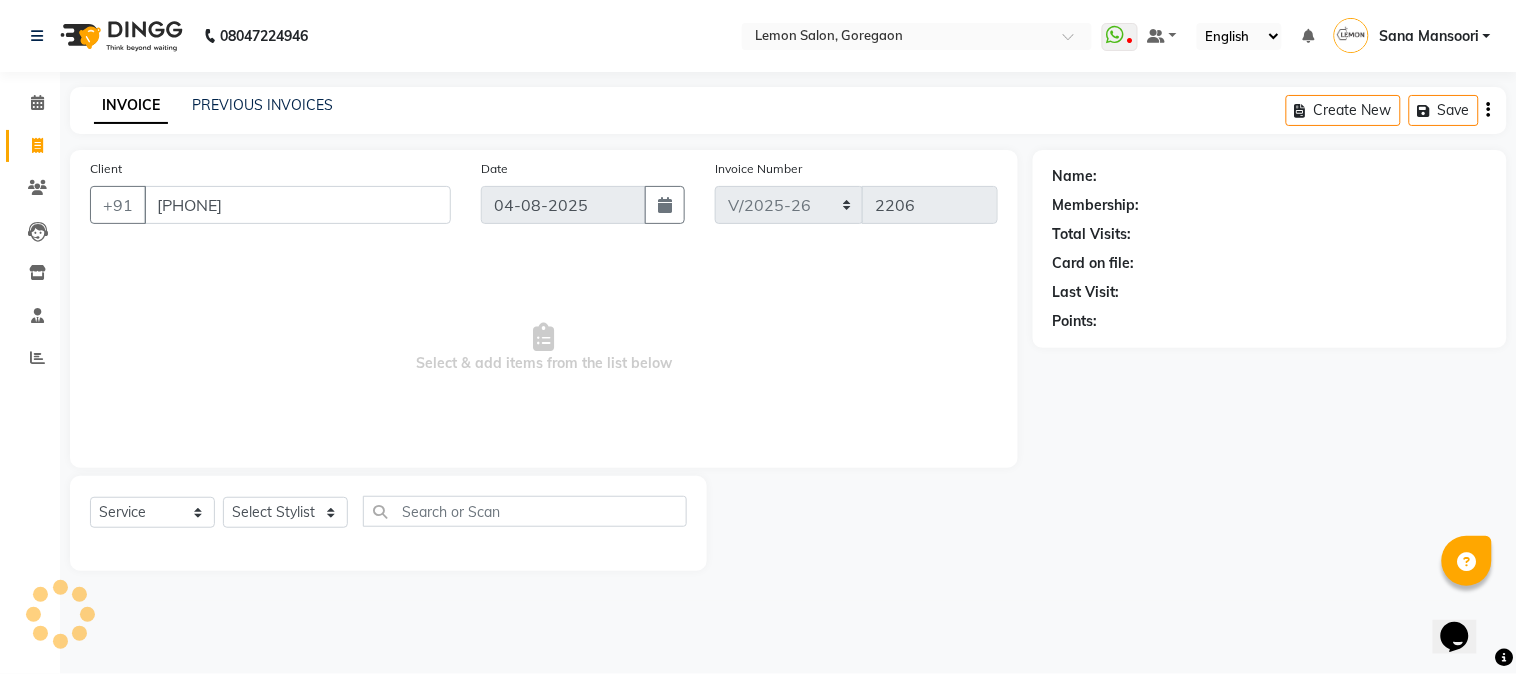 select on "1: Object" 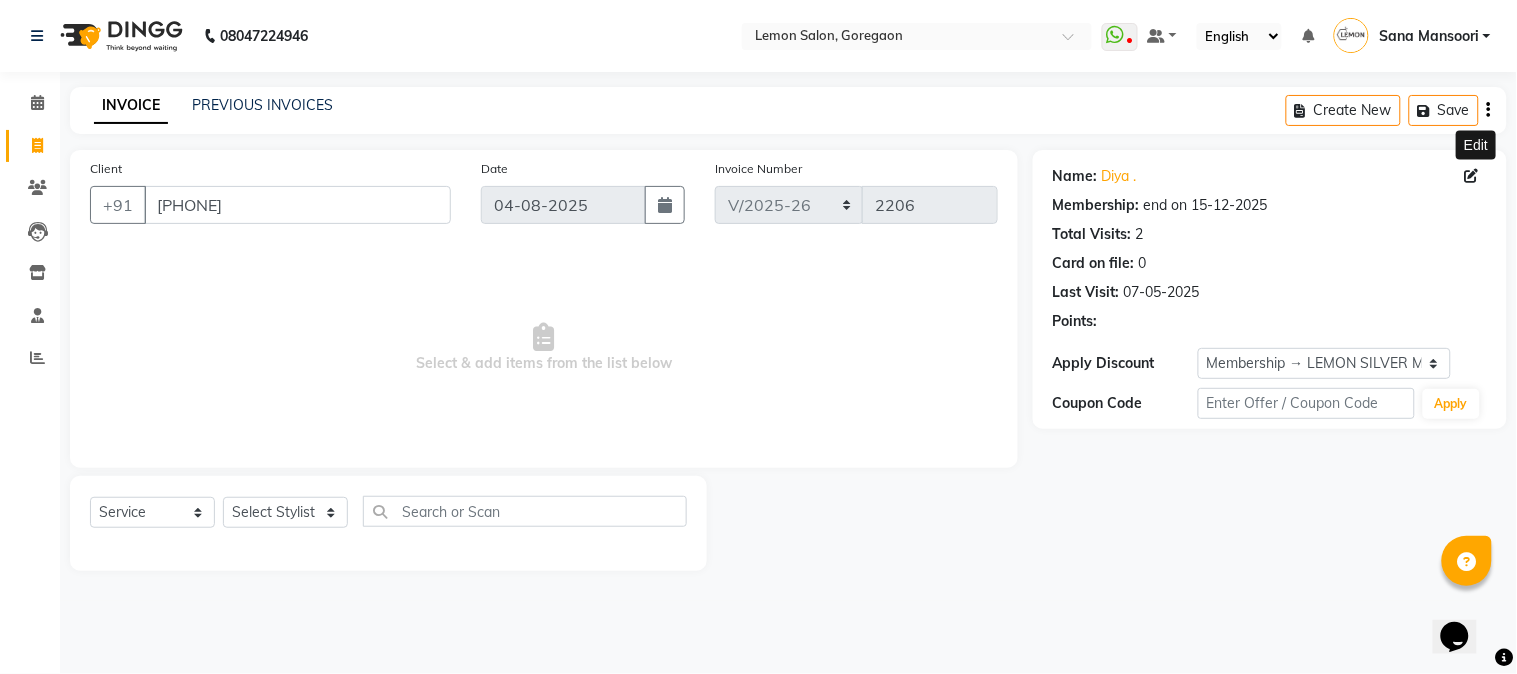 click 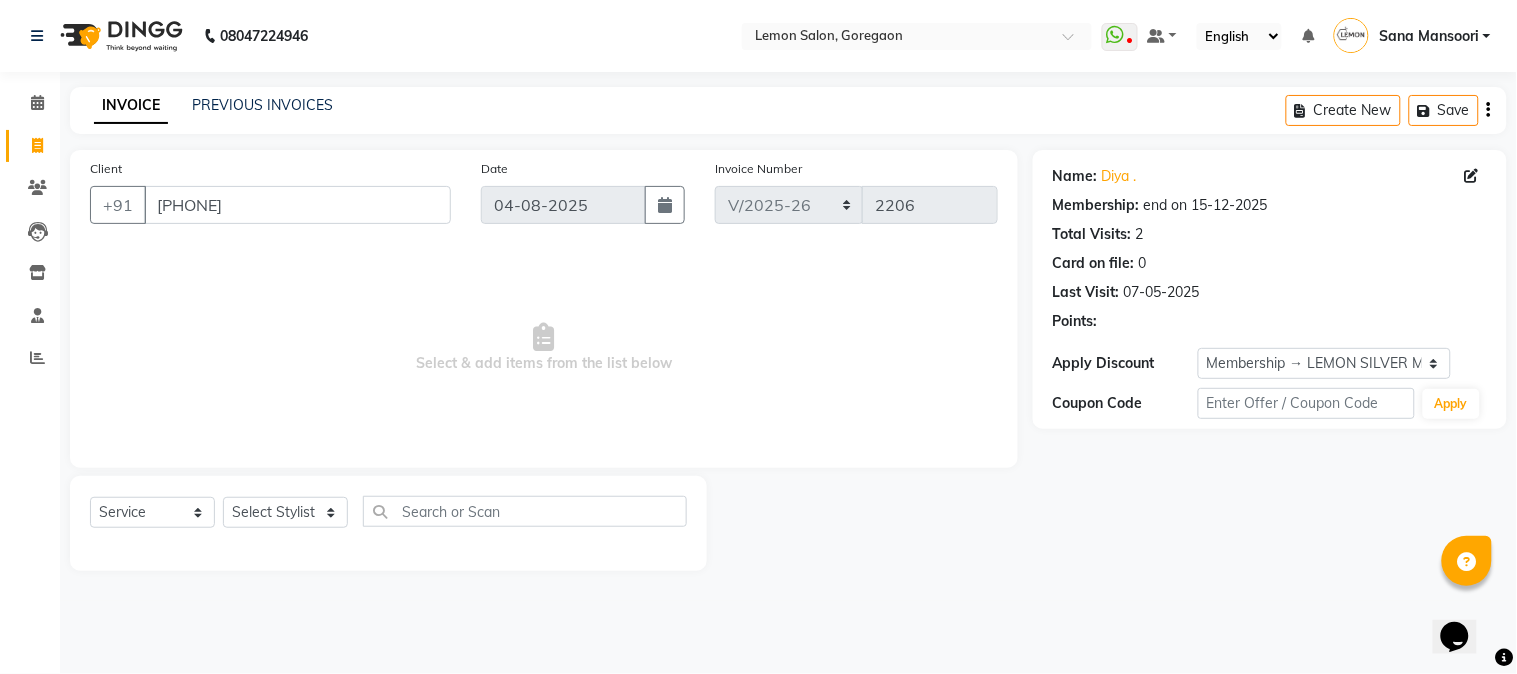 click 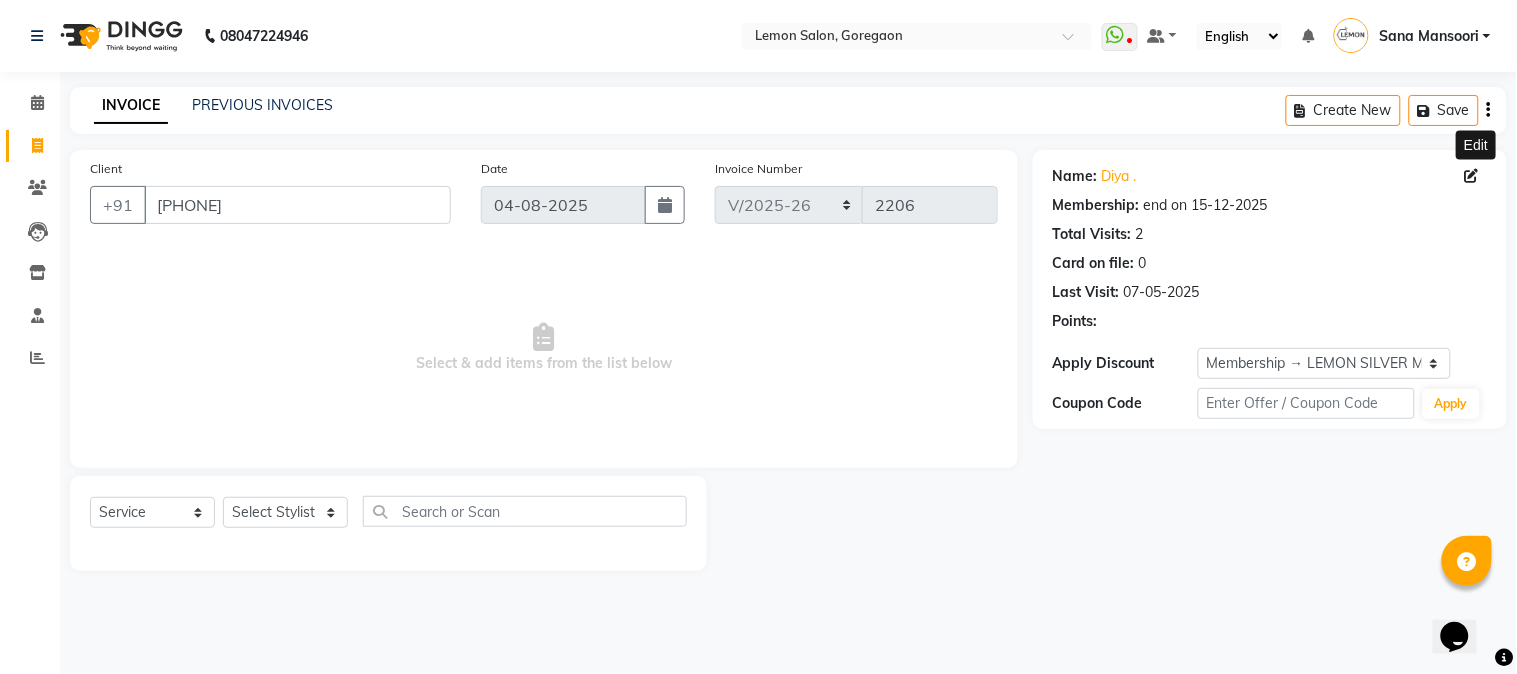 click 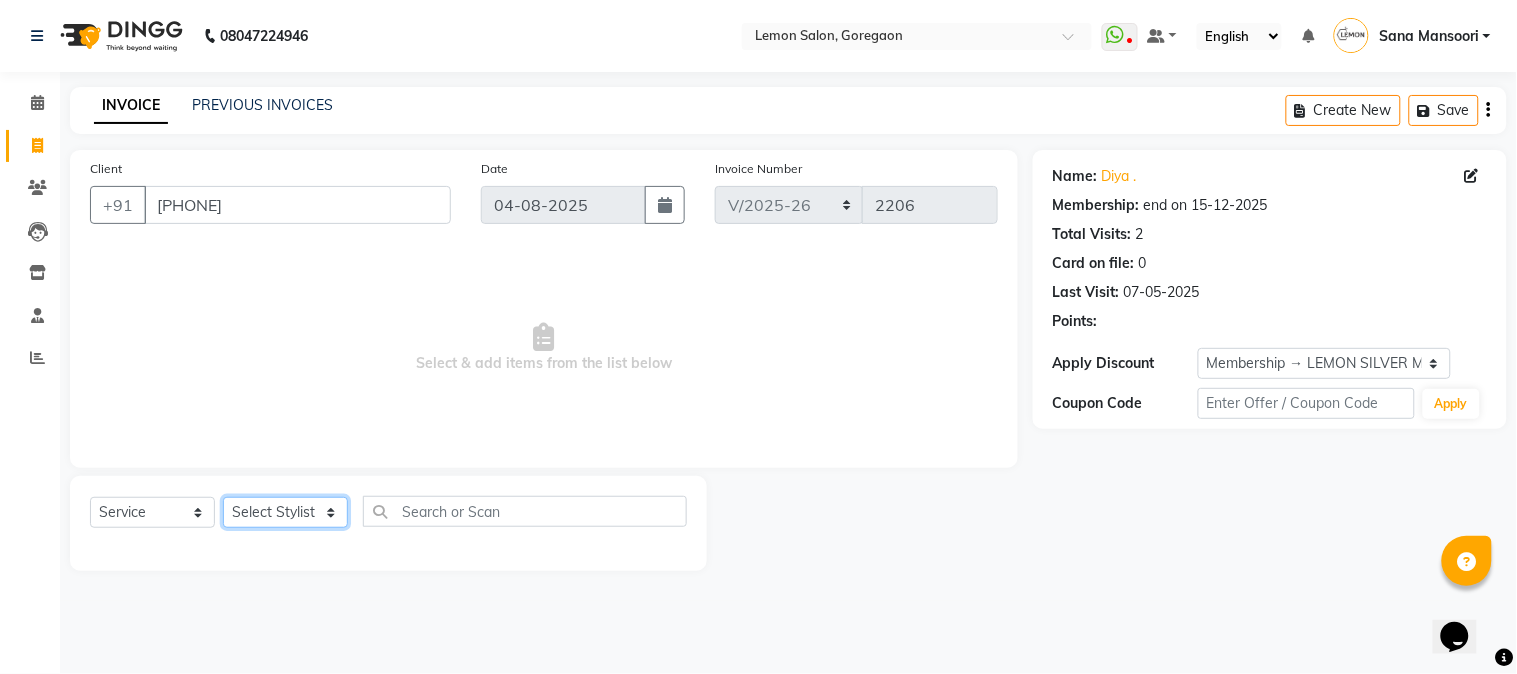 click on "Select Stylist Akansha Sadafule Asma Dshpande Datta Kawar DC Furkan Mansoori kavita Kelatkar  Manisha Mohammed Mohsin  Mohammed Nawab  Mukaddar Shaikh Sana Mansoori Sandhya Tabrez Shah  Urmila Pol" 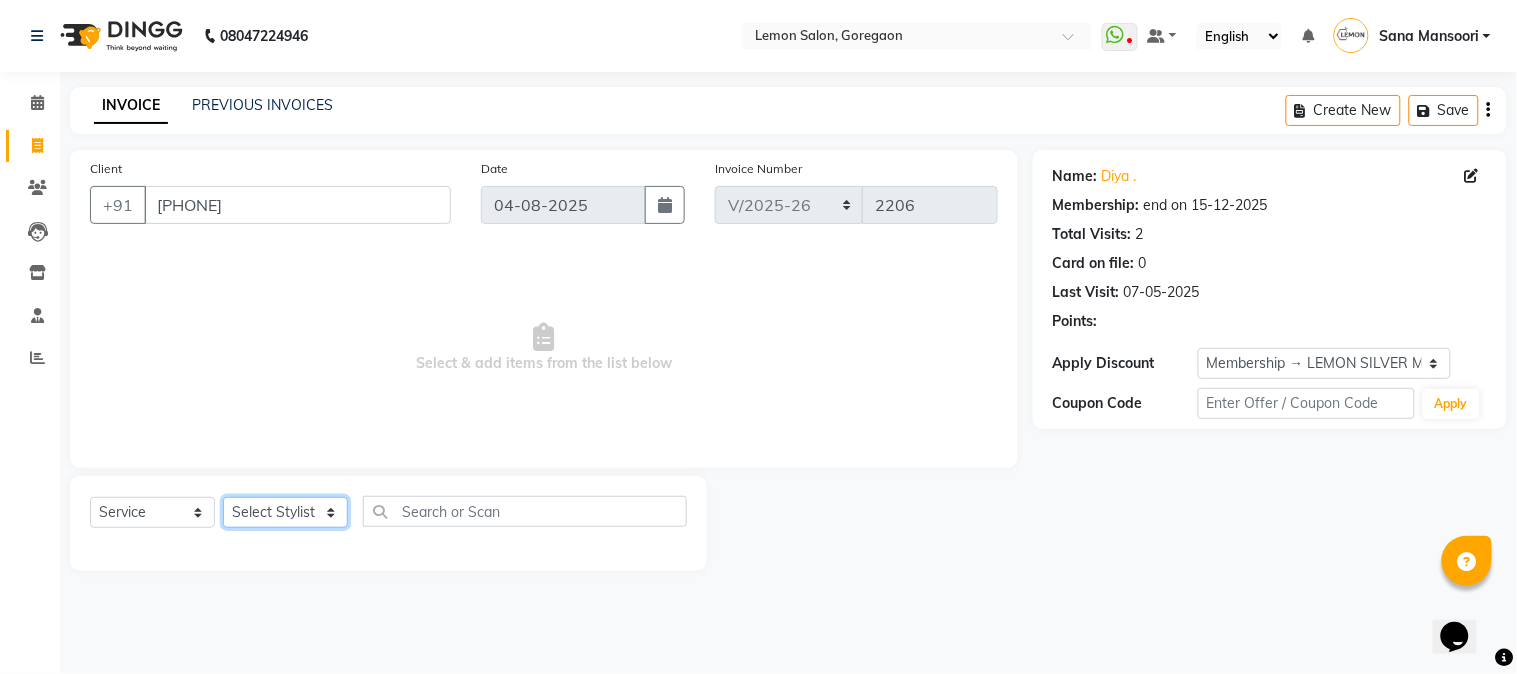 select on "7892" 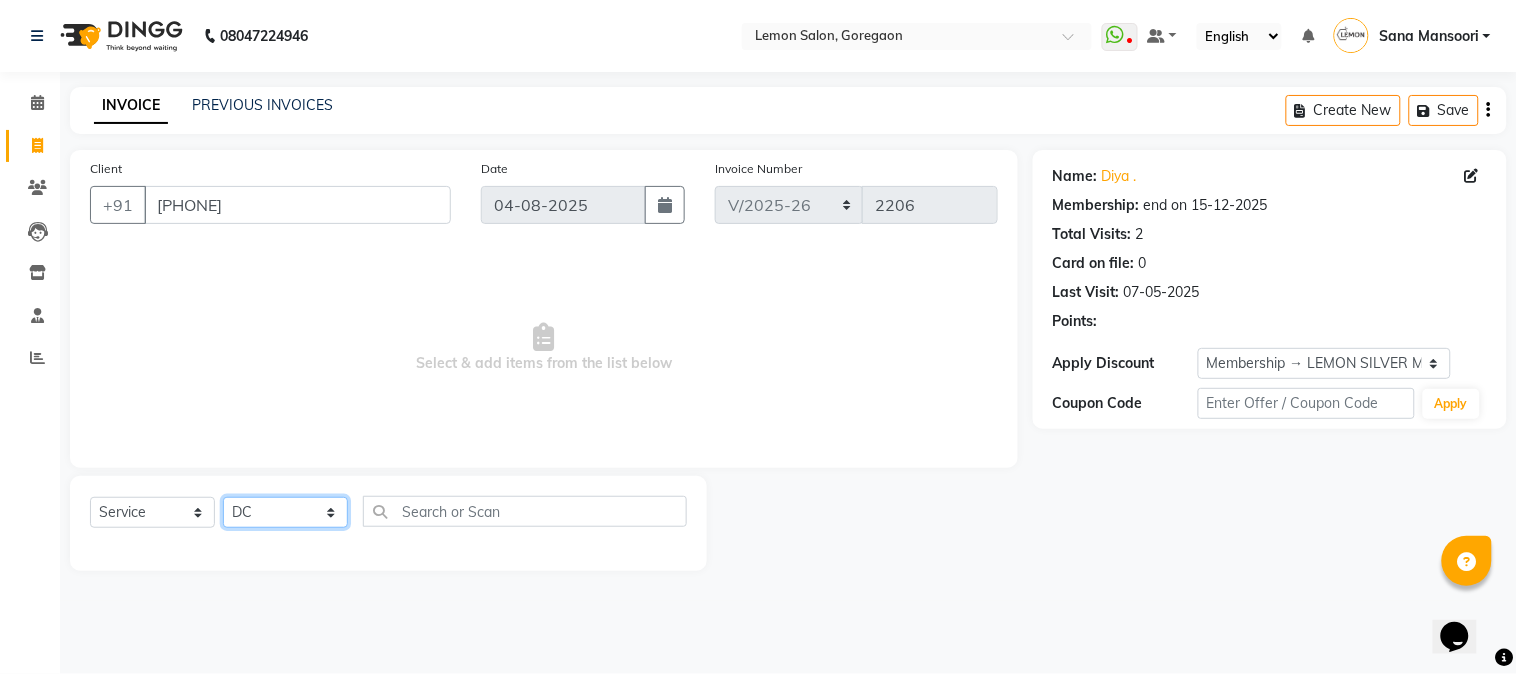 click on "Select Stylist Akansha Sadafule Asma Dshpande Datta Kawar DC Furkan Mansoori kavita Kelatkar  Manisha Mohammed Mohsin  Mohammed Nawab  Mukaddar Shaikh Sana Mansoori Sandhya Tabrez Shah  Urmila Pol" 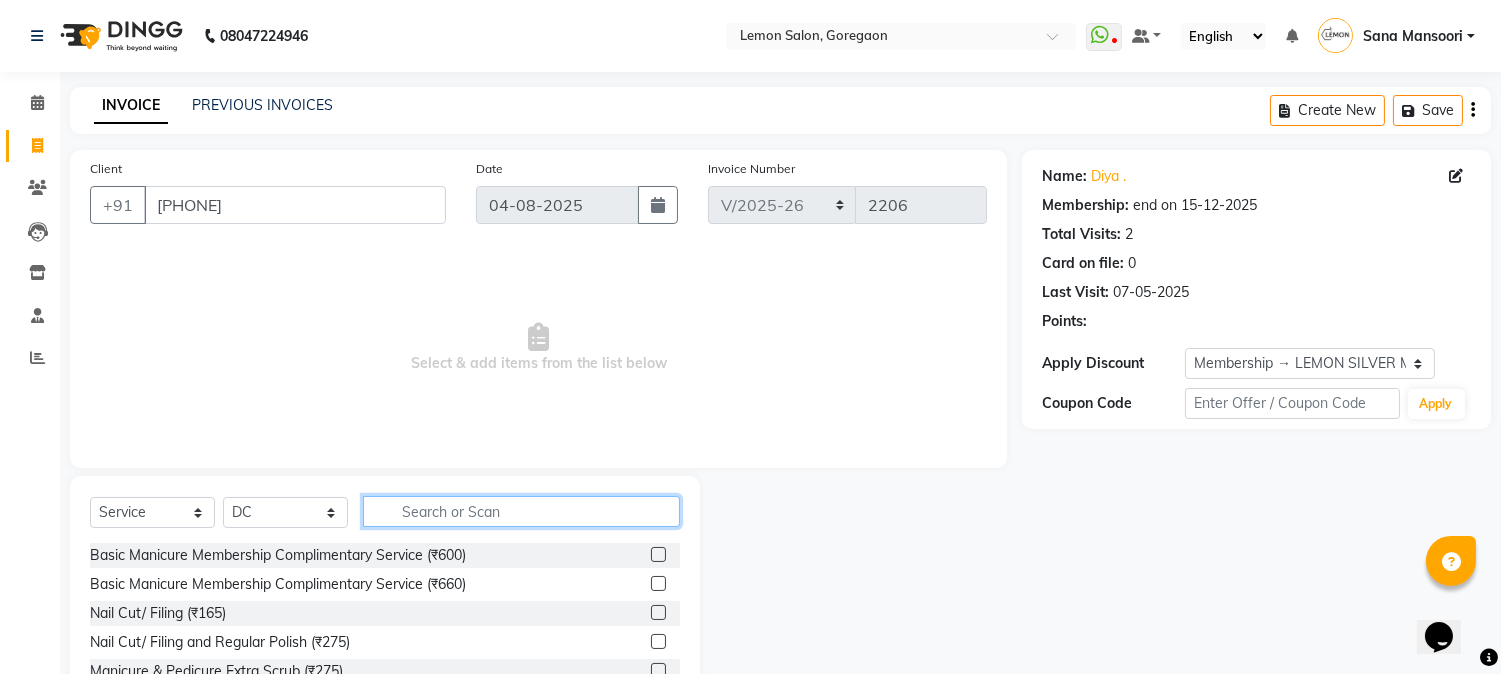click 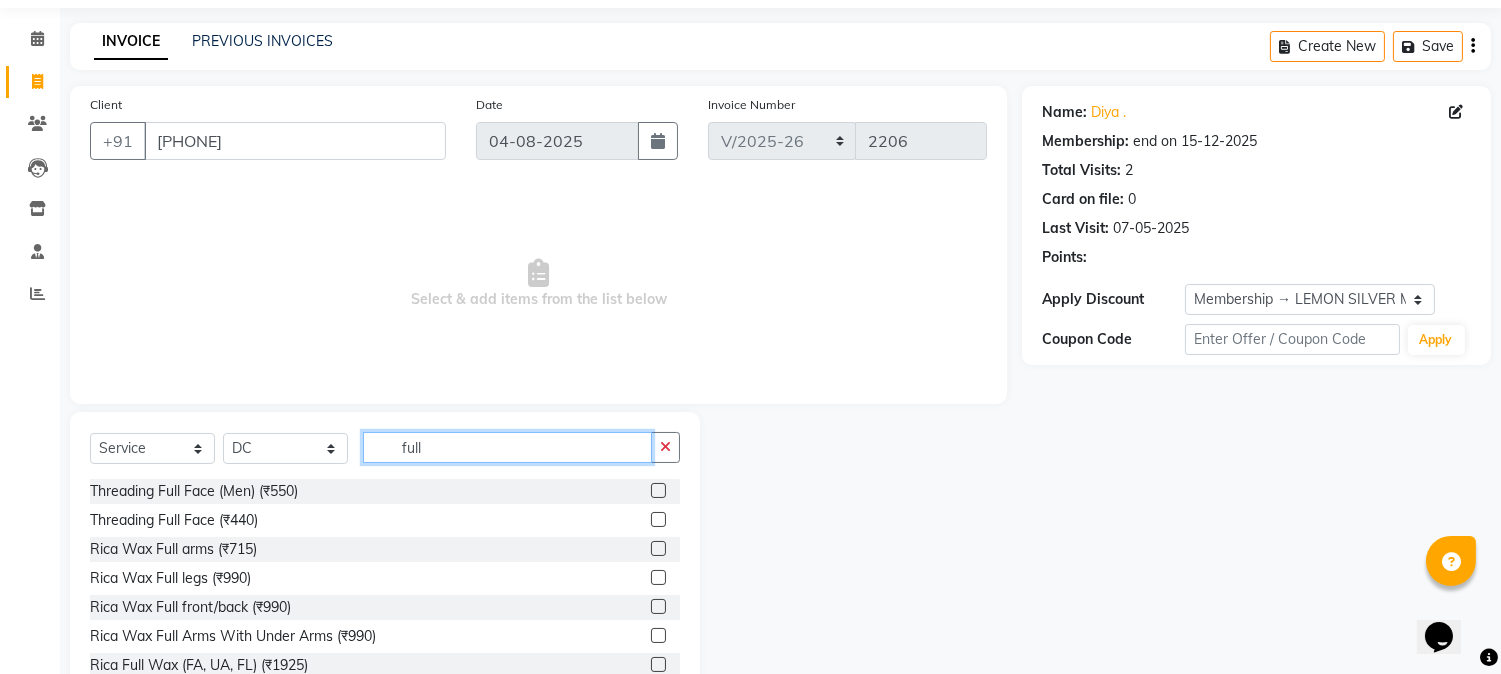 scroll, scrollTop: 126, scrollLeft: 0, axis: vertical 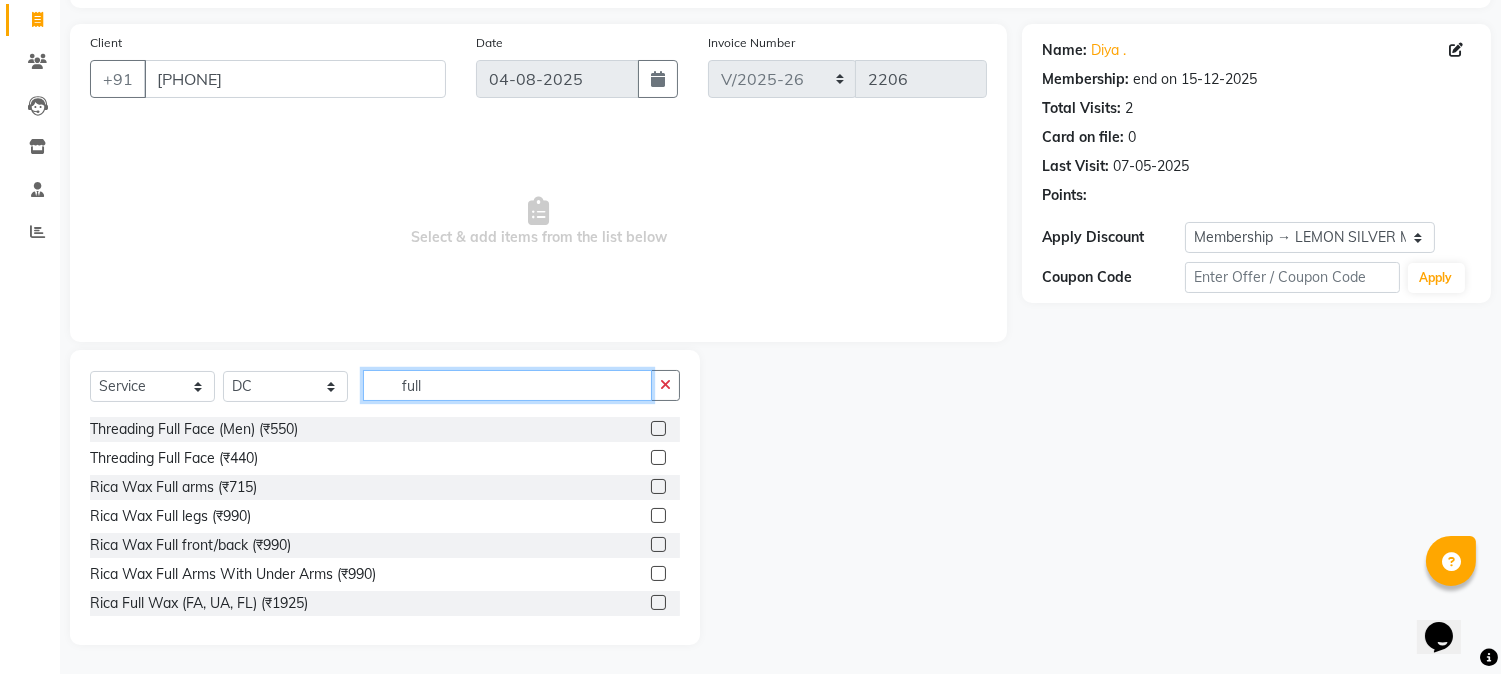 type on "full" 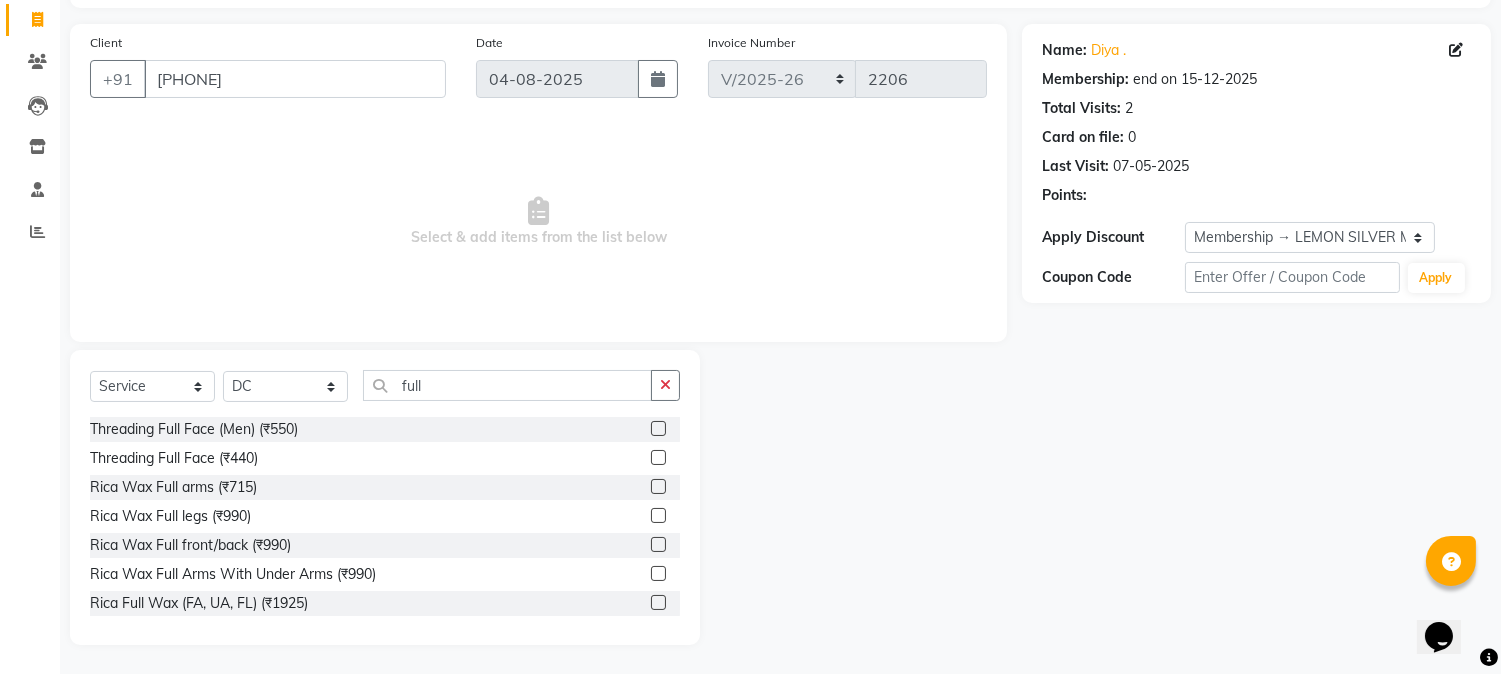 click 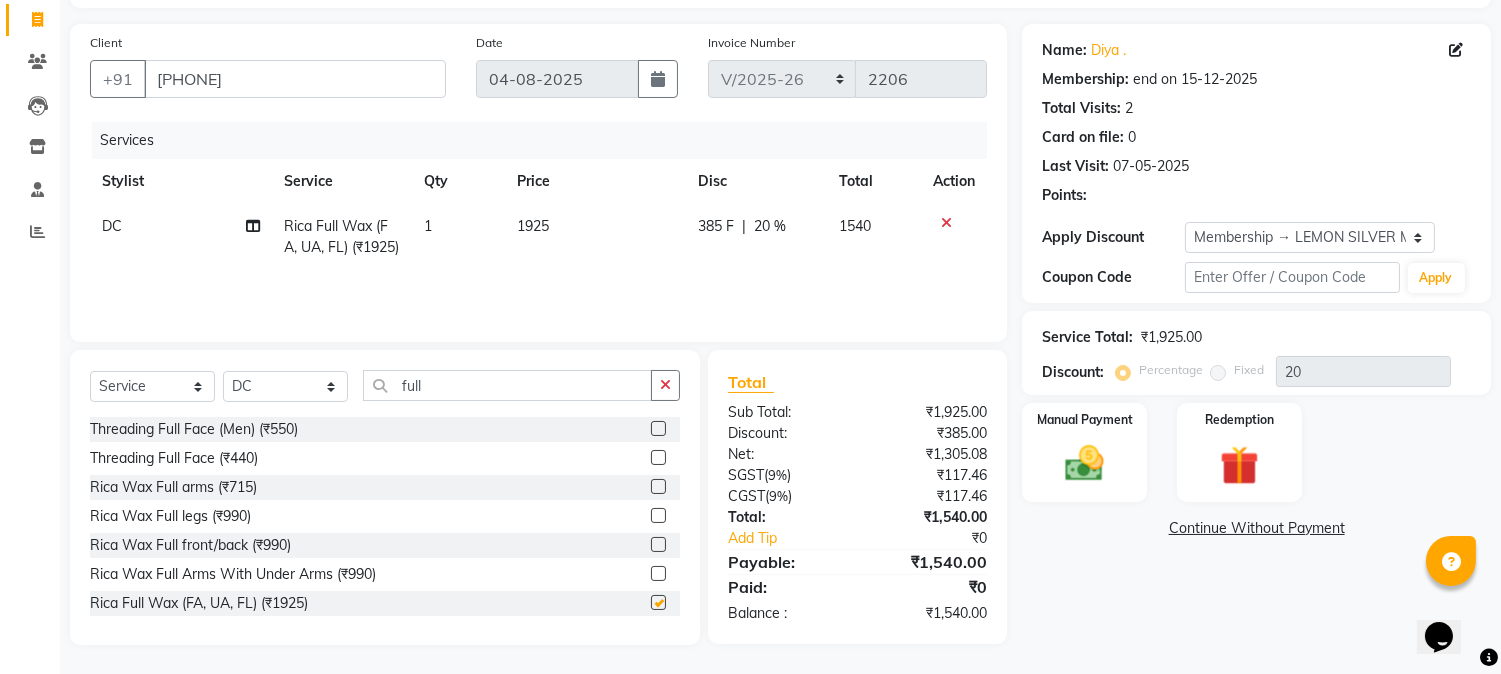 checkbox on "false" 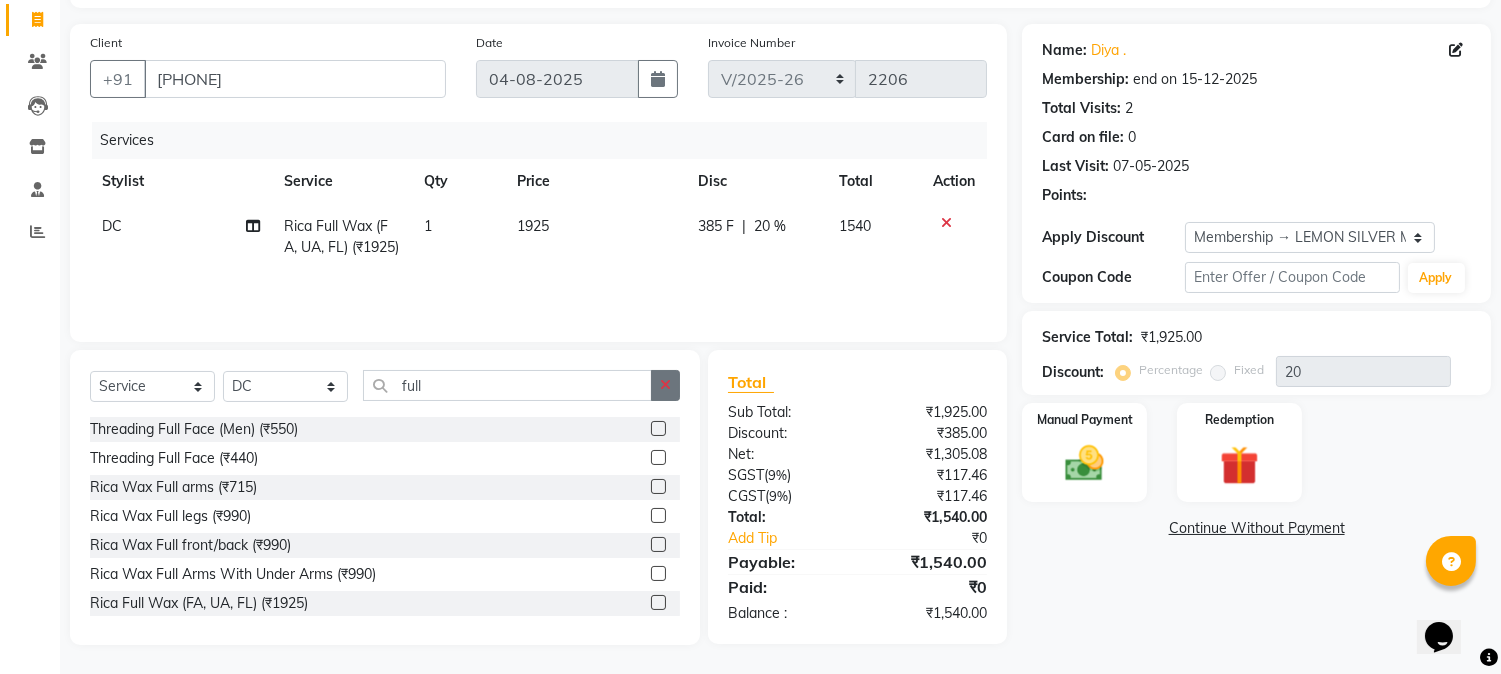 click 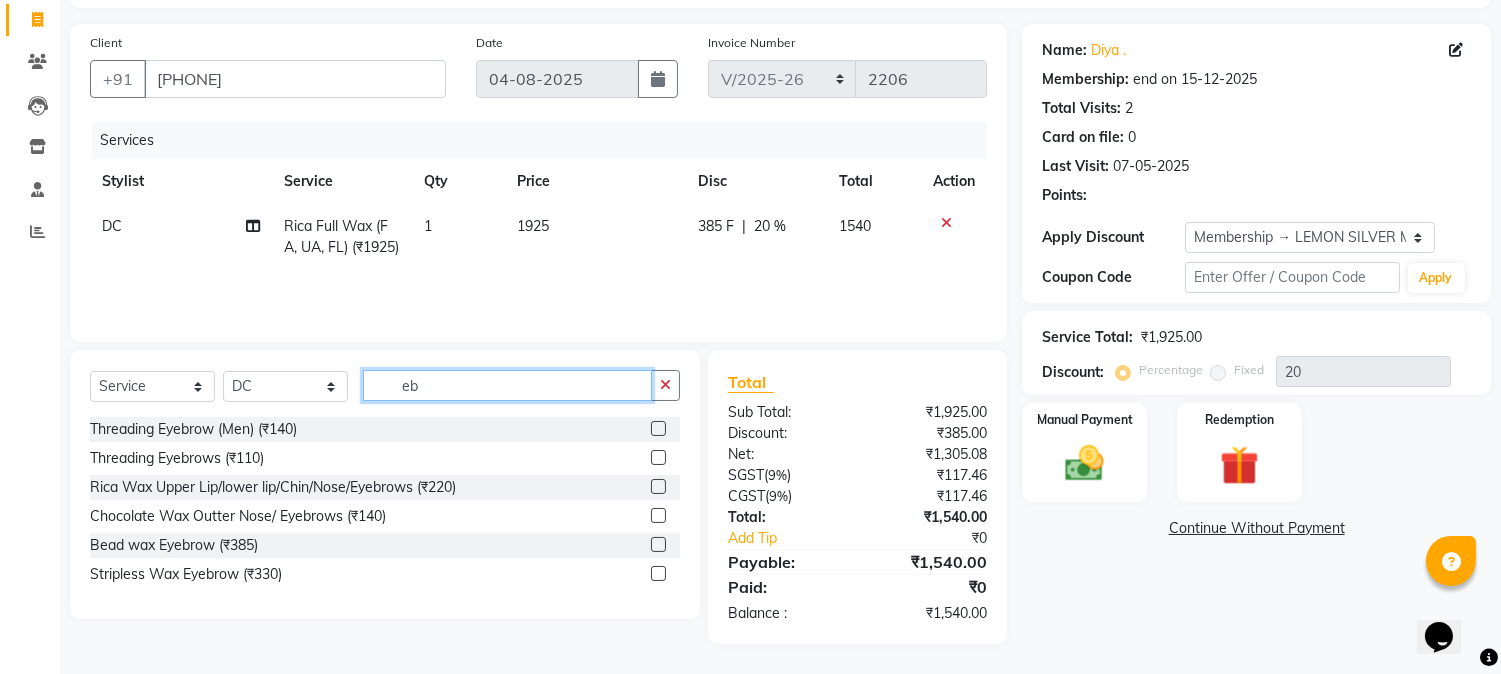type on "eb" 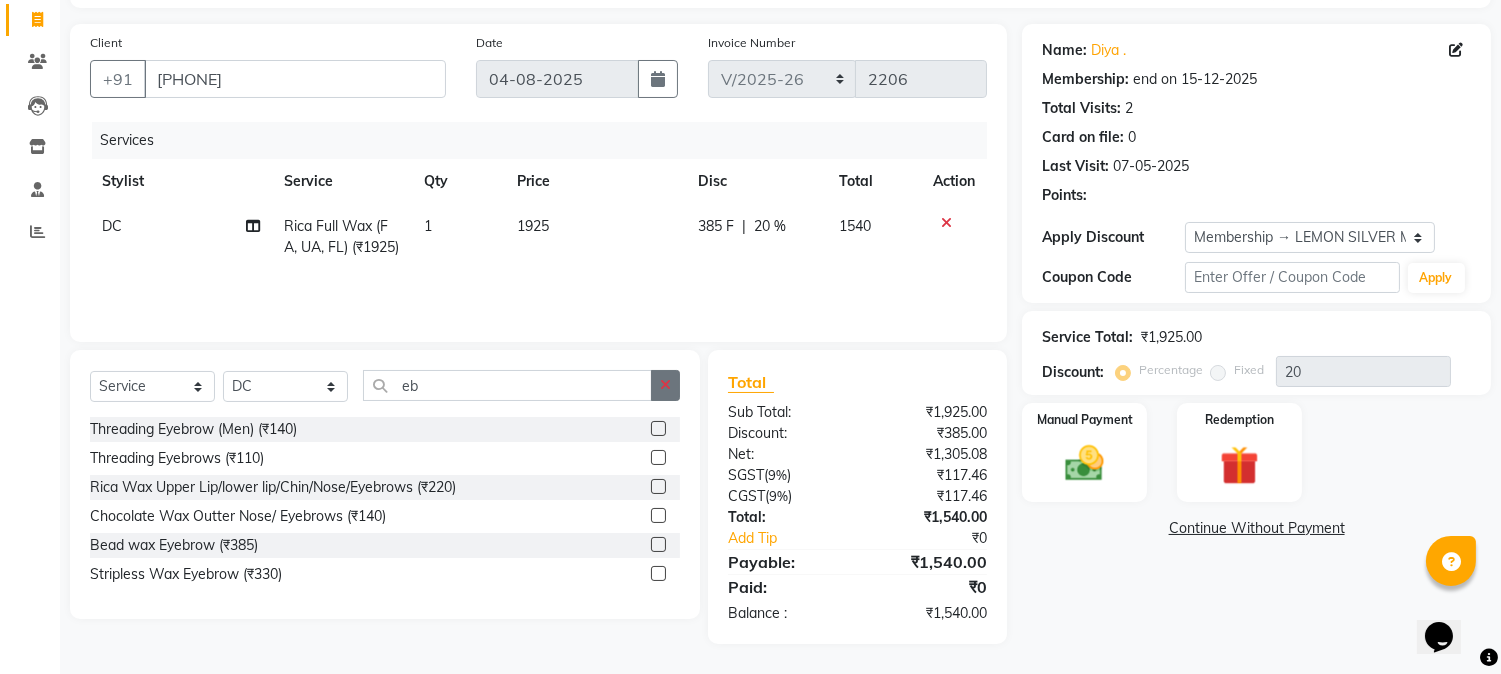 click 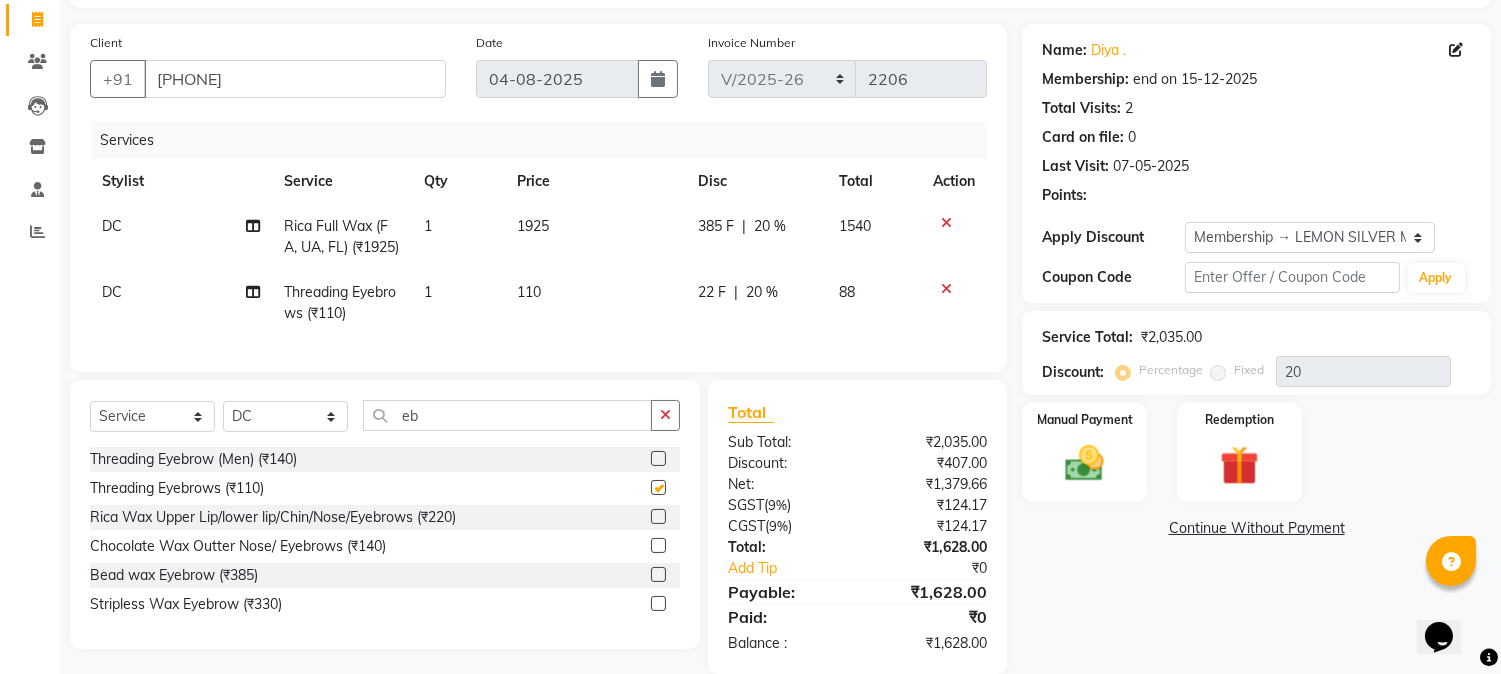 checkbox on "false" 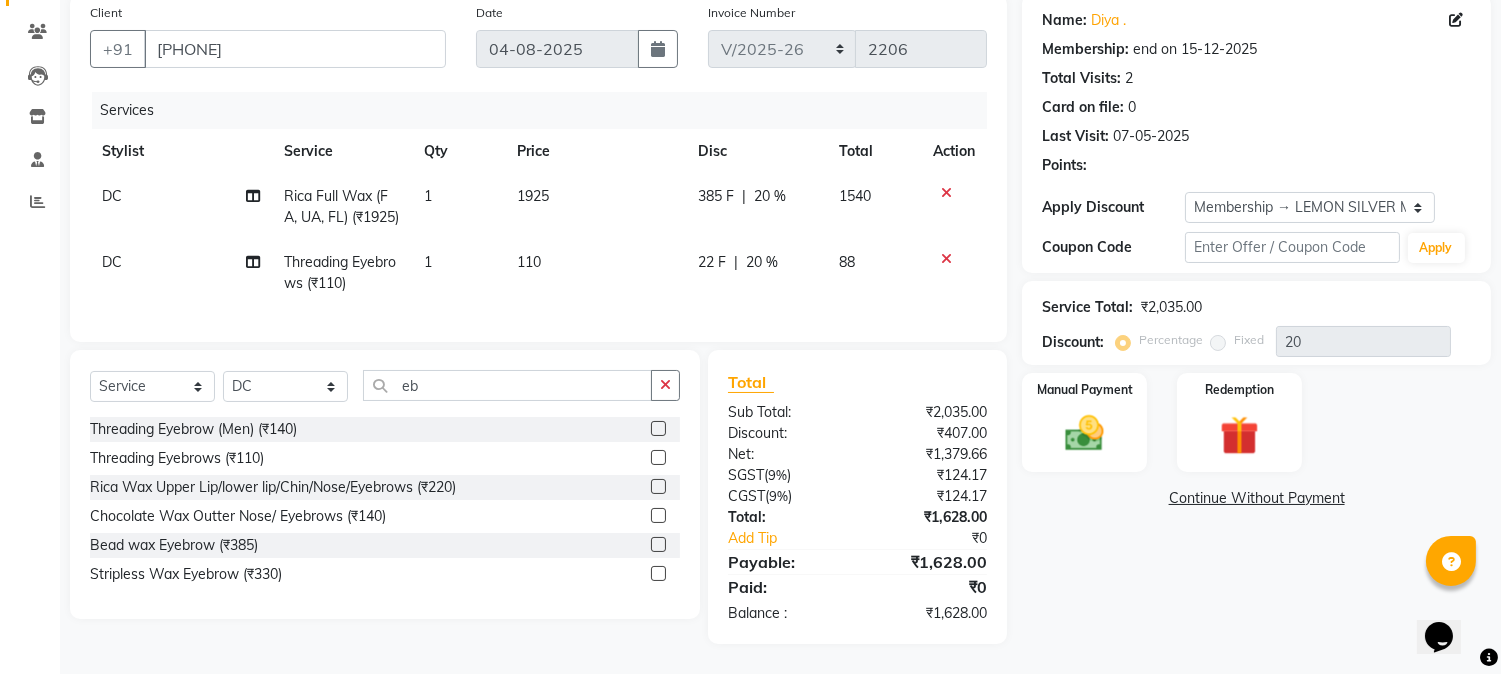 scroll, scrollTop: 0, scrollLeft: 0, axis: both 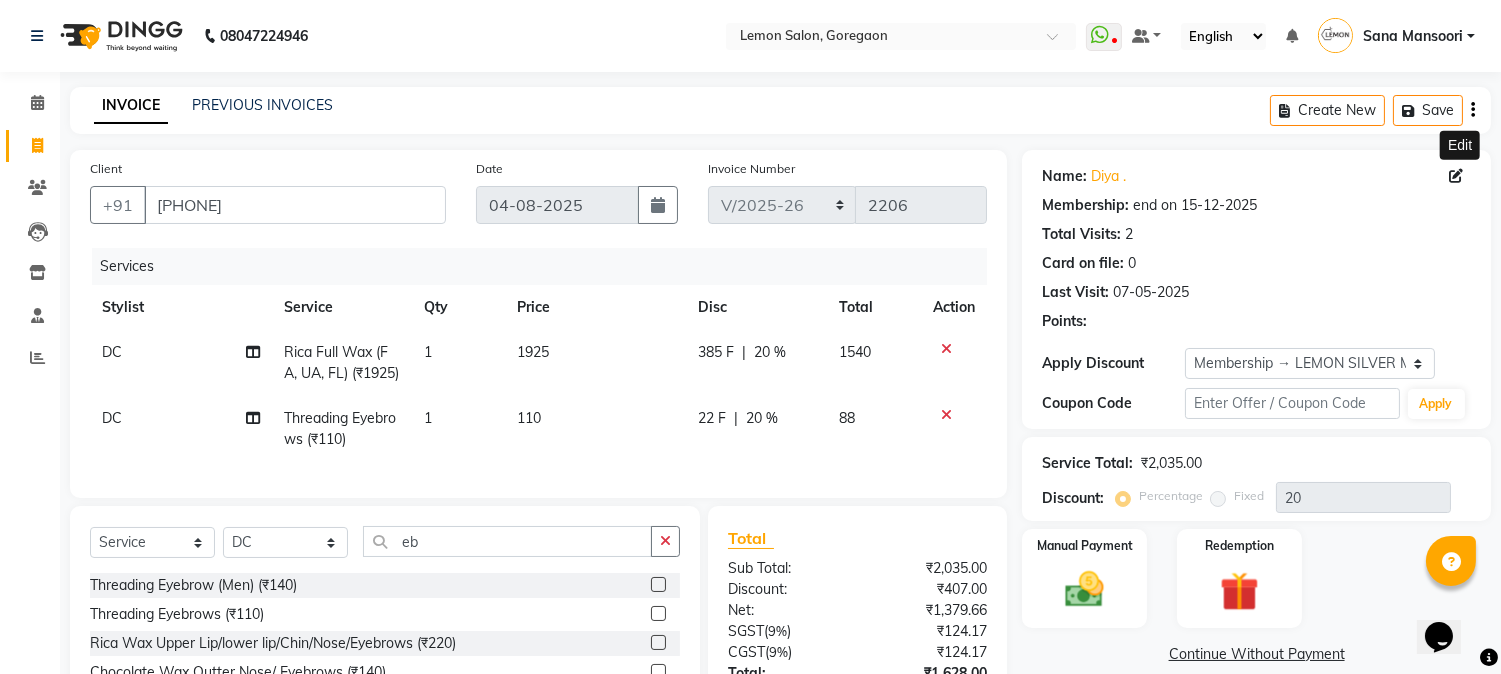 click 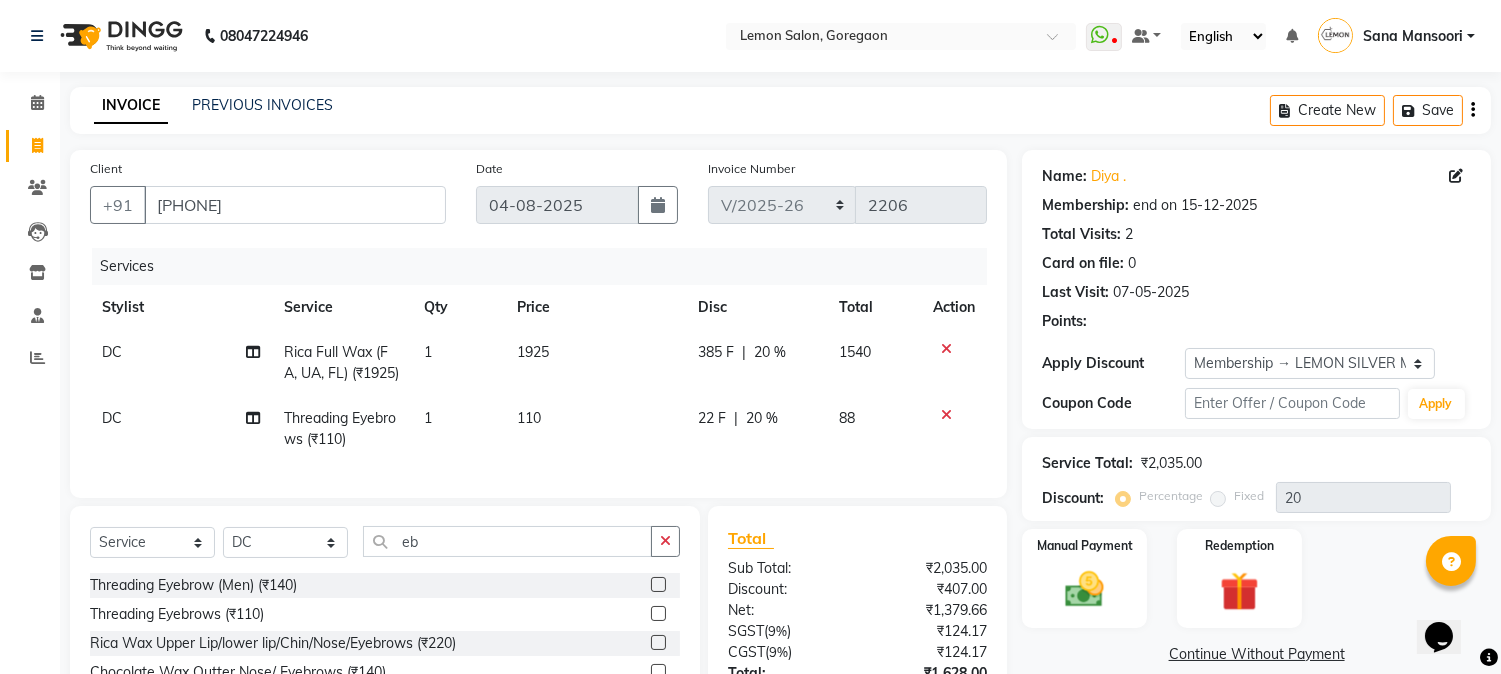 click 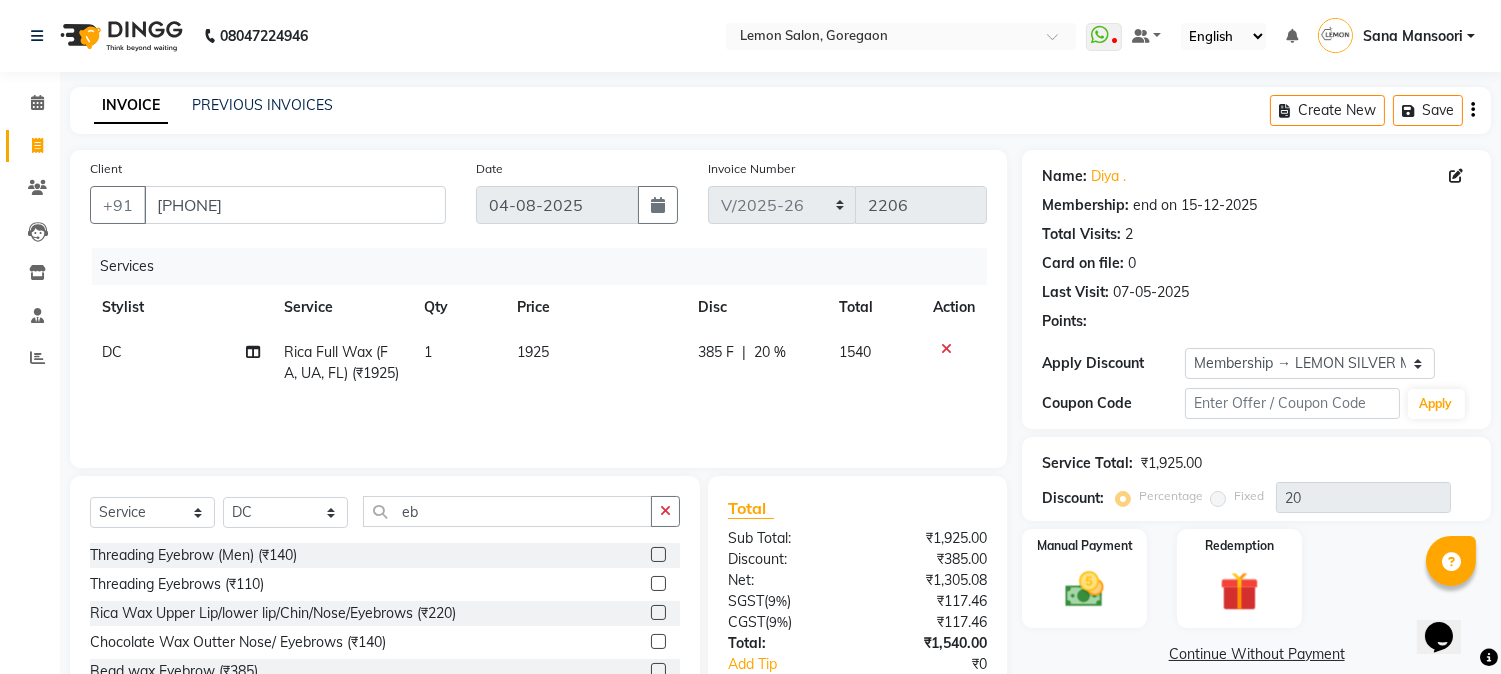 click 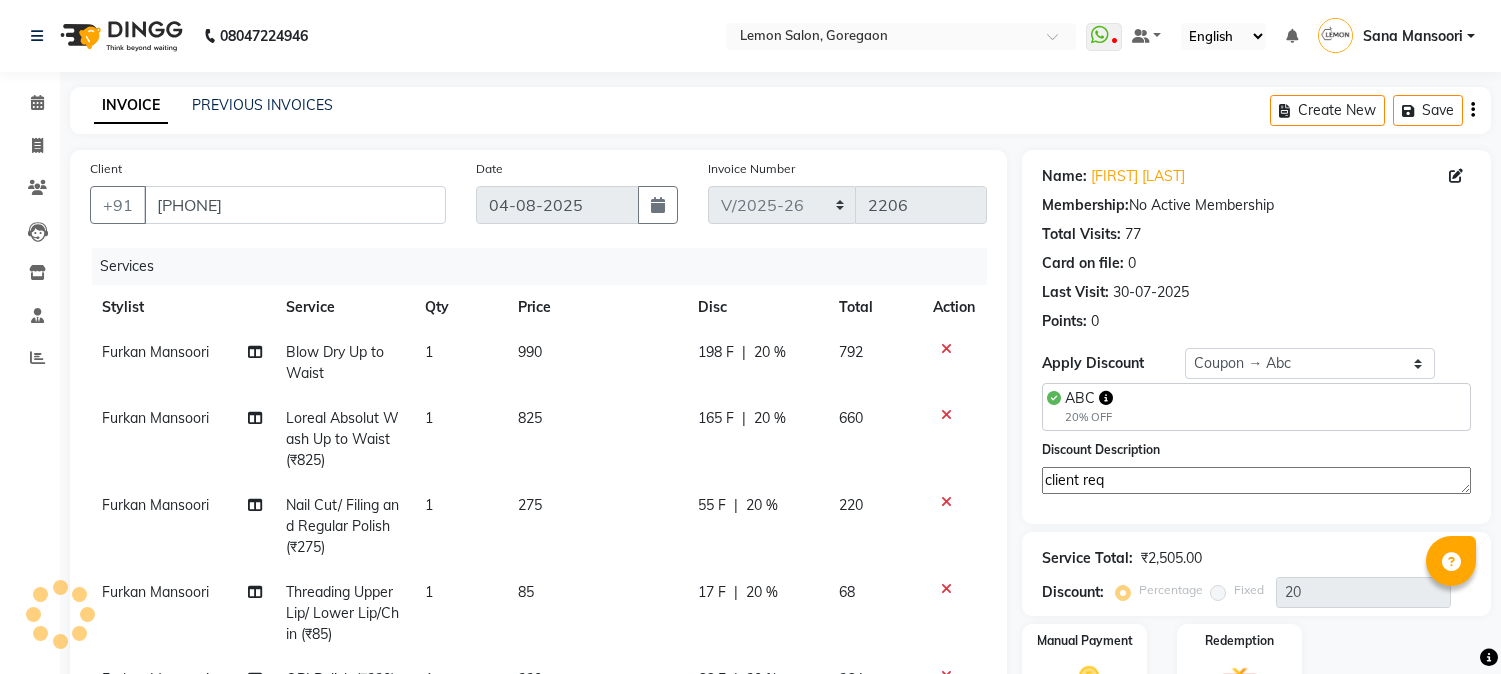 select on "565" 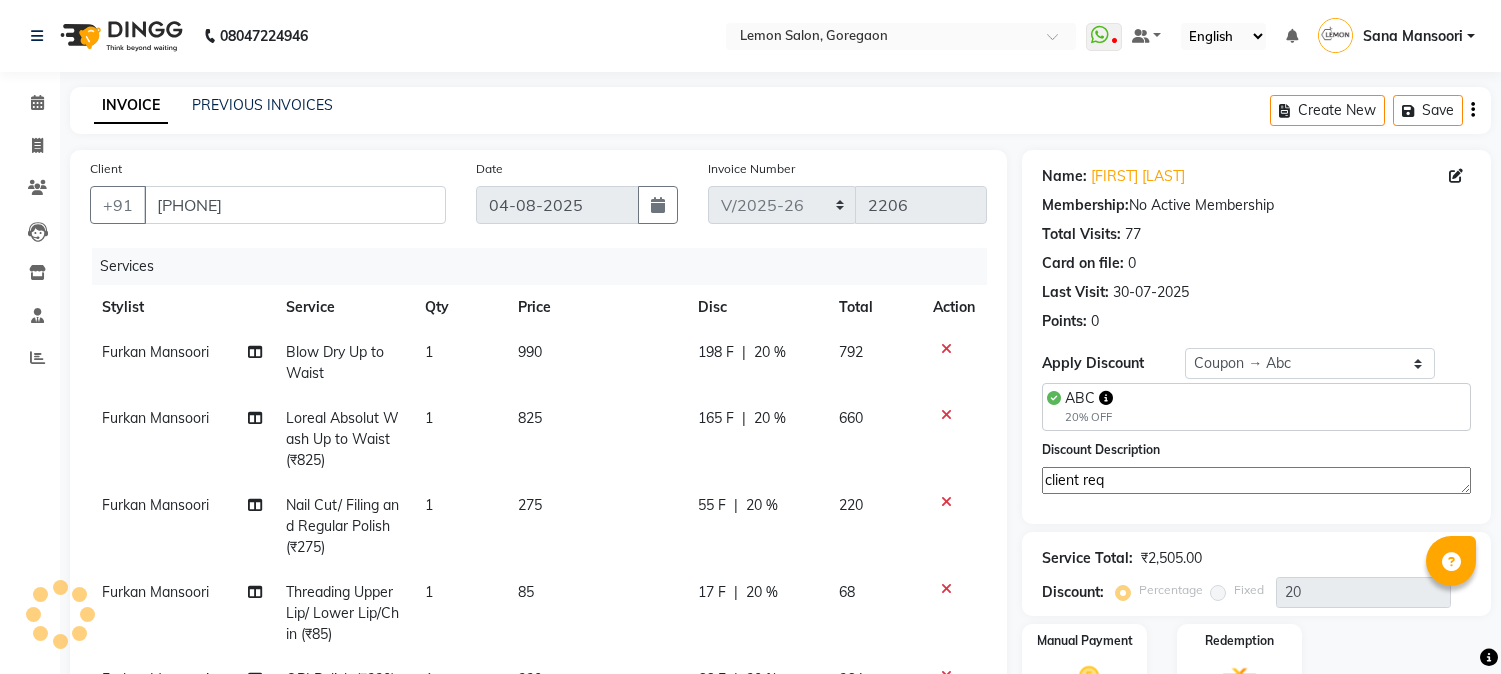 scroll, scrollTop: 412, scrollLeft: 0, axis: vertical 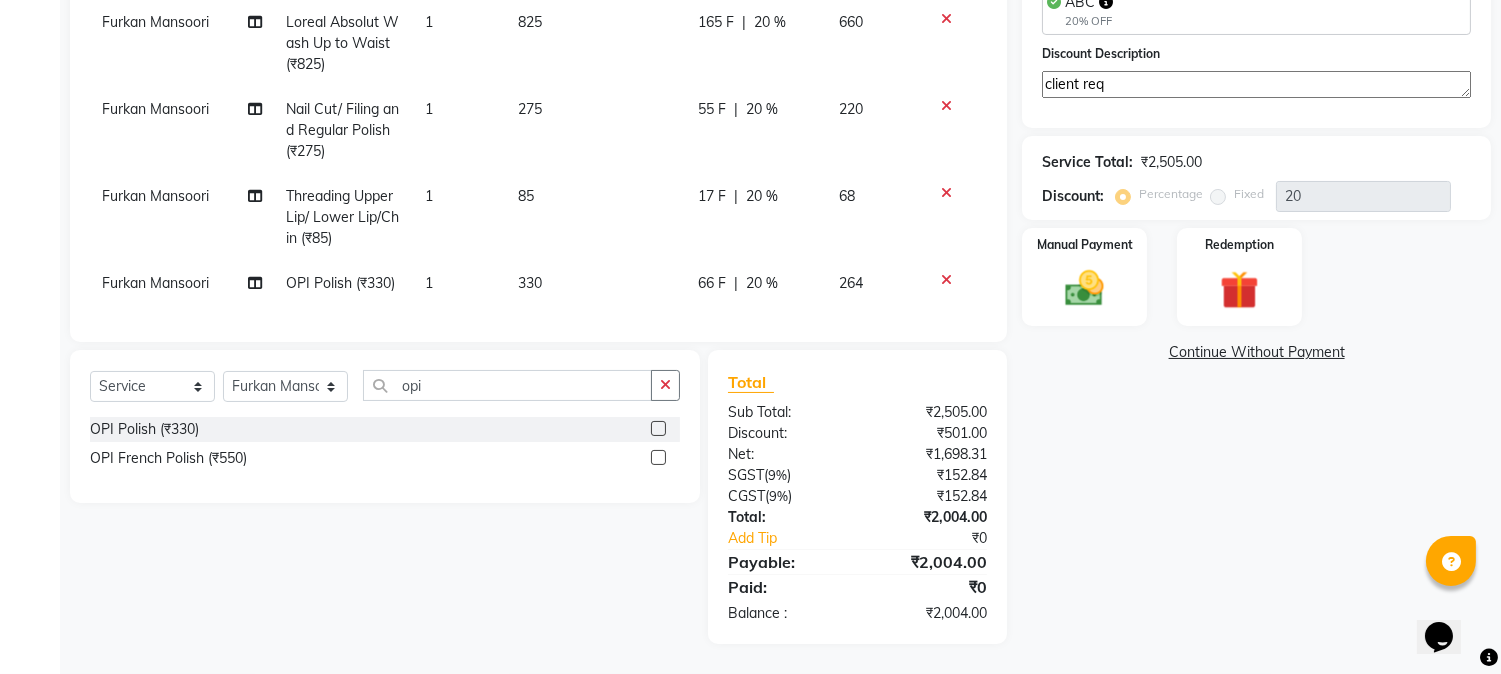 click 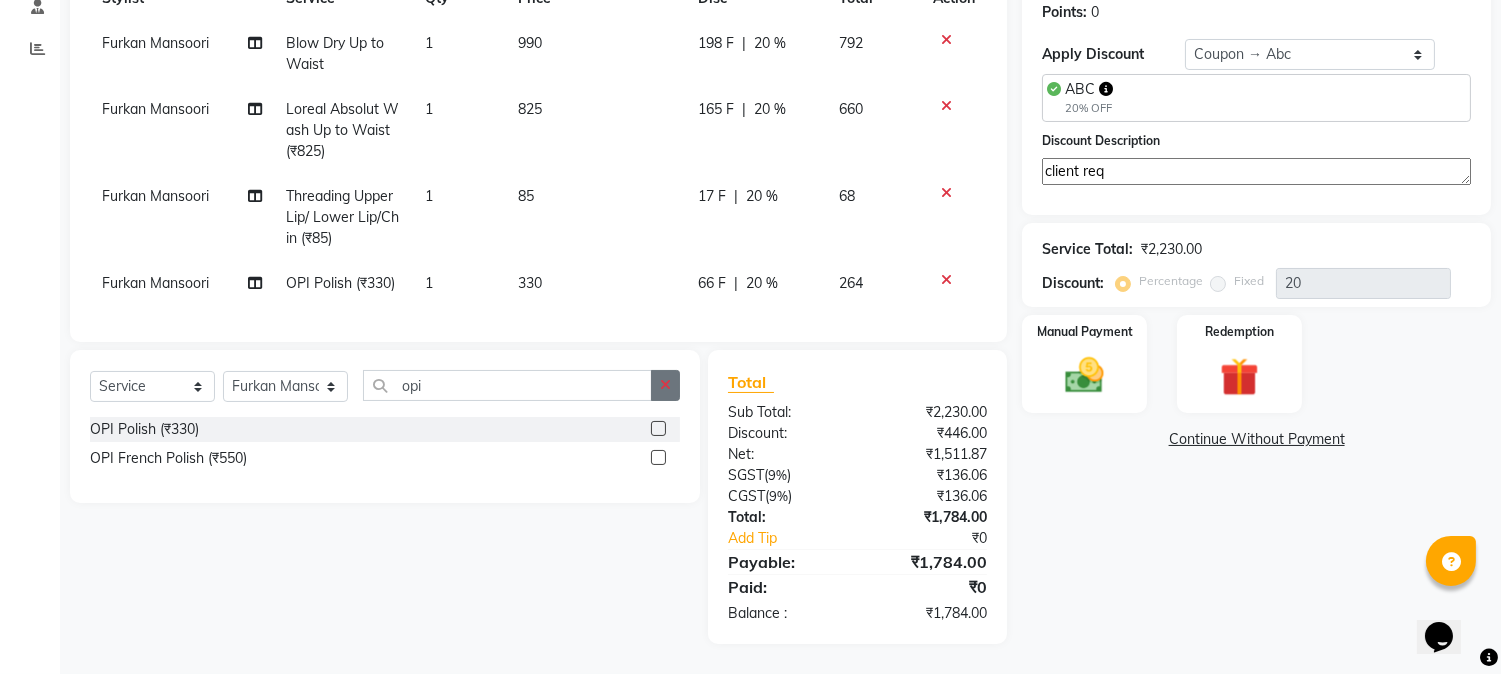 click 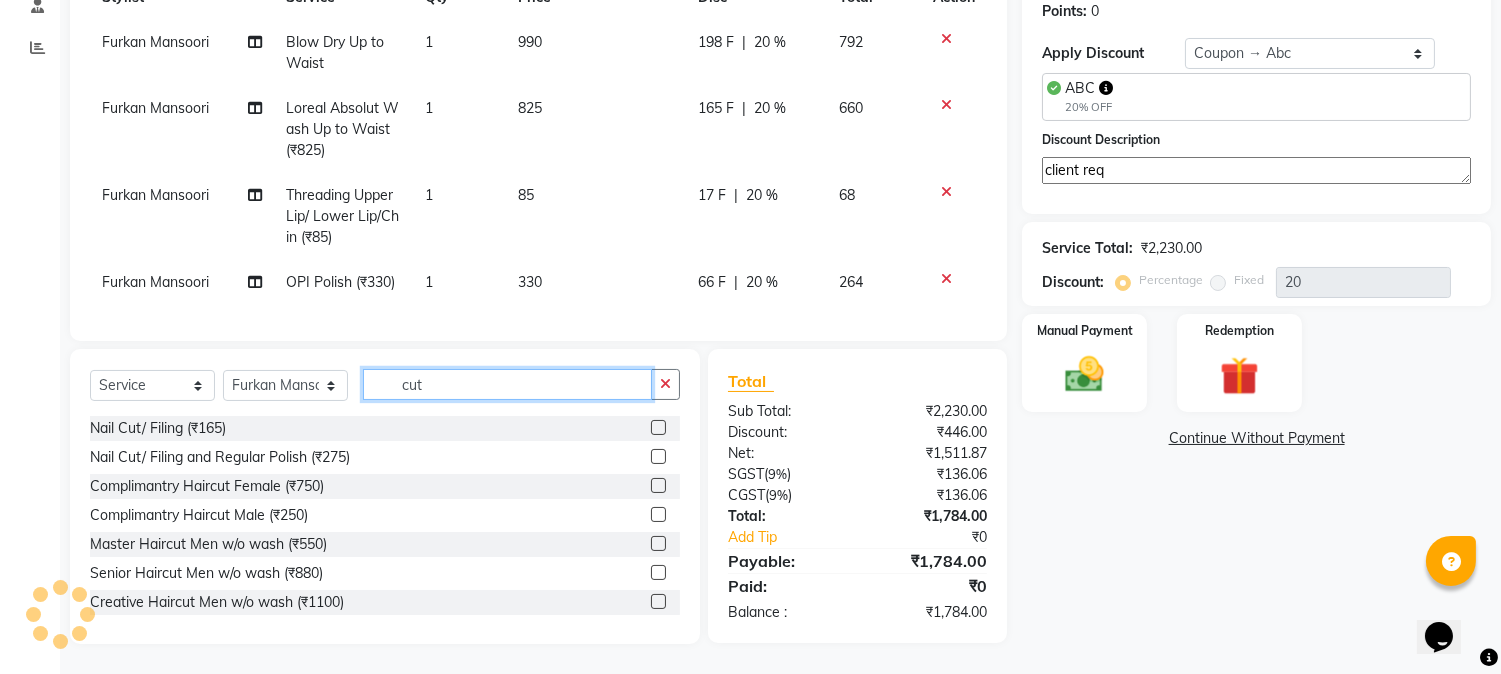 type on "cut" 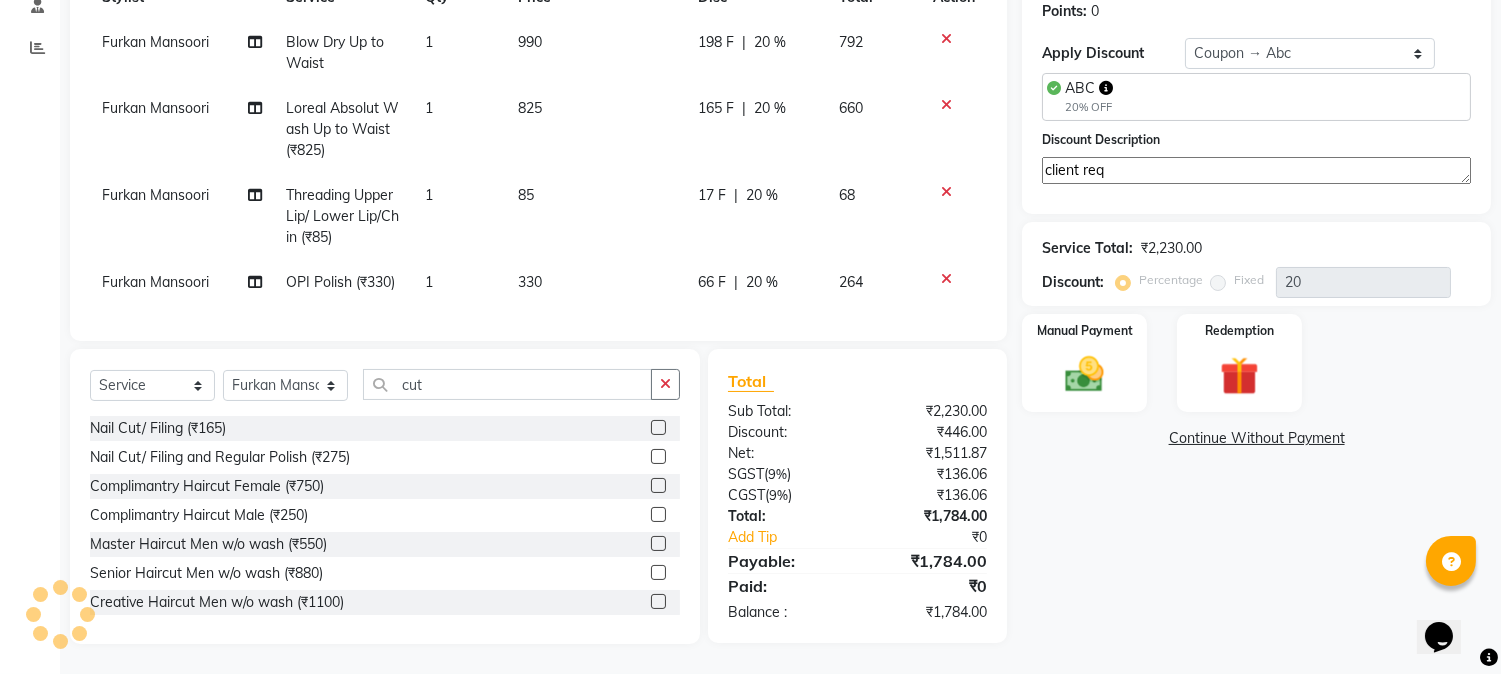 click 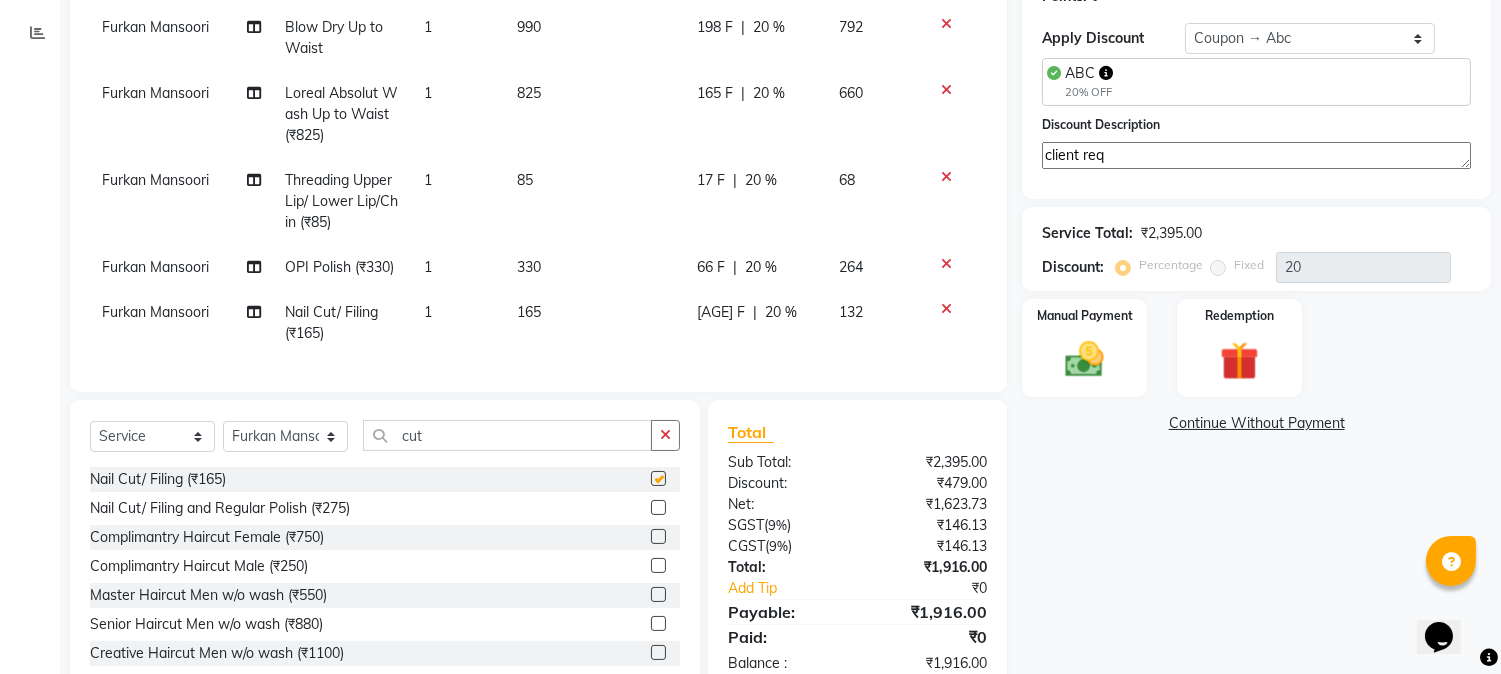 checkbox on "false" 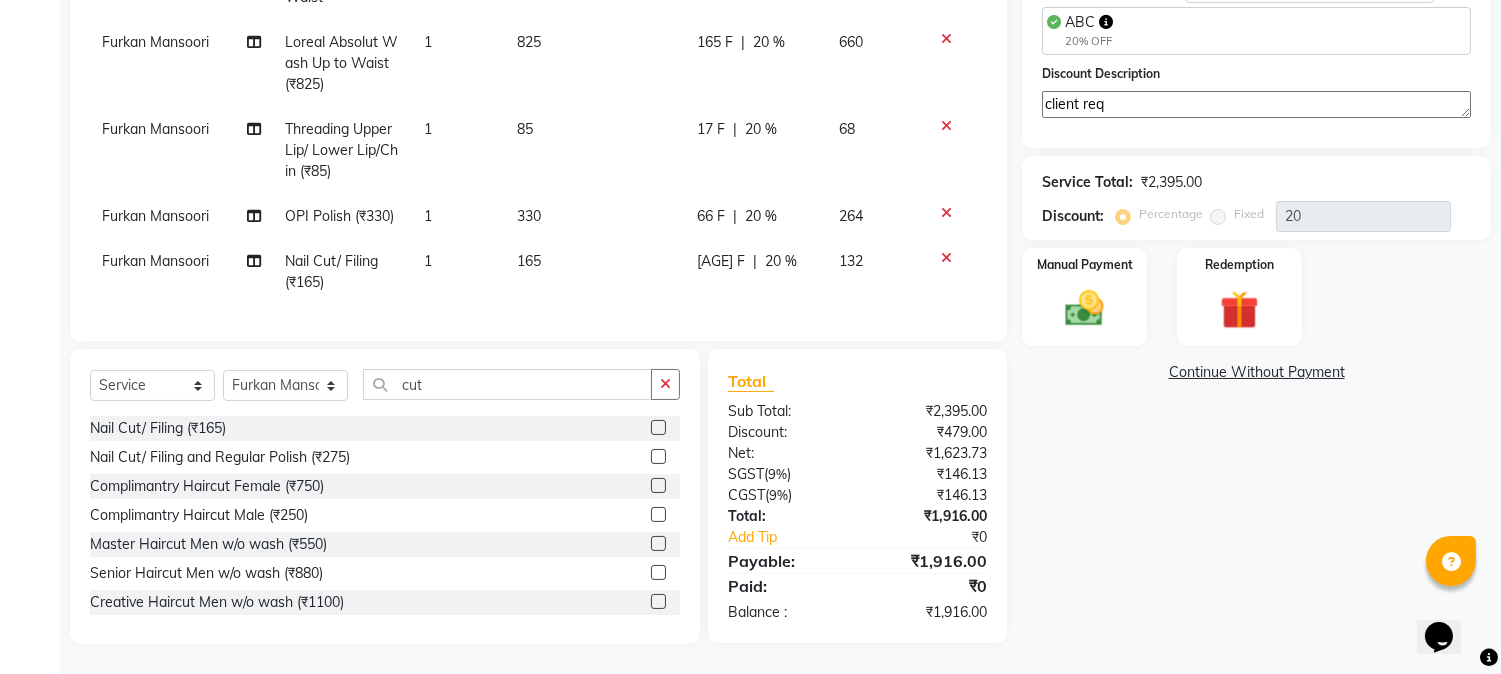 scroll, scrollTop: 392, scrollLeft: 0, axis: vertical 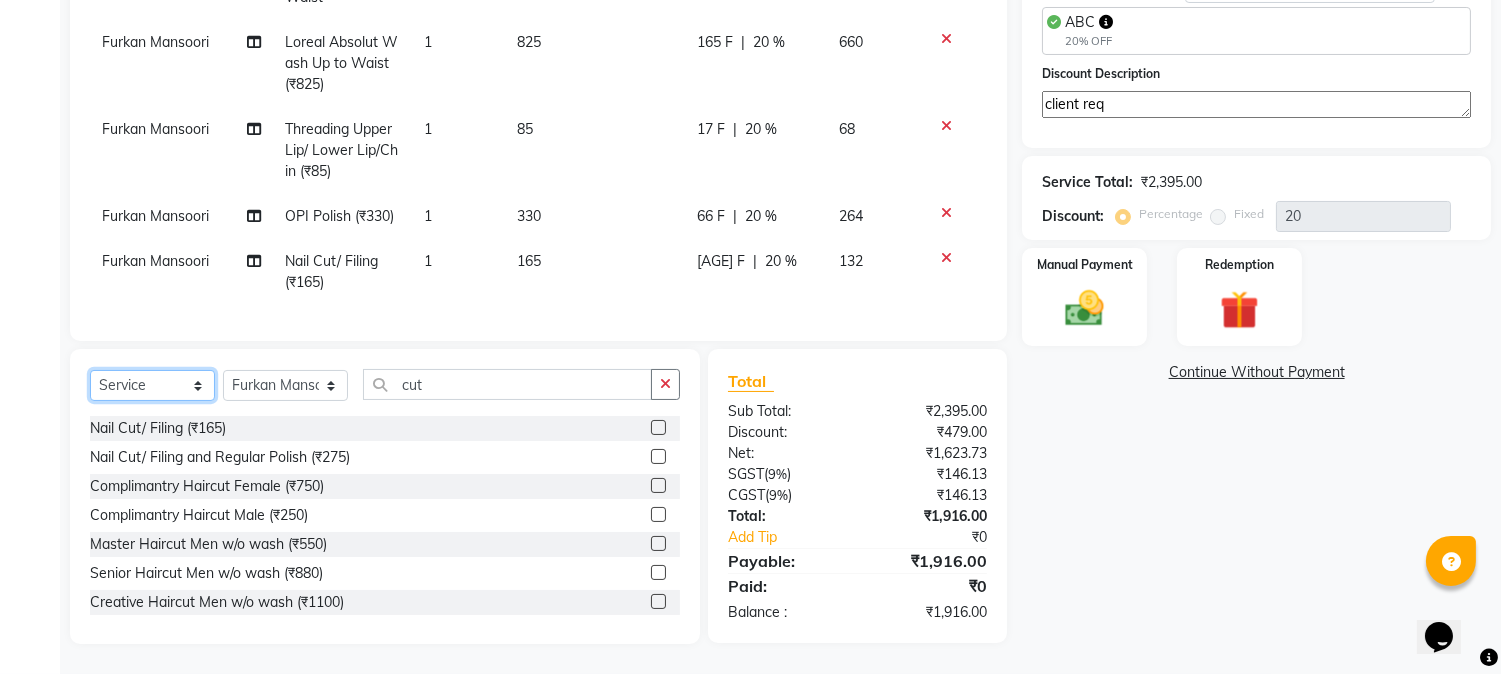 click on "Select  Service  Product  Membership  Package Voucher Prepaid Gift Card" 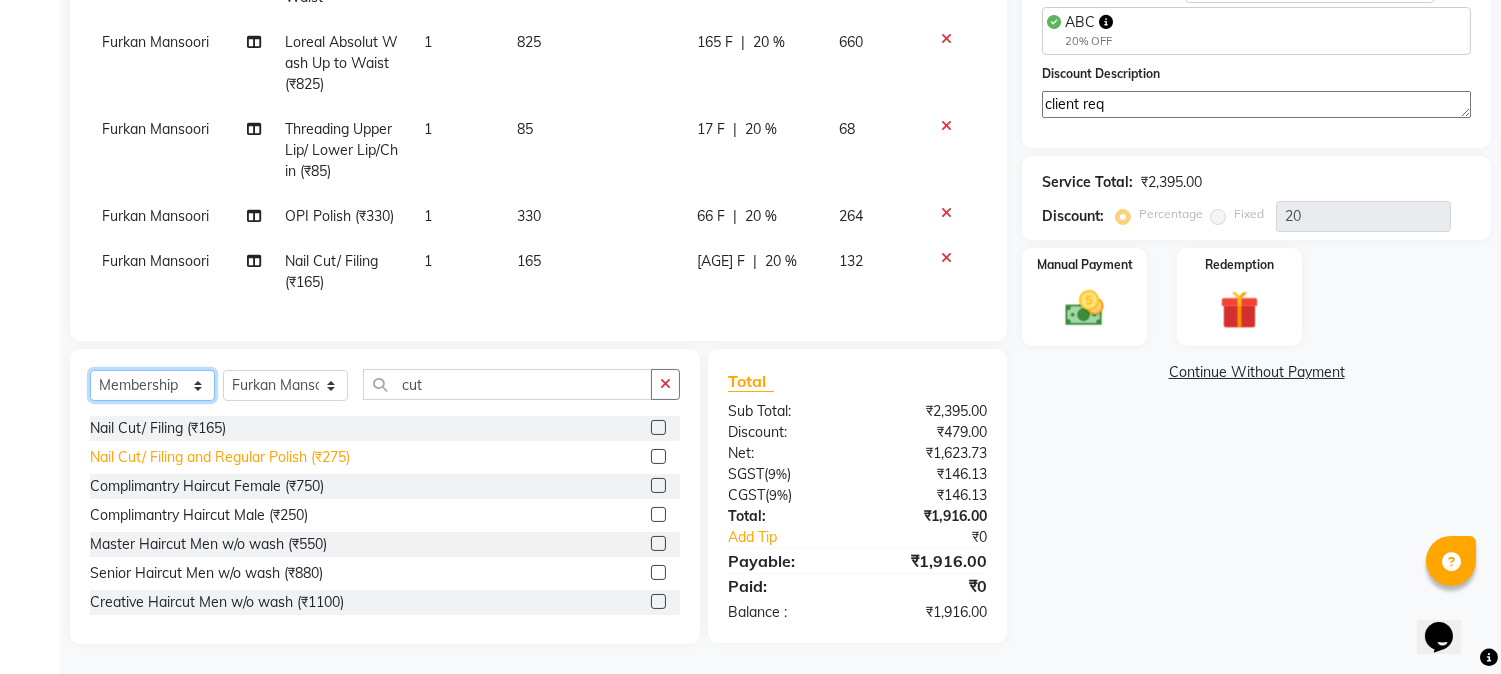 click on "Select  Service  Product  Membership  Package Voucher Prepaid Gift Card" 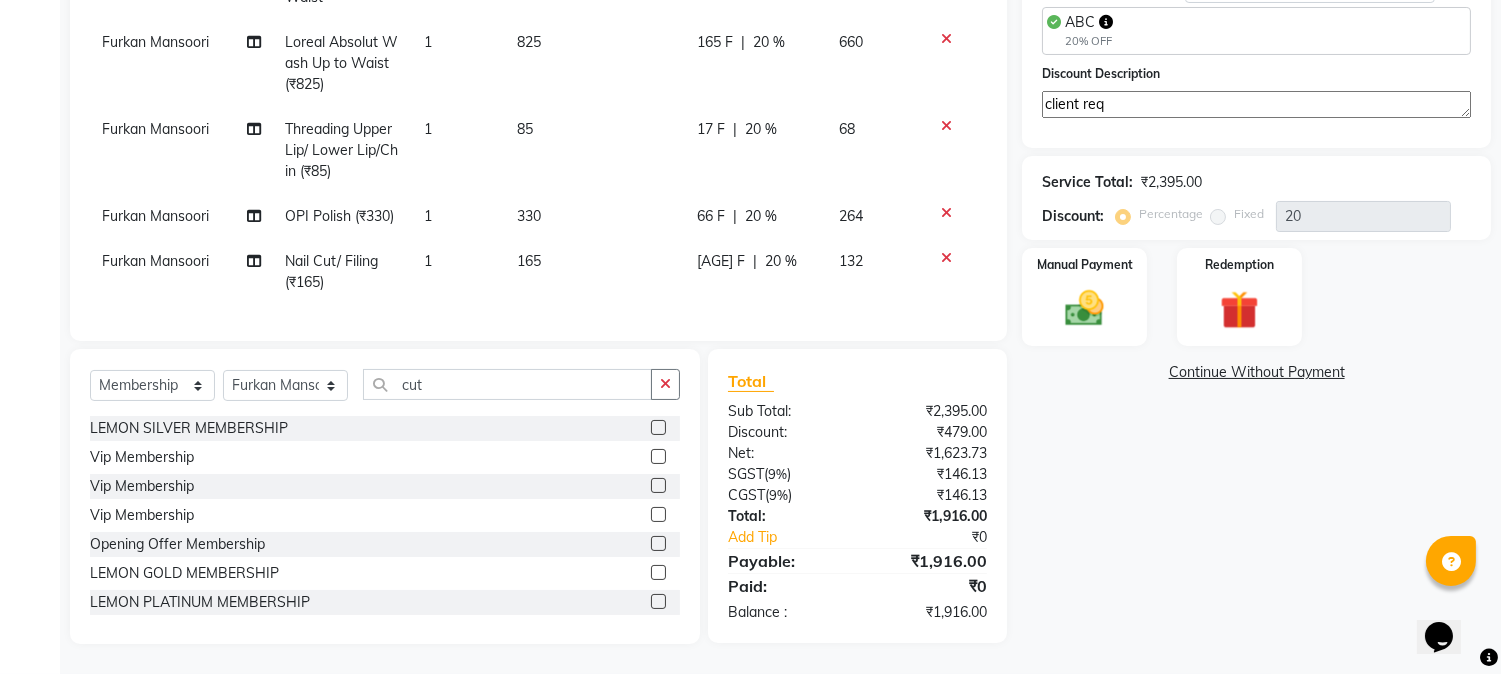 click 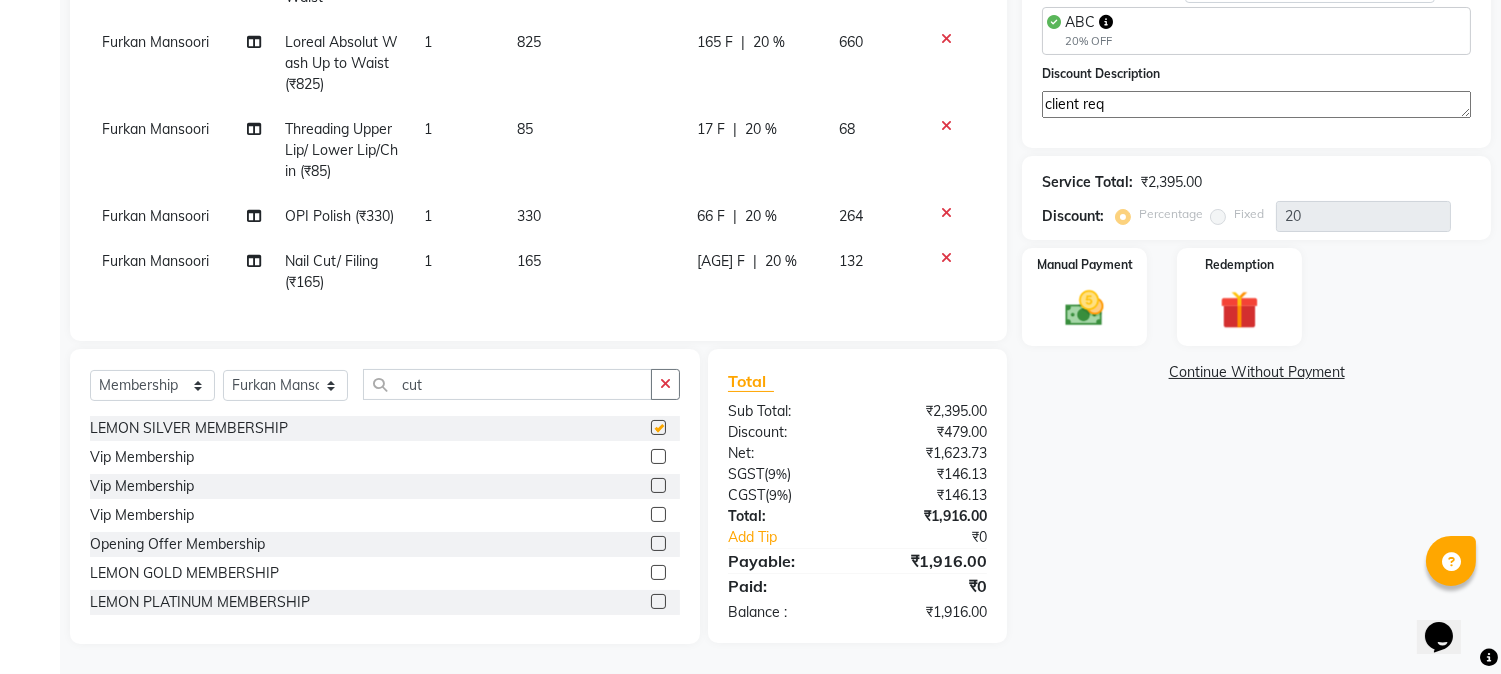 select on "select" 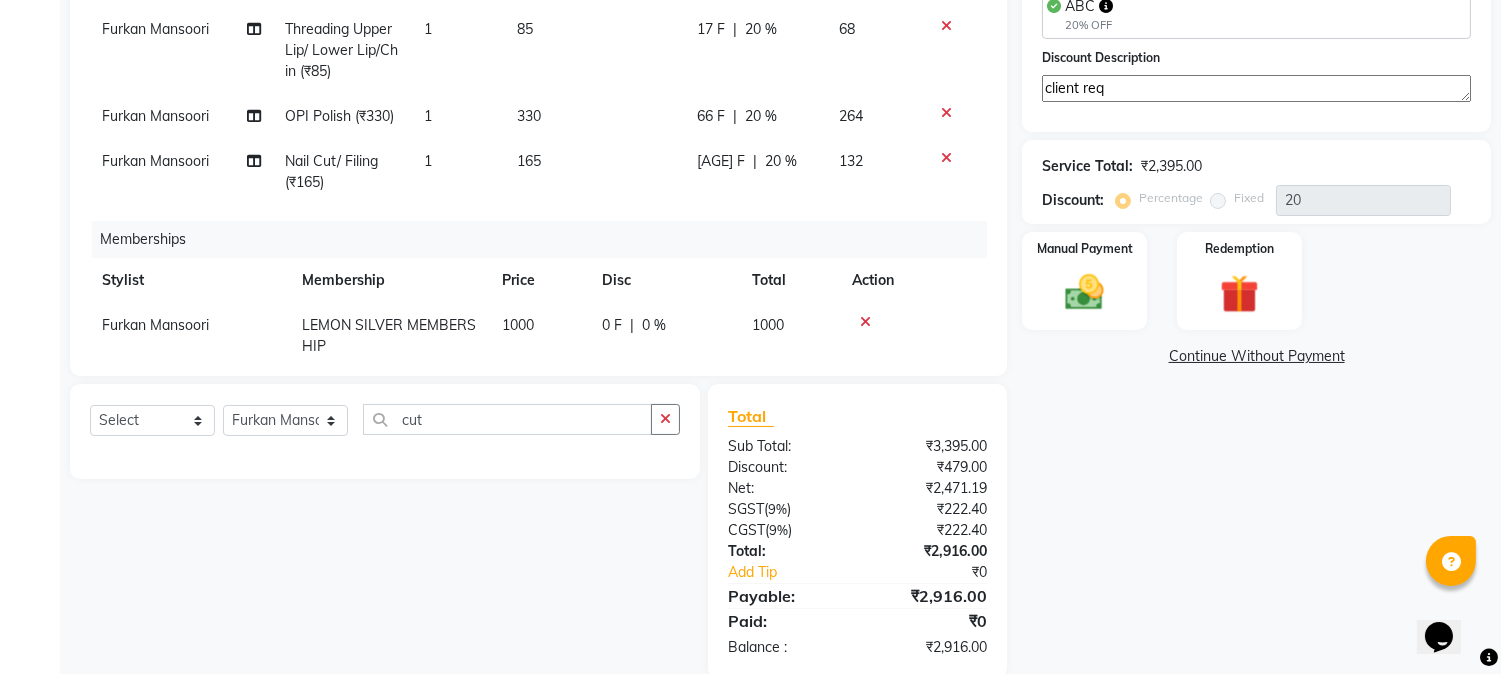 scroll, scrollTop: 128, scrollLeft: 0, axis: vertical 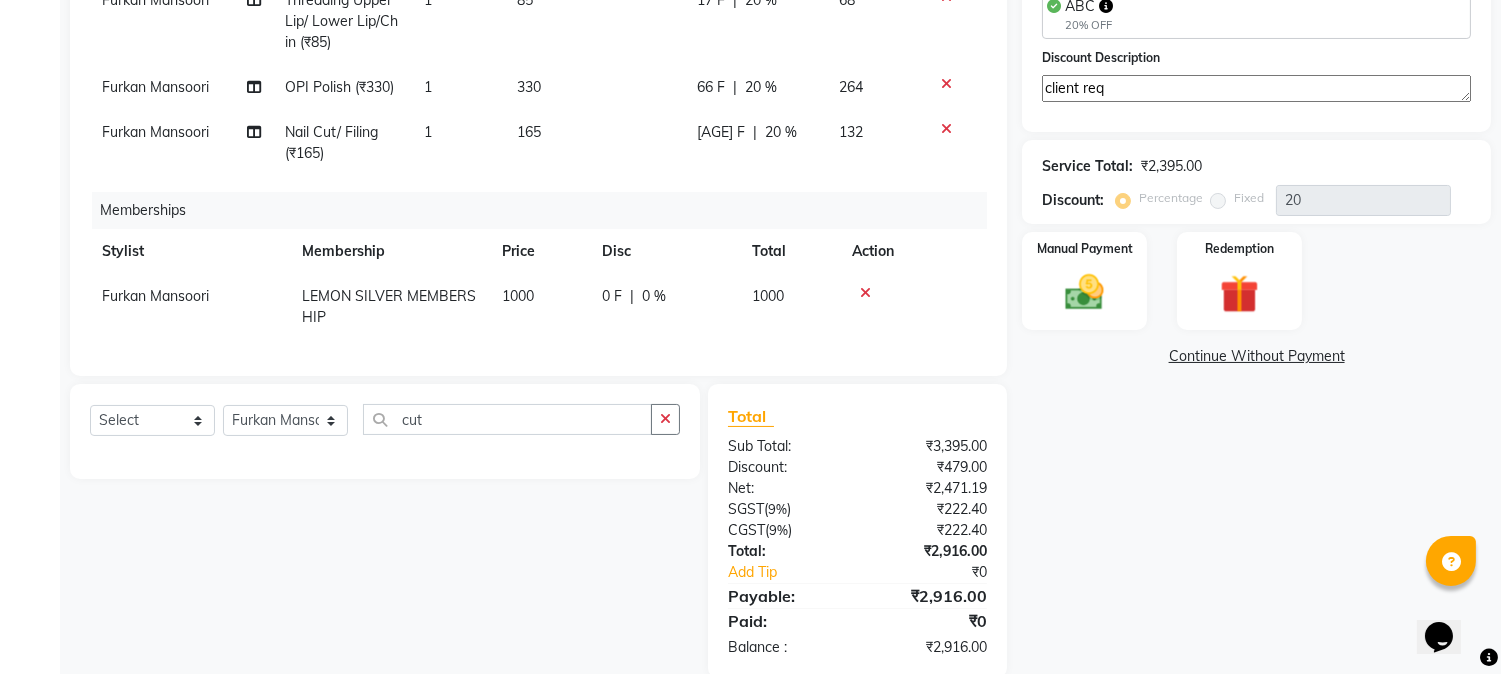 click on "Furkan Mansoori" 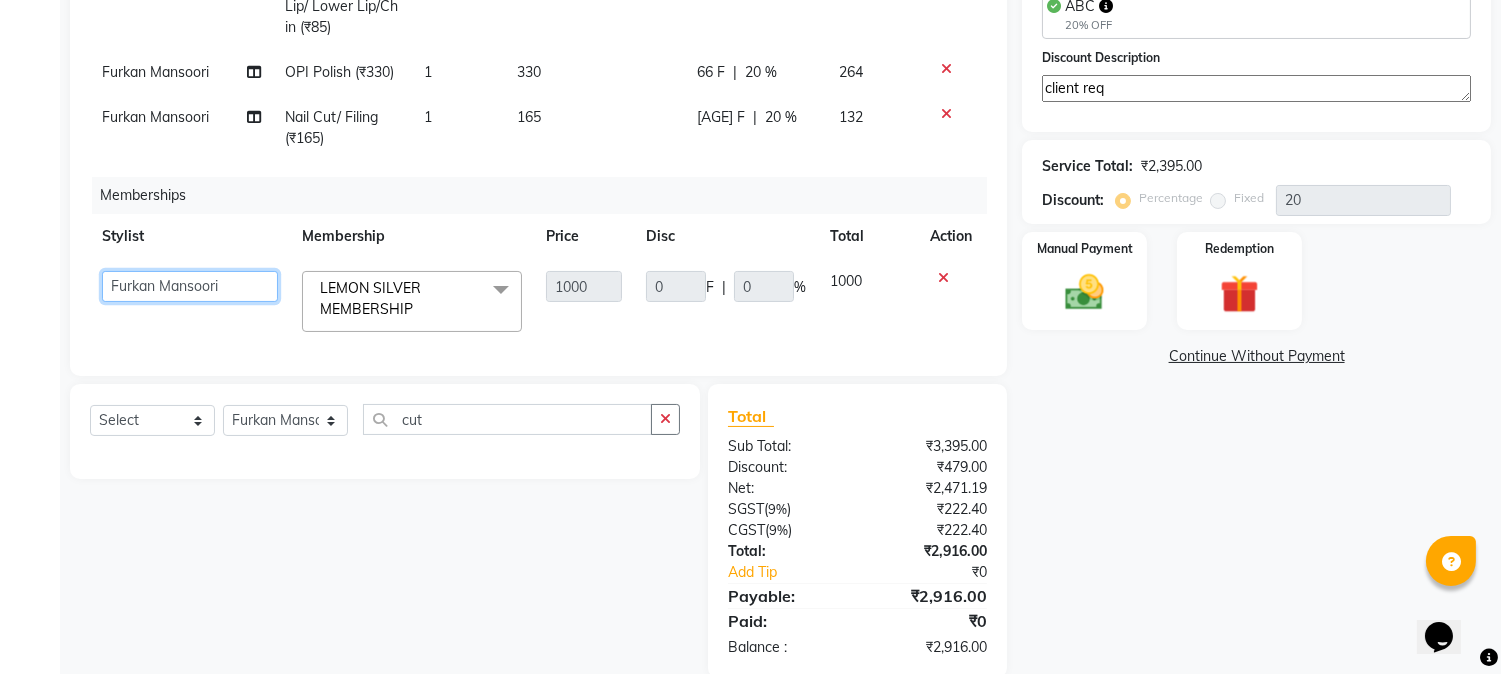 click on "Akansha Sadafule   Asma Dshpande   Datta Kawar   DC   Furkan Mansoori   kavita Kelatkar    Manisha   Mohammed Mohsin    Mohammed Nawab    Mukaddar Shaikh   Sana Mansoori   Sandhya   Tabrez Shah    Urmila Pol" 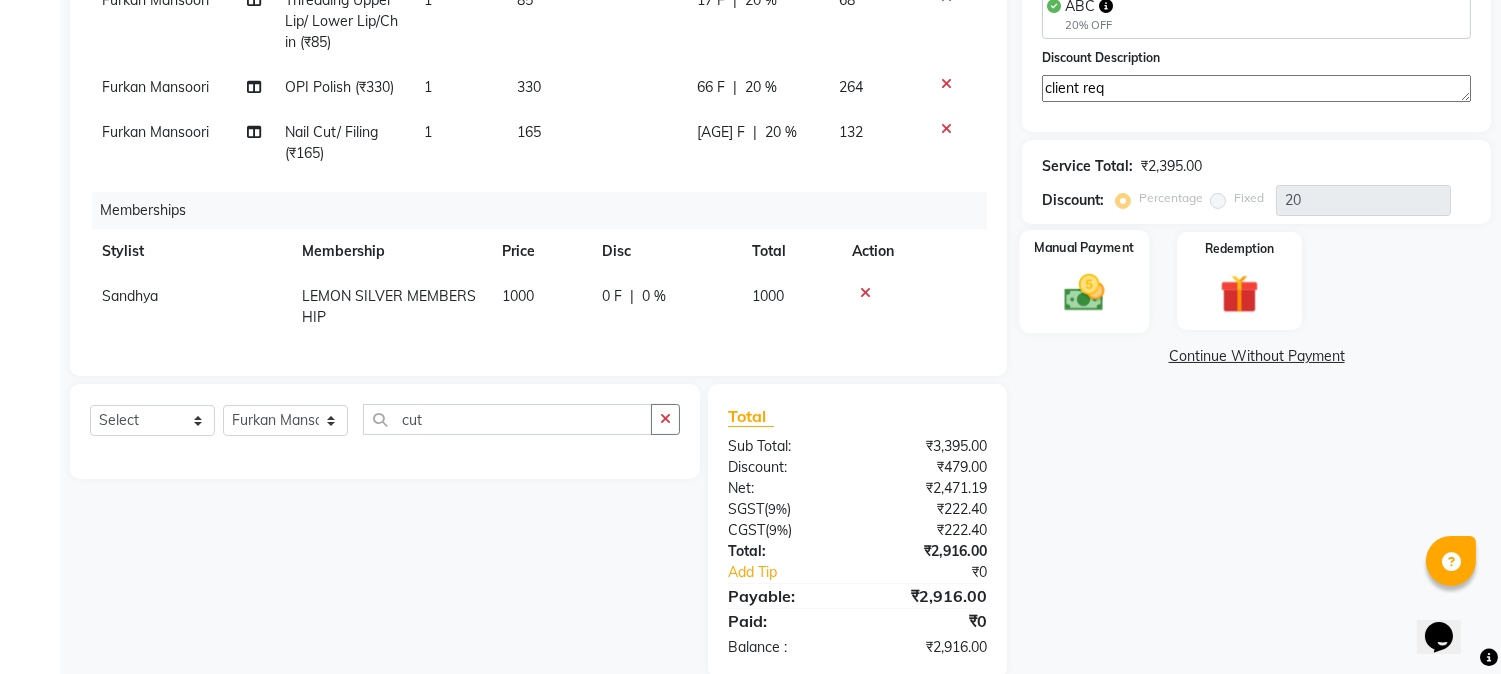 click on "Manual Payment" 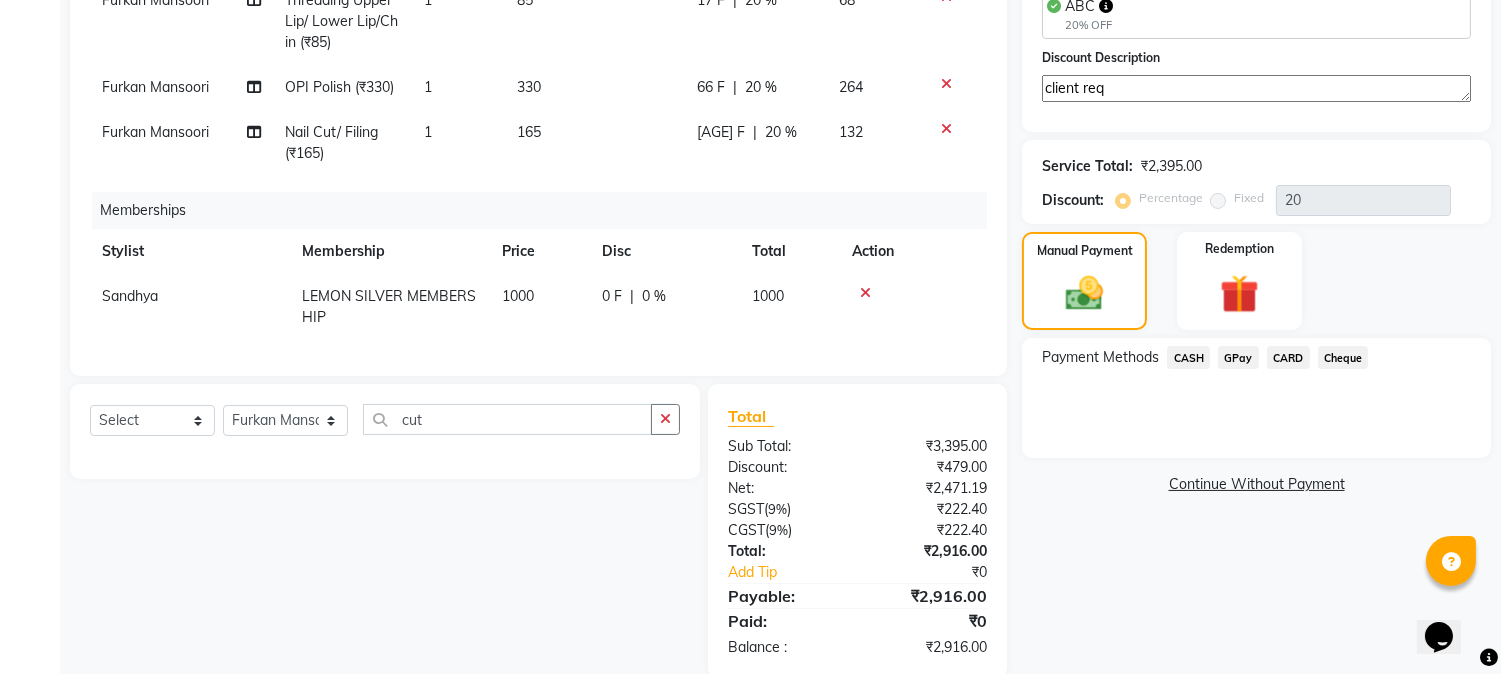 click on "CARD" 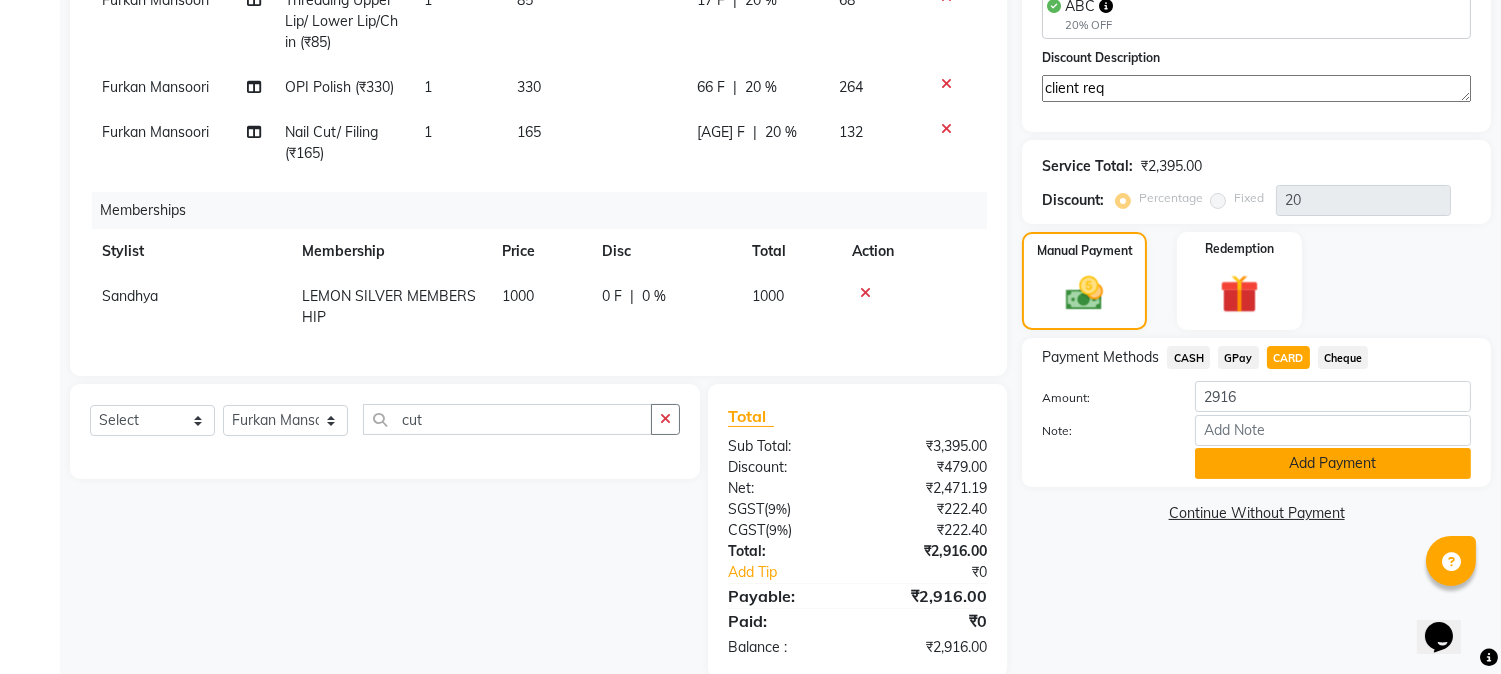 click on "Add Payment" 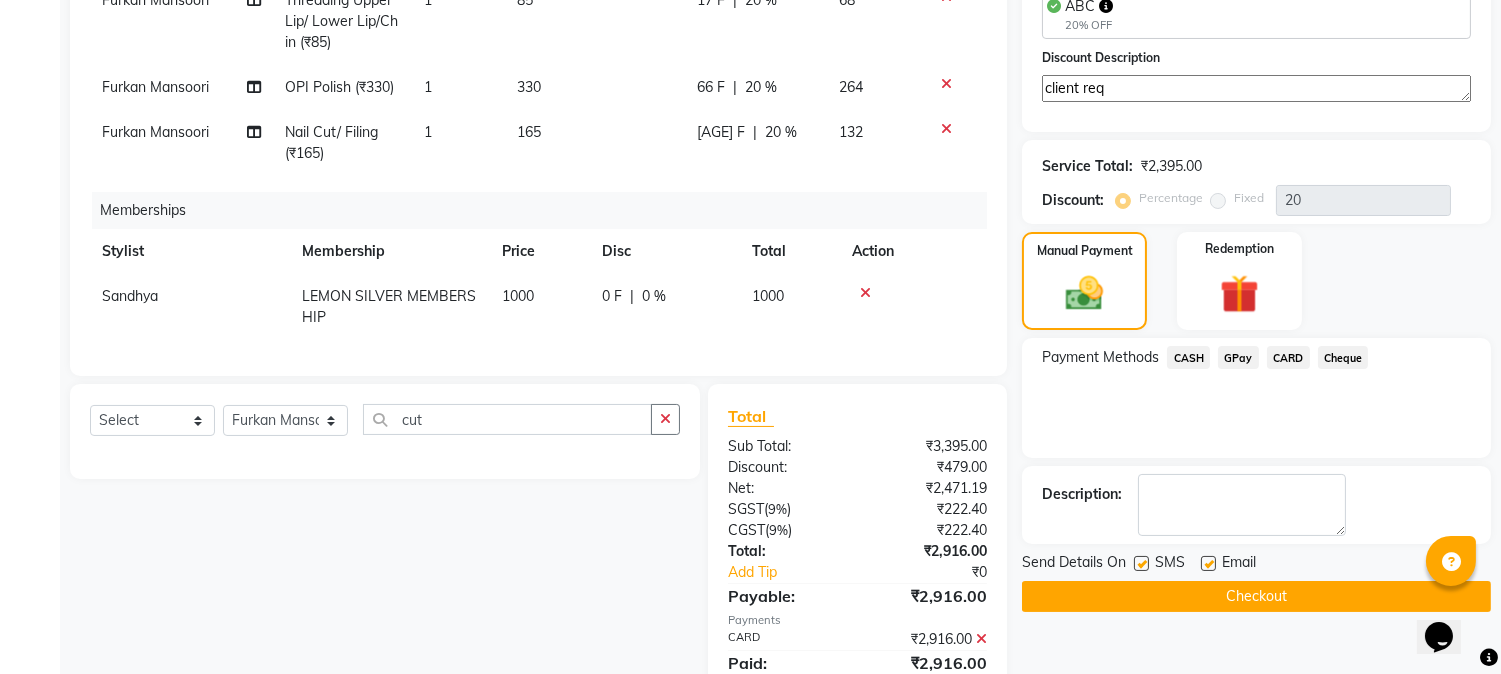 scroll, scrollTop: 467, scrollLeft: 0, axis: vertical 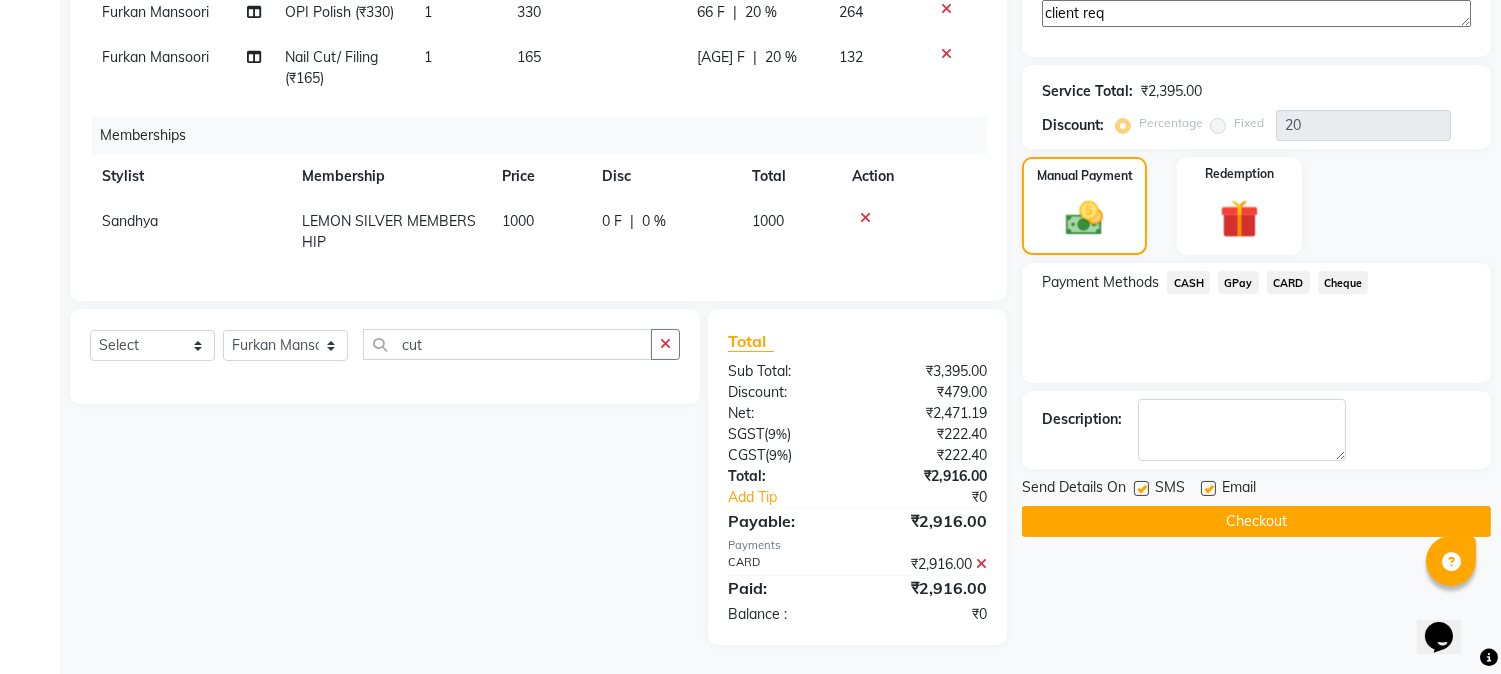 click 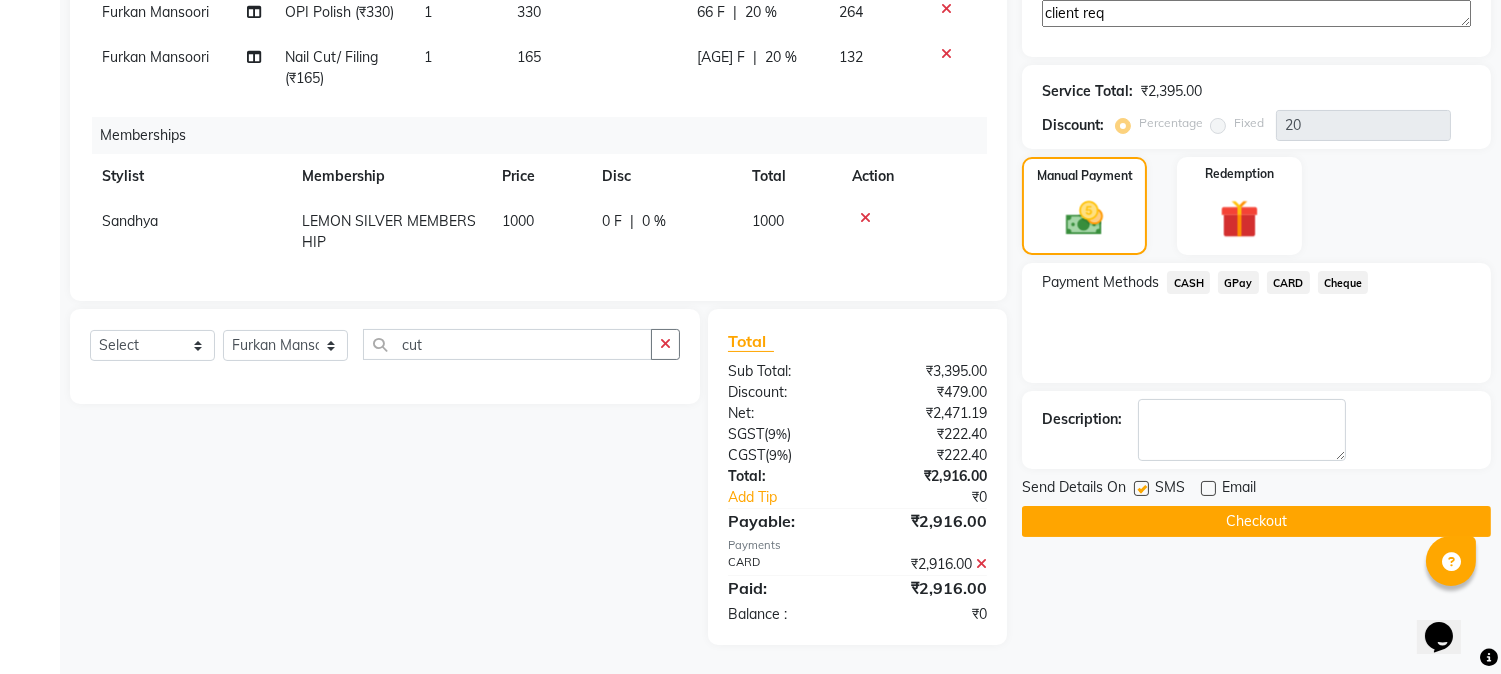 click 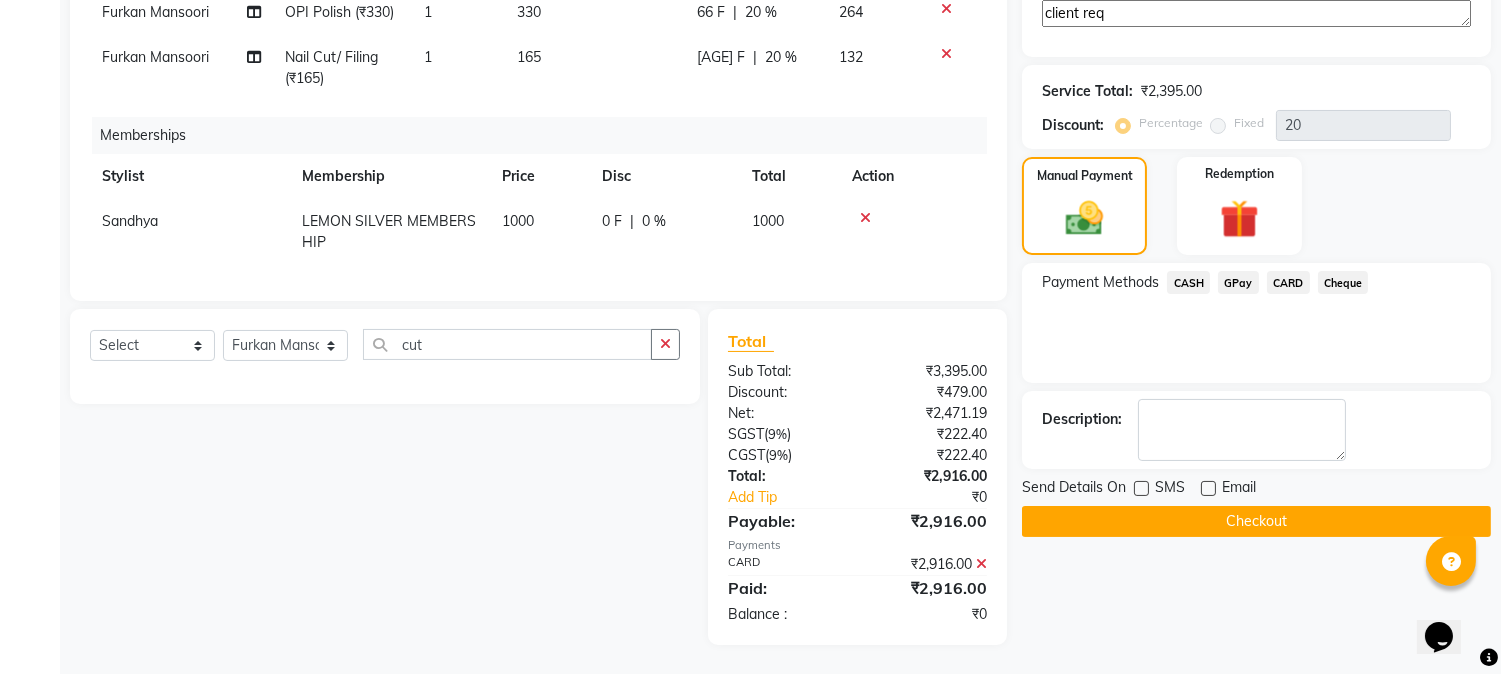 scroll, scrollTop: 0, scrollLeft: 0, axis: both 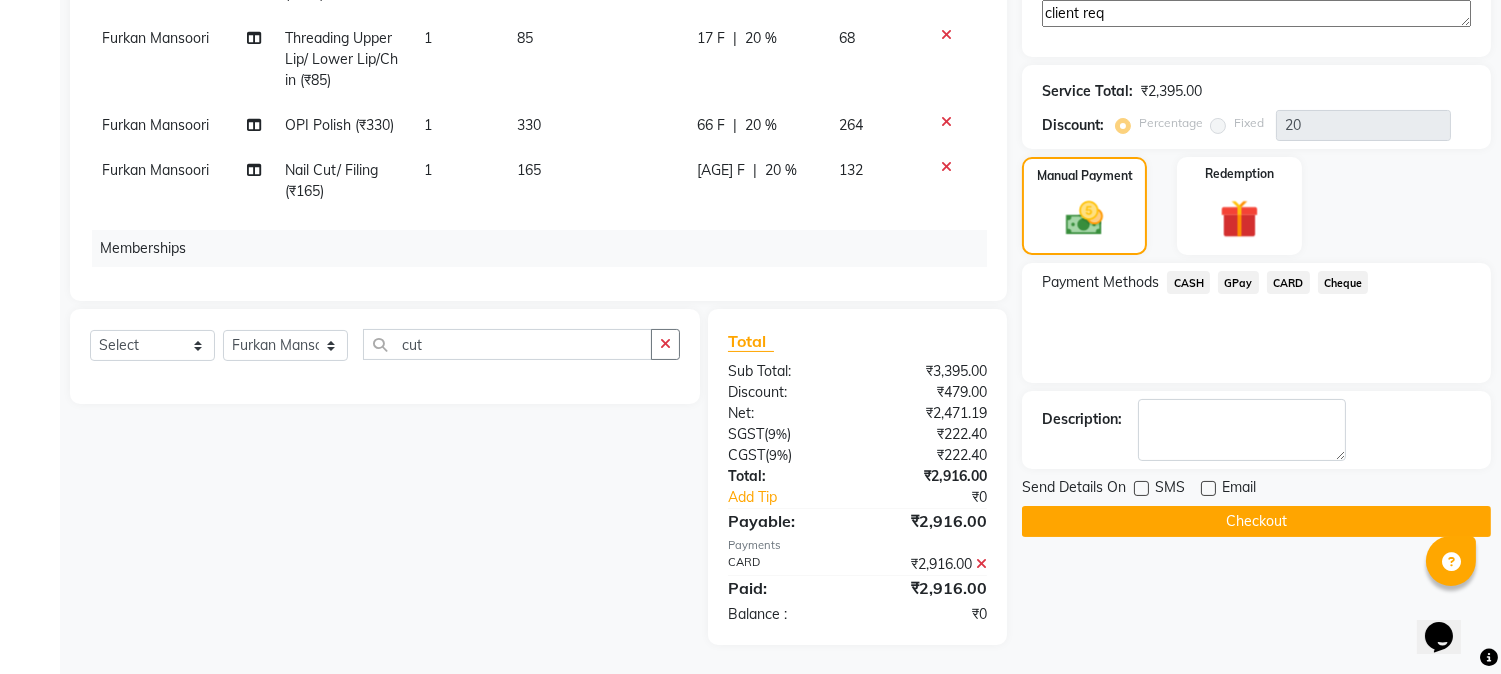 click on "Checkout" 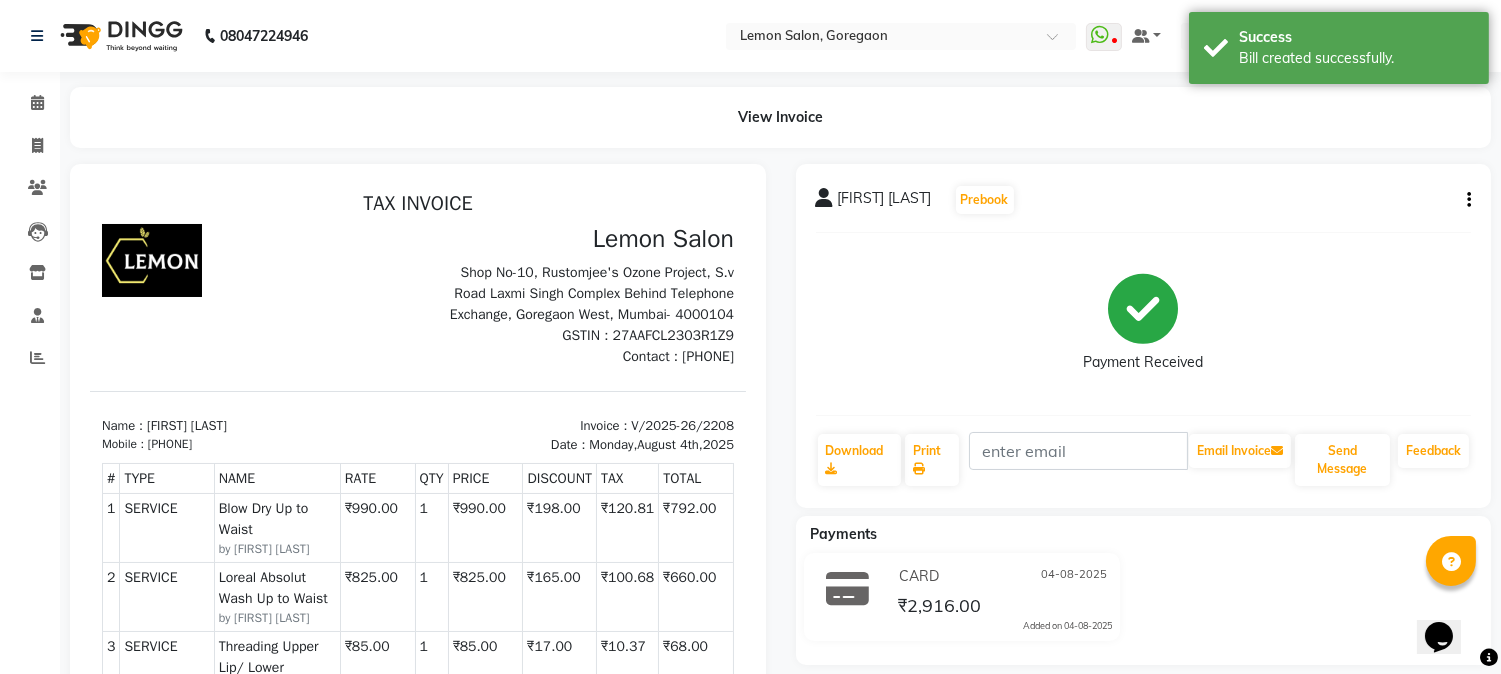 scroll, scrollTop: 0, scrollLeft: 0, axis: both 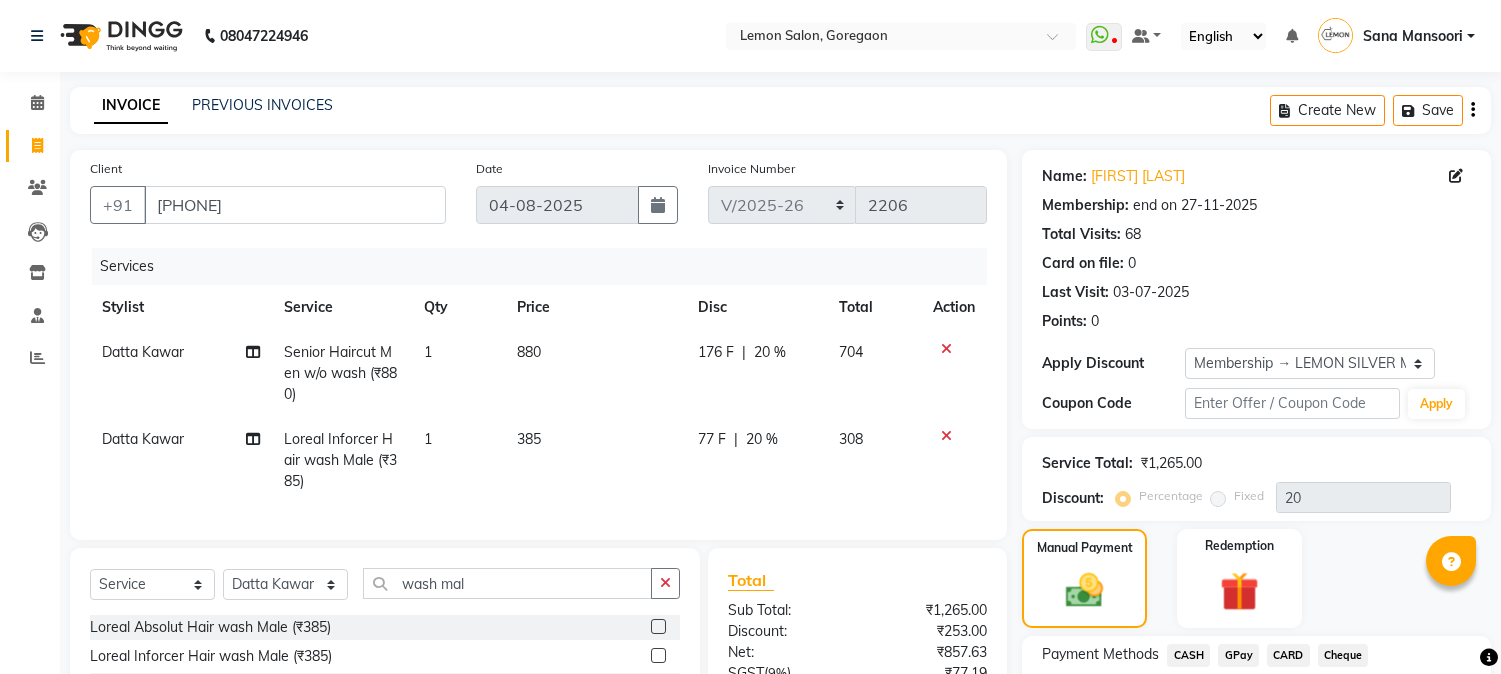 select on "565" 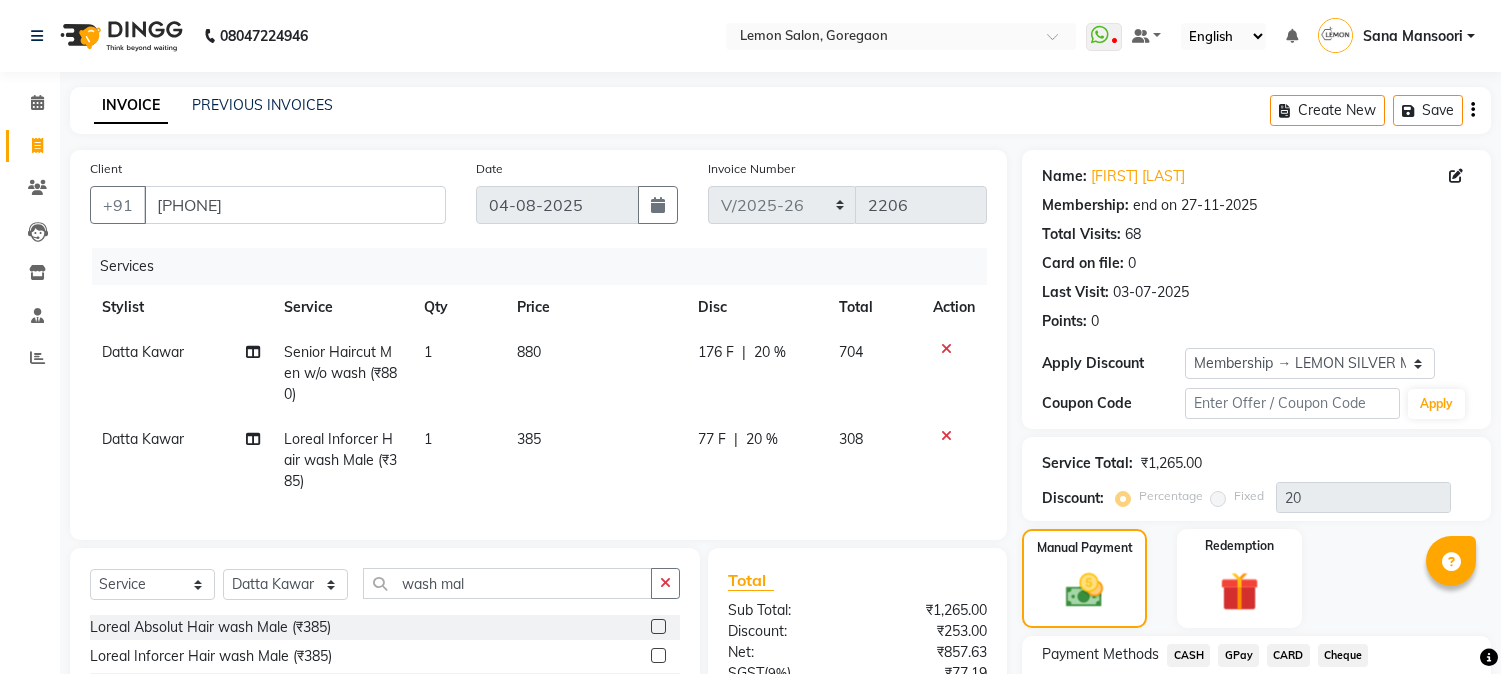 scroll, scrollTop: 0, scrollLeft: 0, axis: both 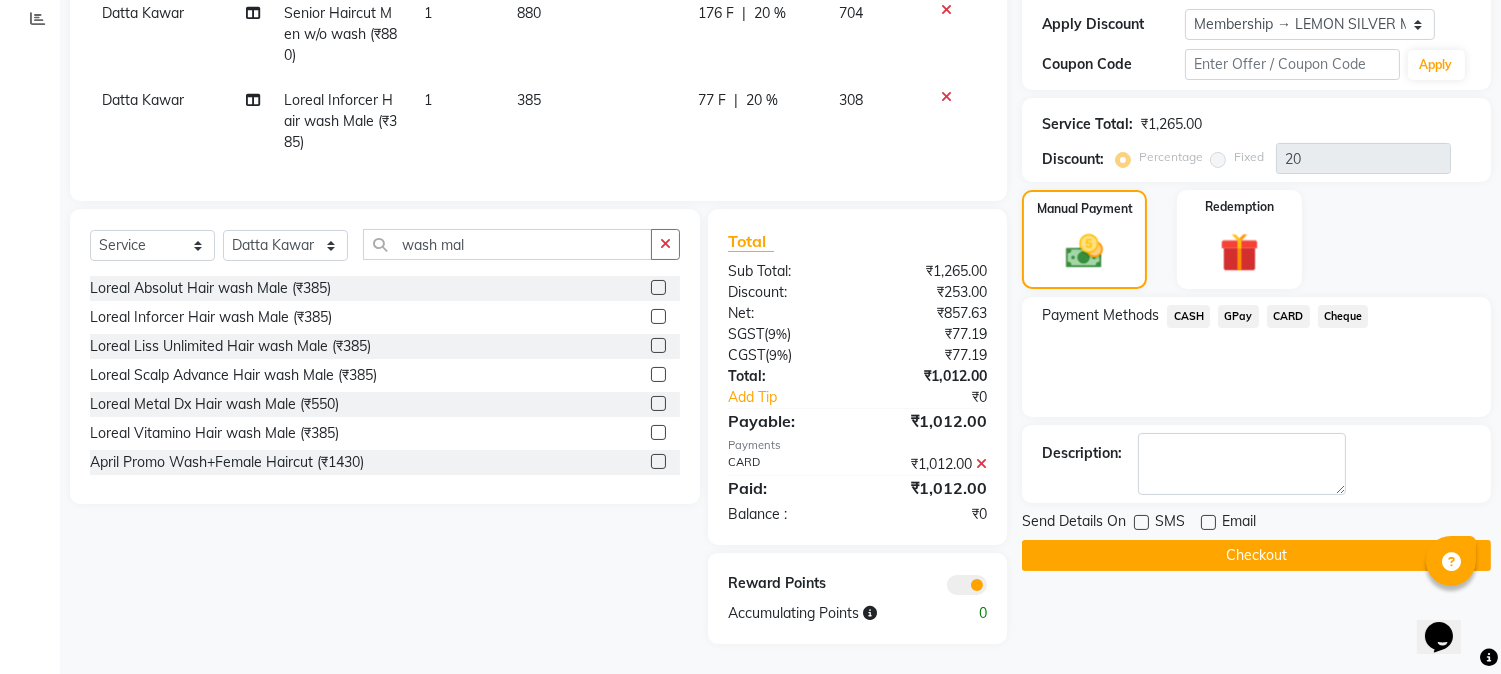 click on "Checkout" 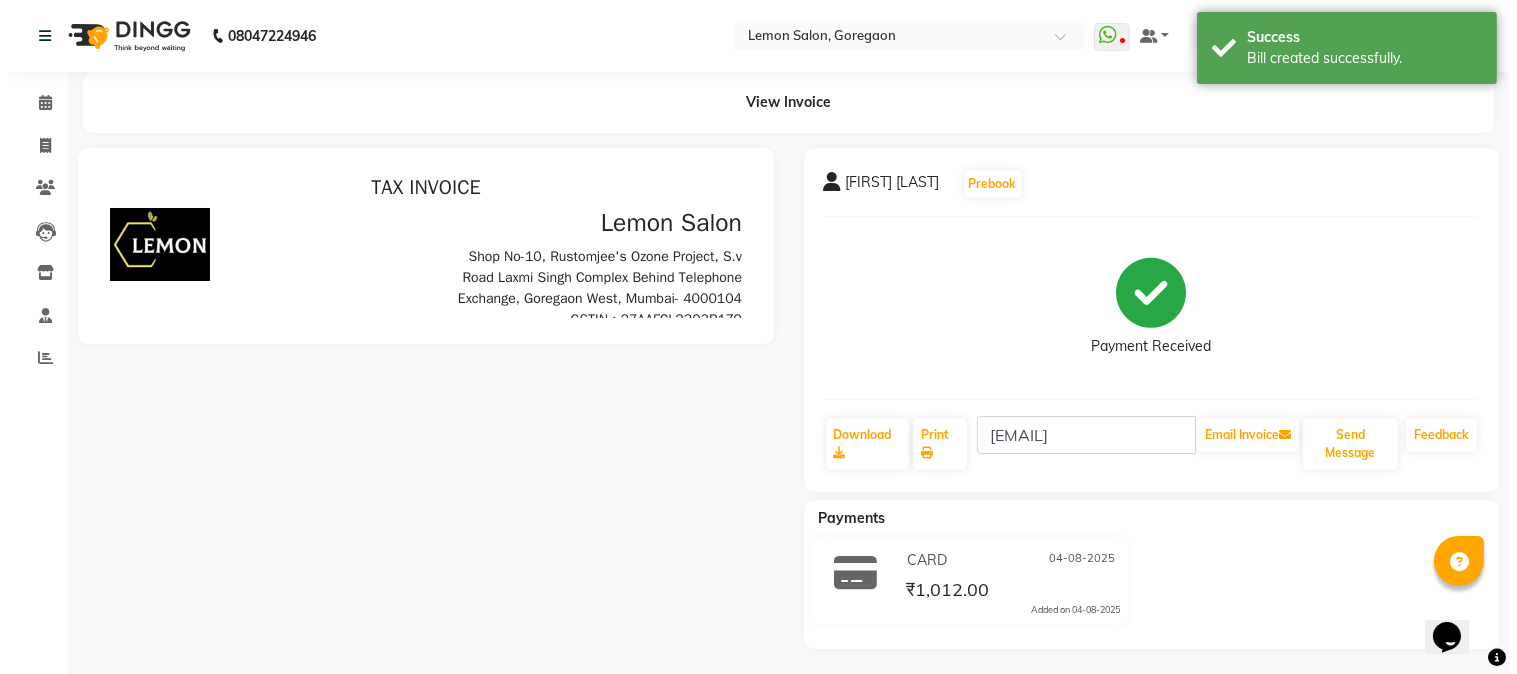 scroll, scrollTop: 0, scrollLeft: 0, axis: both 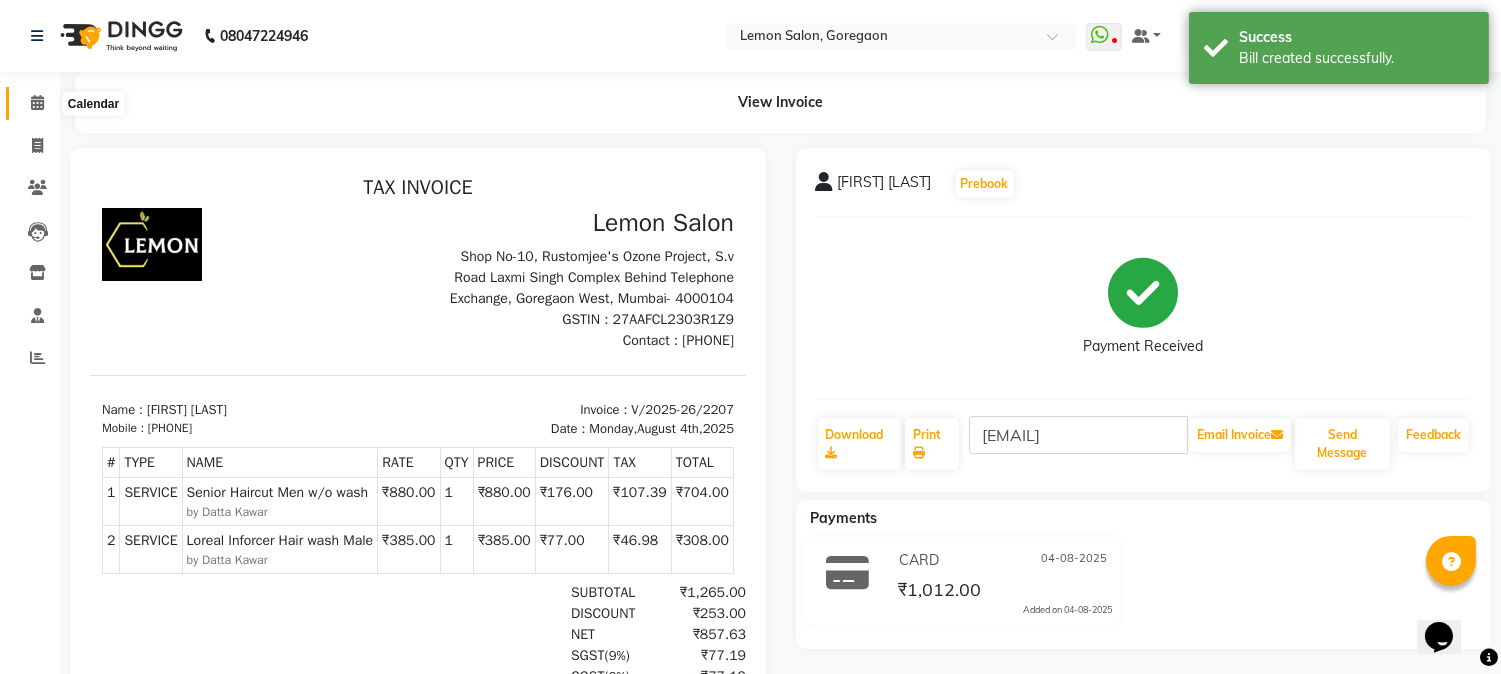 click 